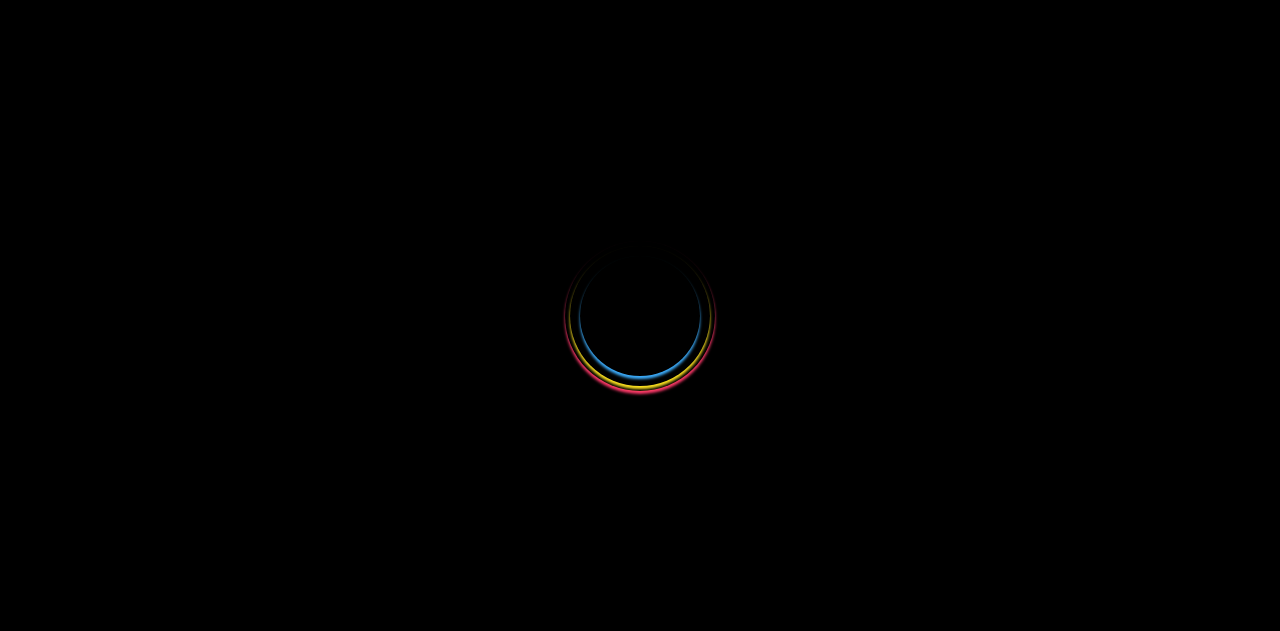 scroll, scrollTop: 0, scrollLeft: 0, axis: both 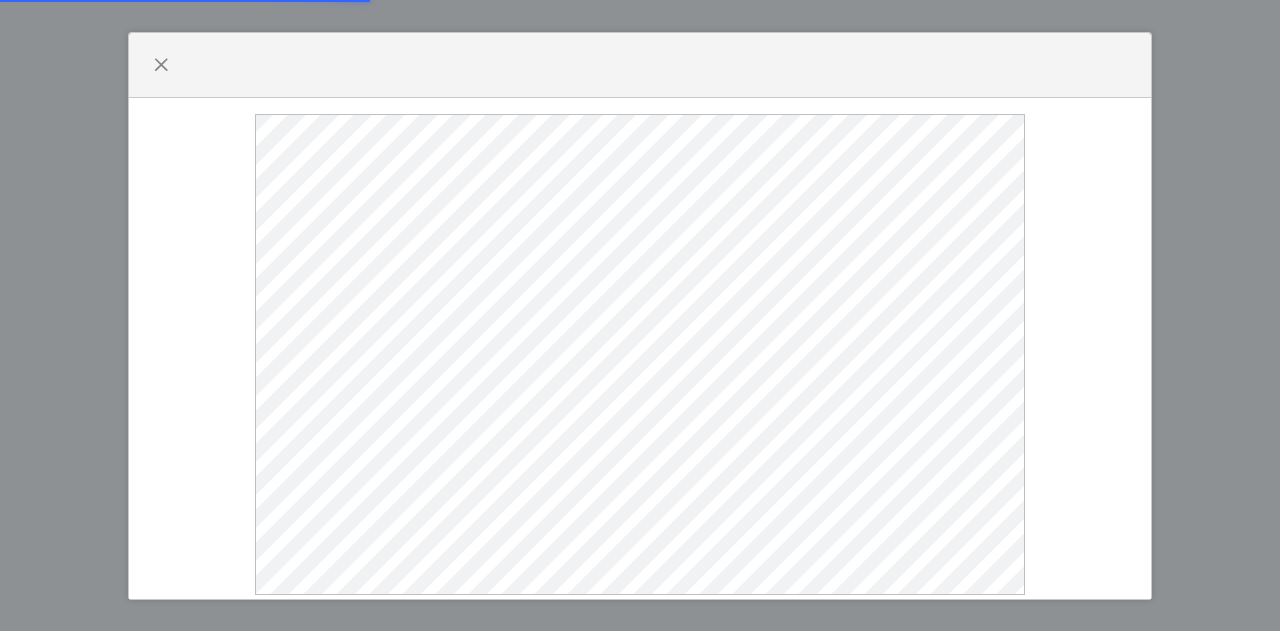 select 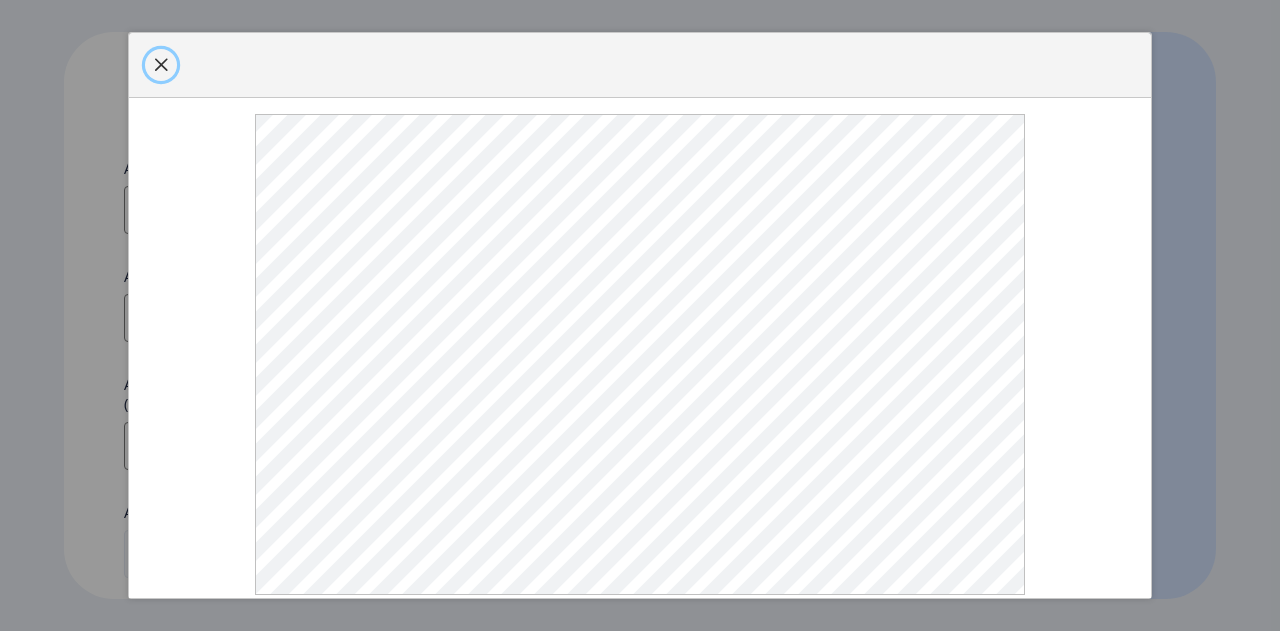 click 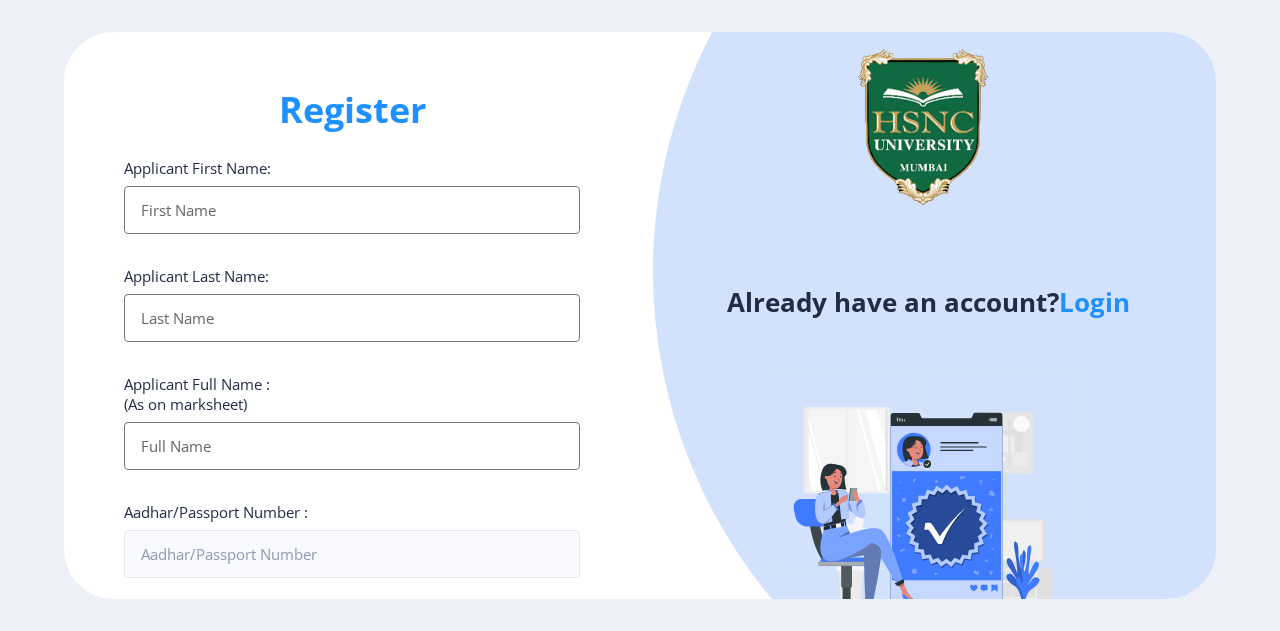 click on "Applicant First Name:" at bounding box center (352, 210) 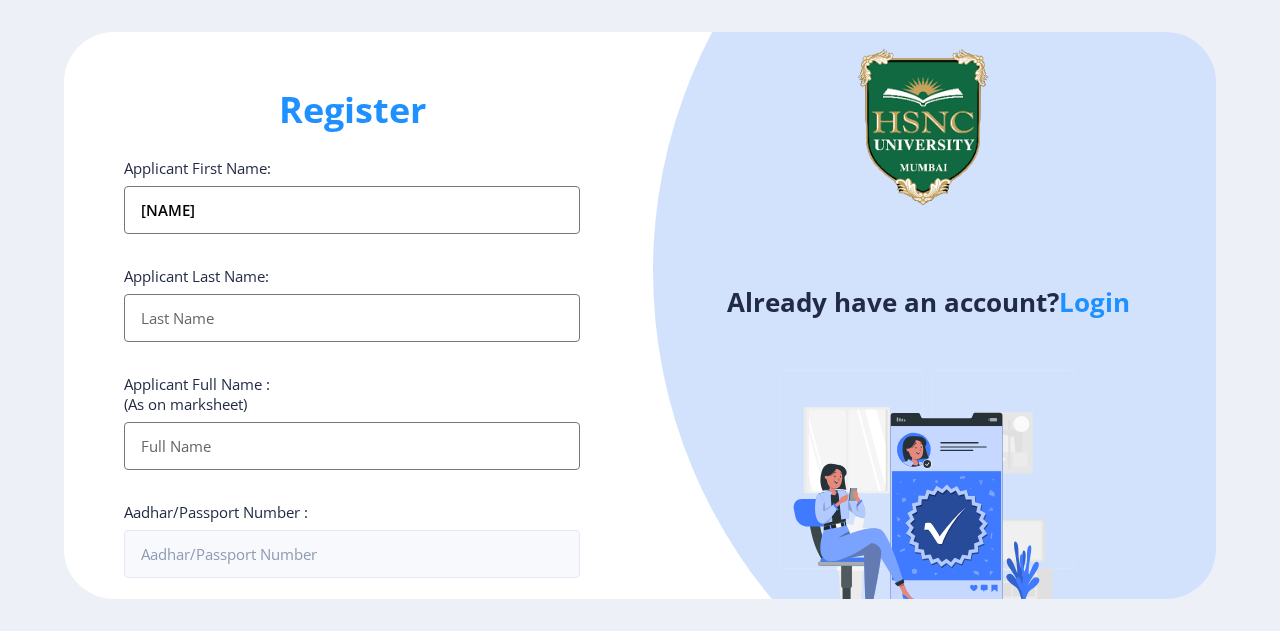 type on "[LAST]" 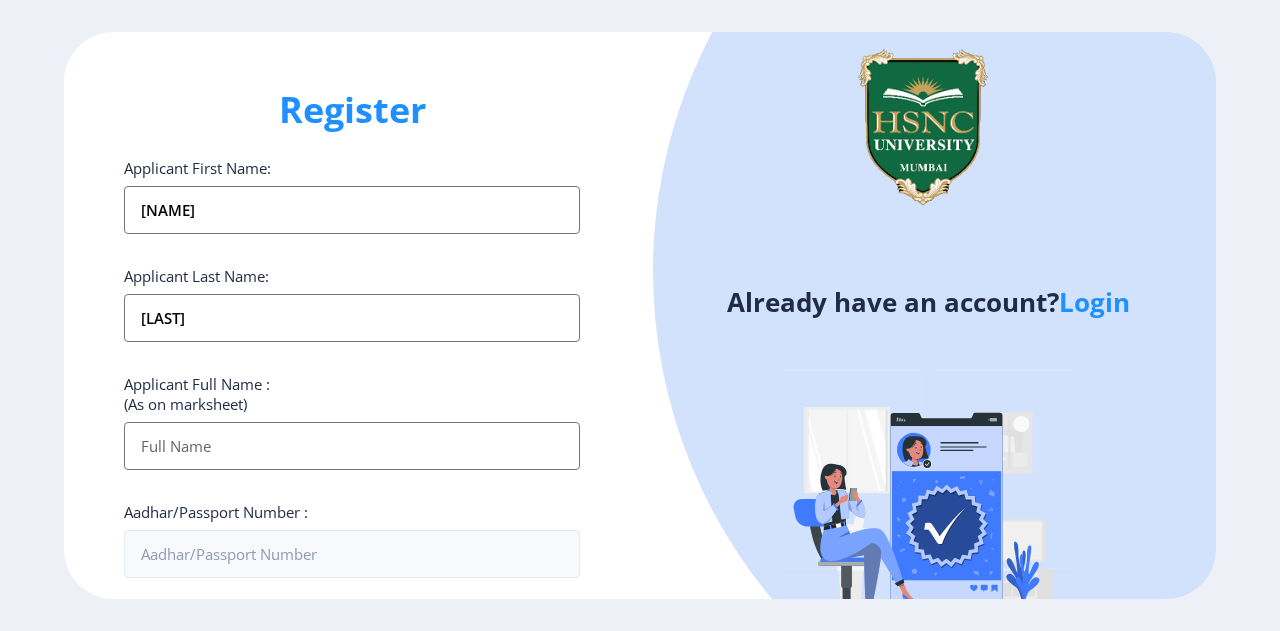 type on "[FIRST] [LAST]" 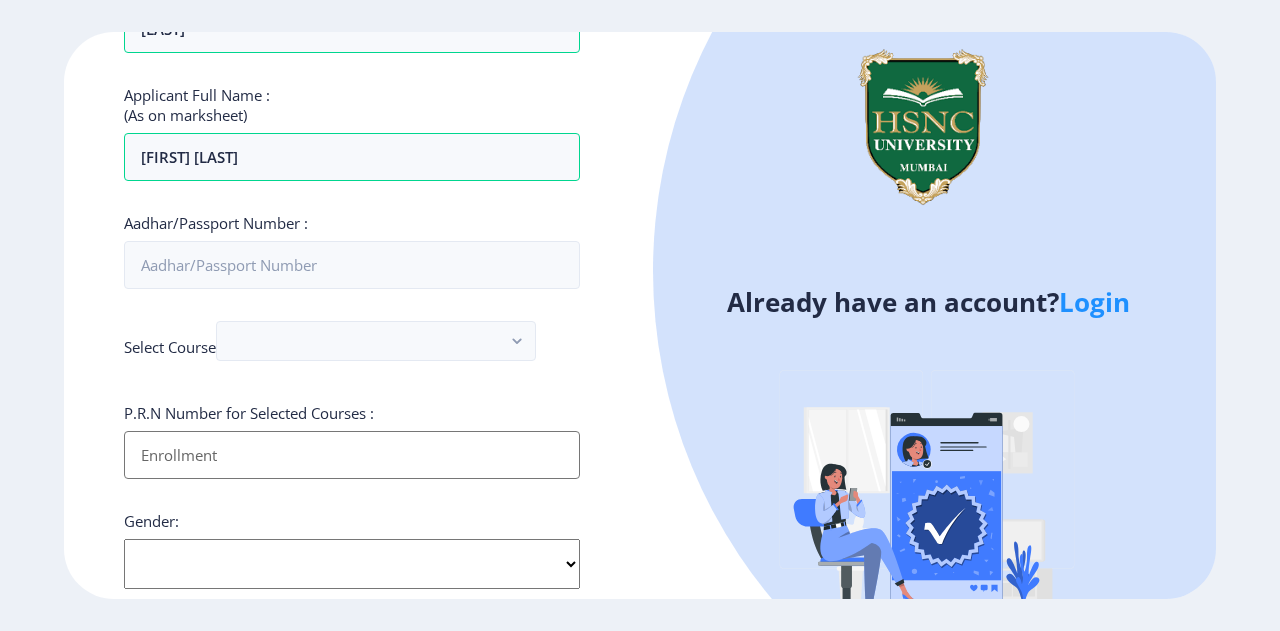 scroll, scrollTop: 292, scrollLeft: 0, axis: vertical 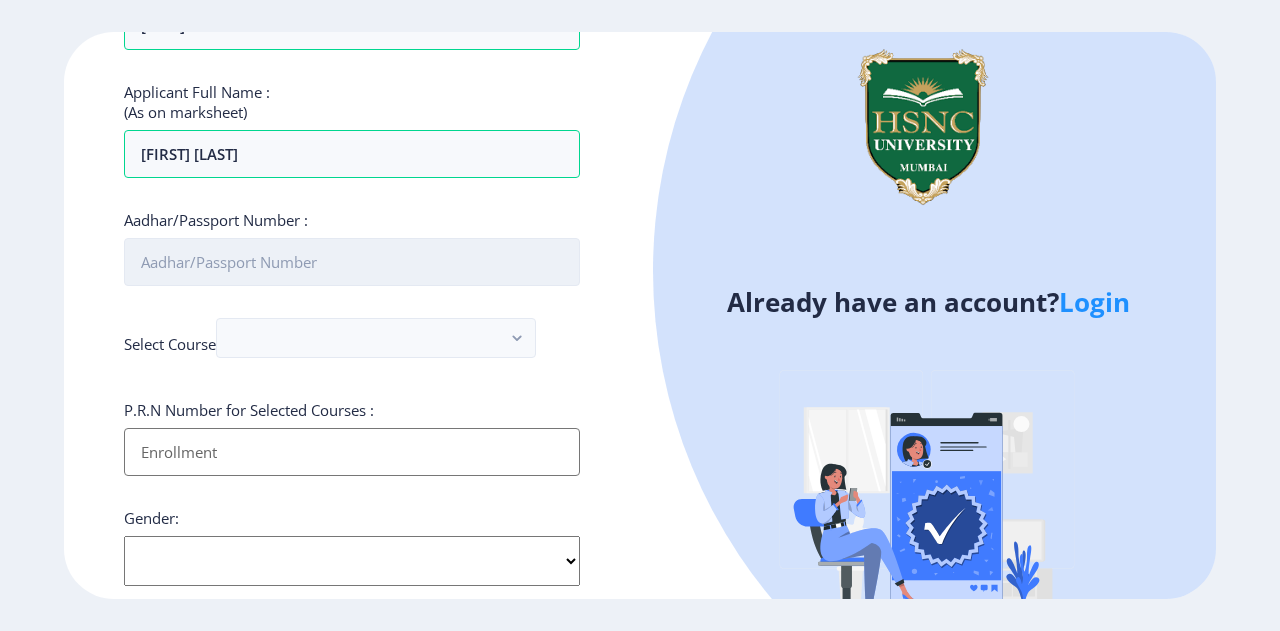 click on "Aadhar/Passport Number :" at bounding box center (352, 262) 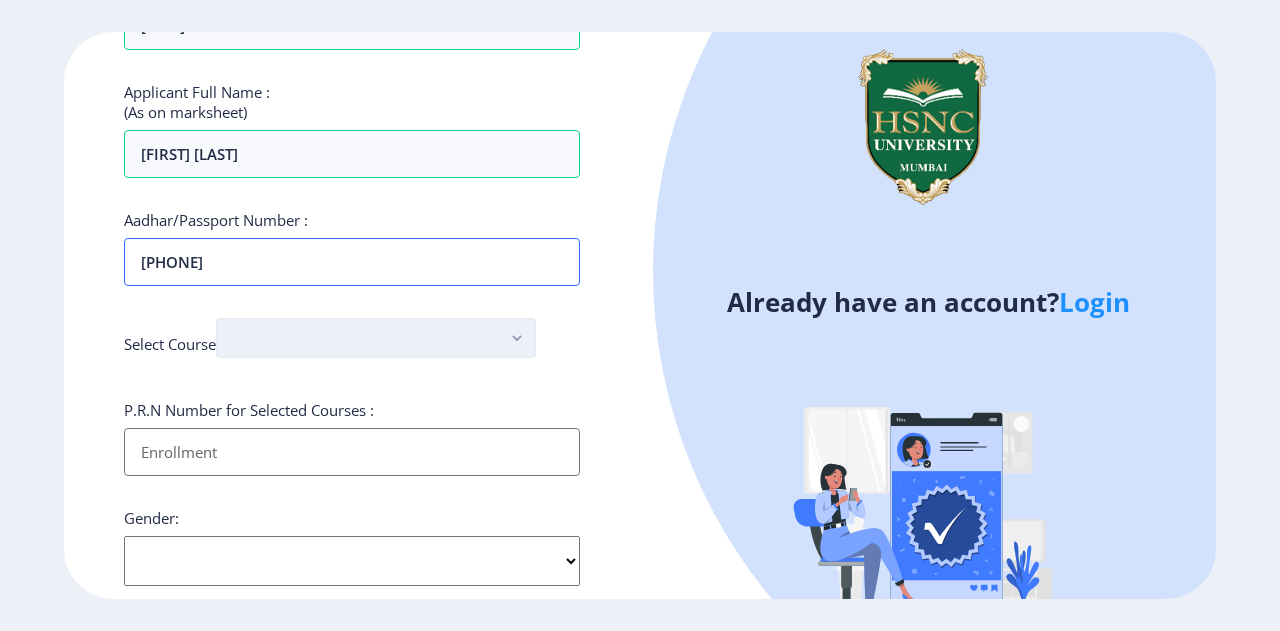 type on "925682820310" 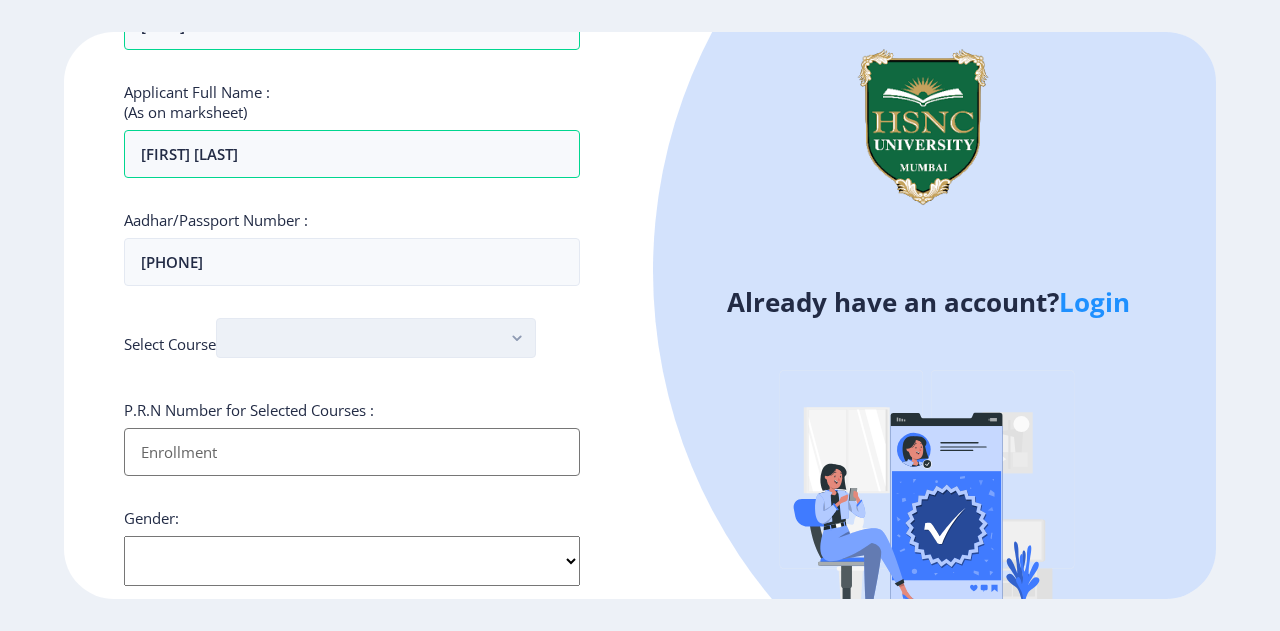 click 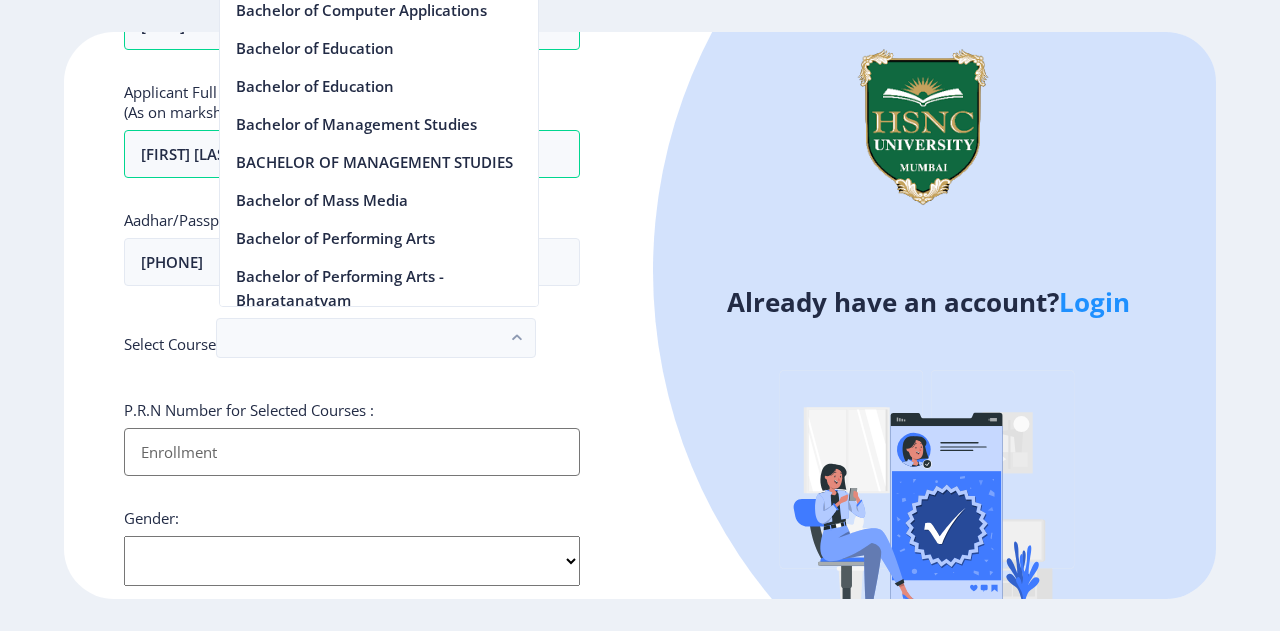 scroll, scrollTop: 982, scrollLeft: 0, axis: vertical 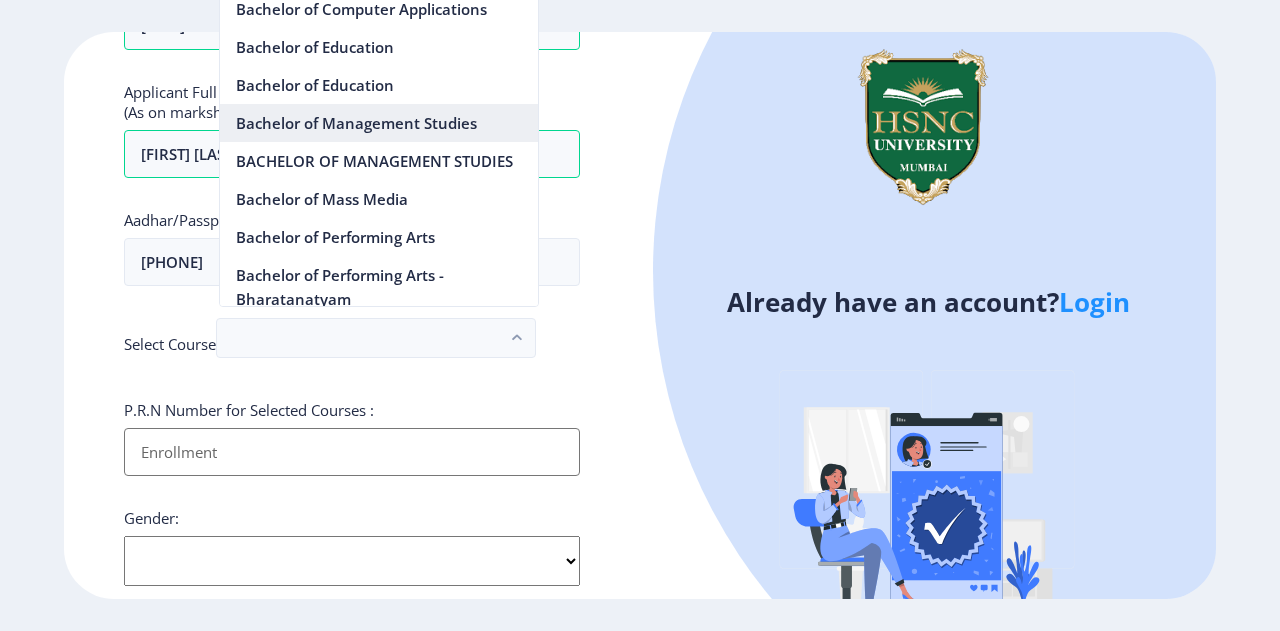 click on "Bachelor of Management Studies" at bounding box center (379, 123) 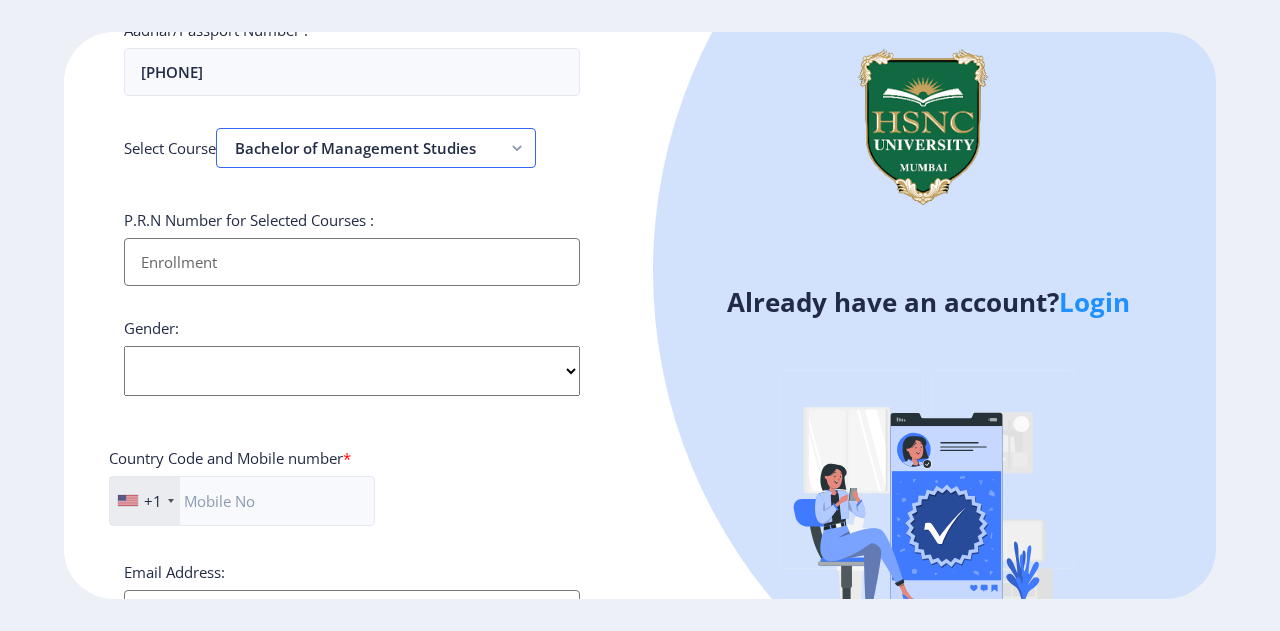 scroll, scrollTop: 484, scrollLeft: 0, axis: vertical 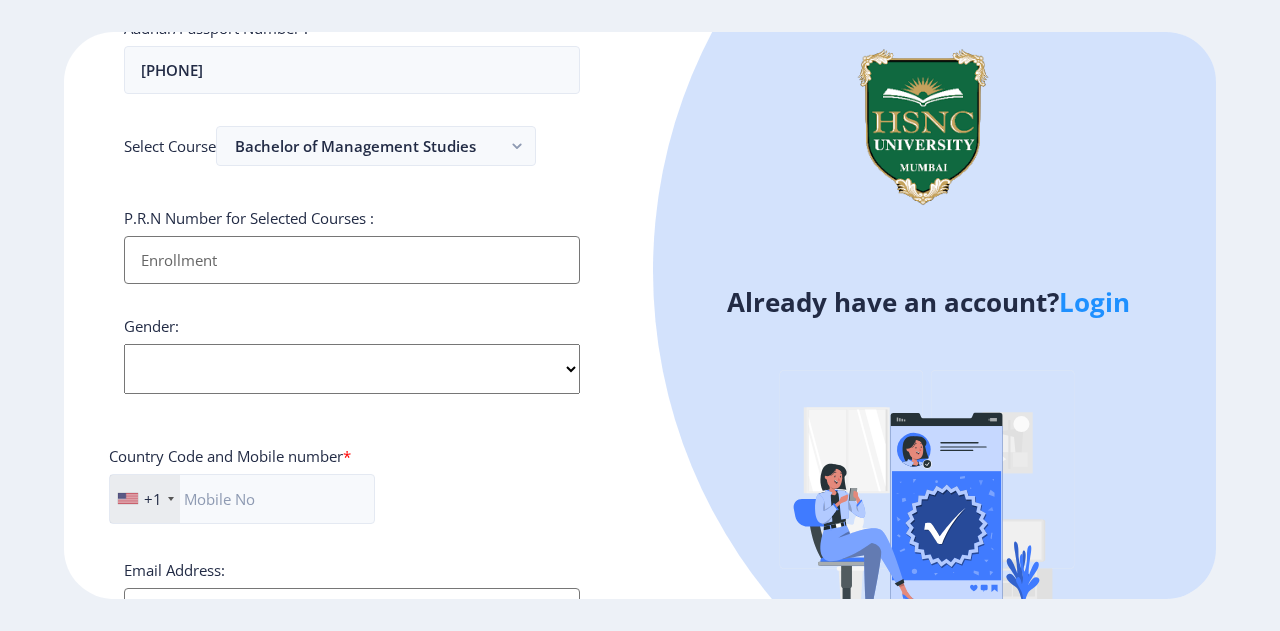 click on "Applicant First Name:" at bounding box center [352, 260] 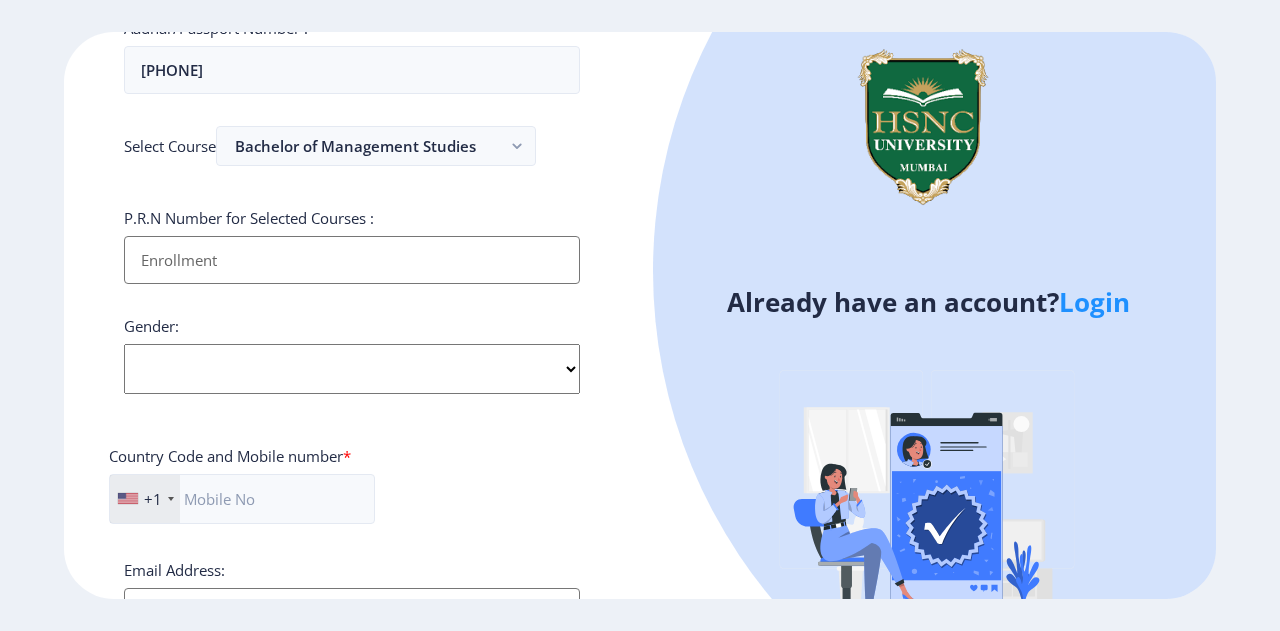 paste on "[NUMBER]" 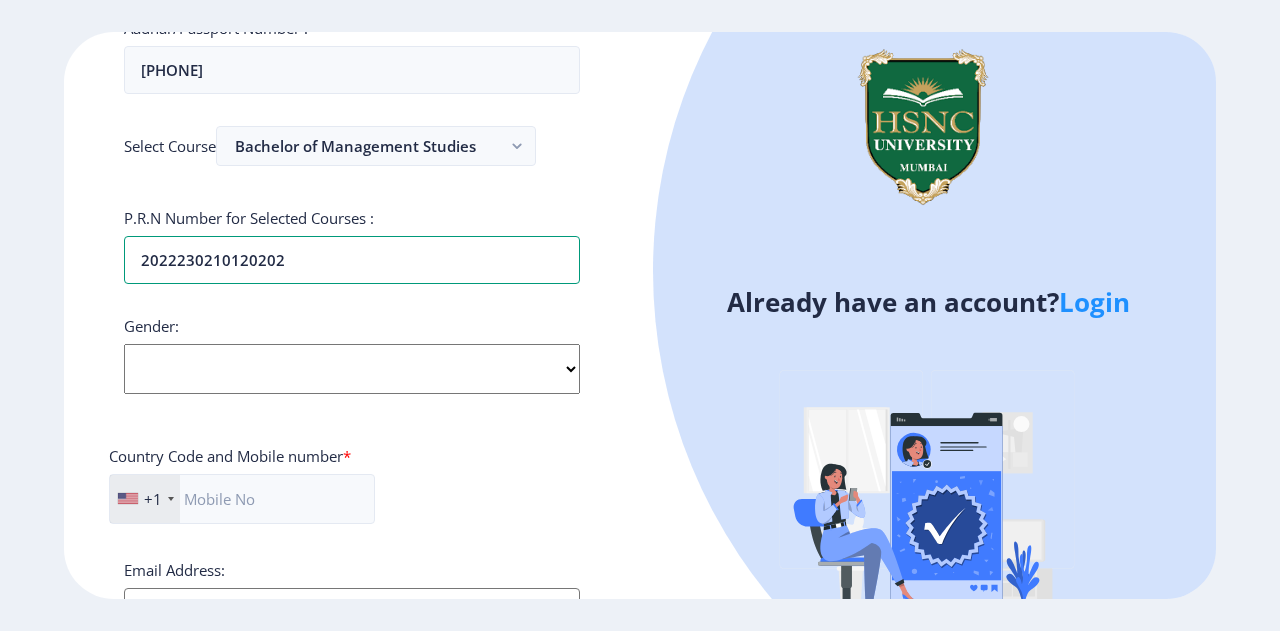 type on "[NUMBER]" 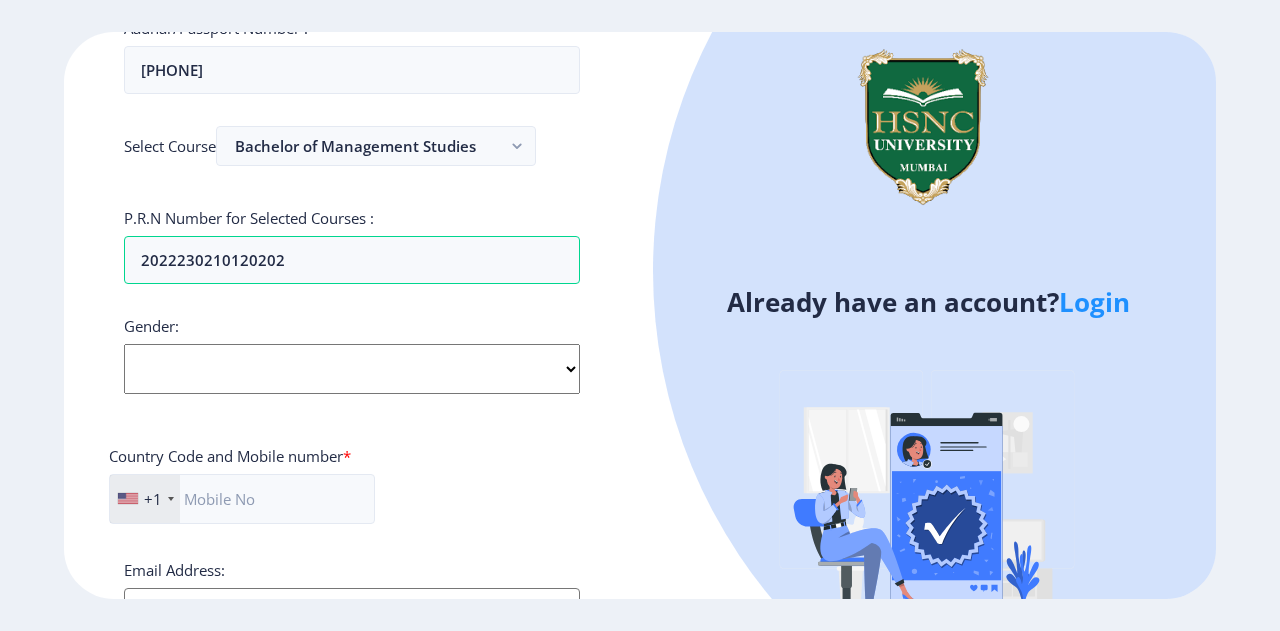 click on "Select Gender Male Female Other" 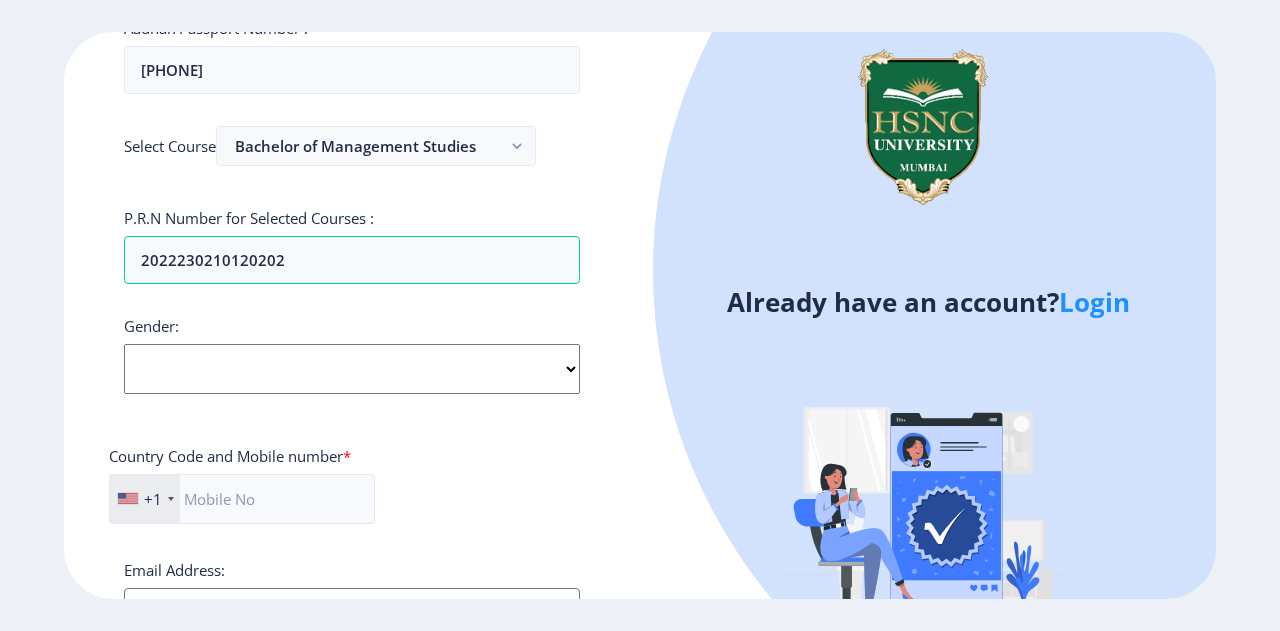 select on "Female" 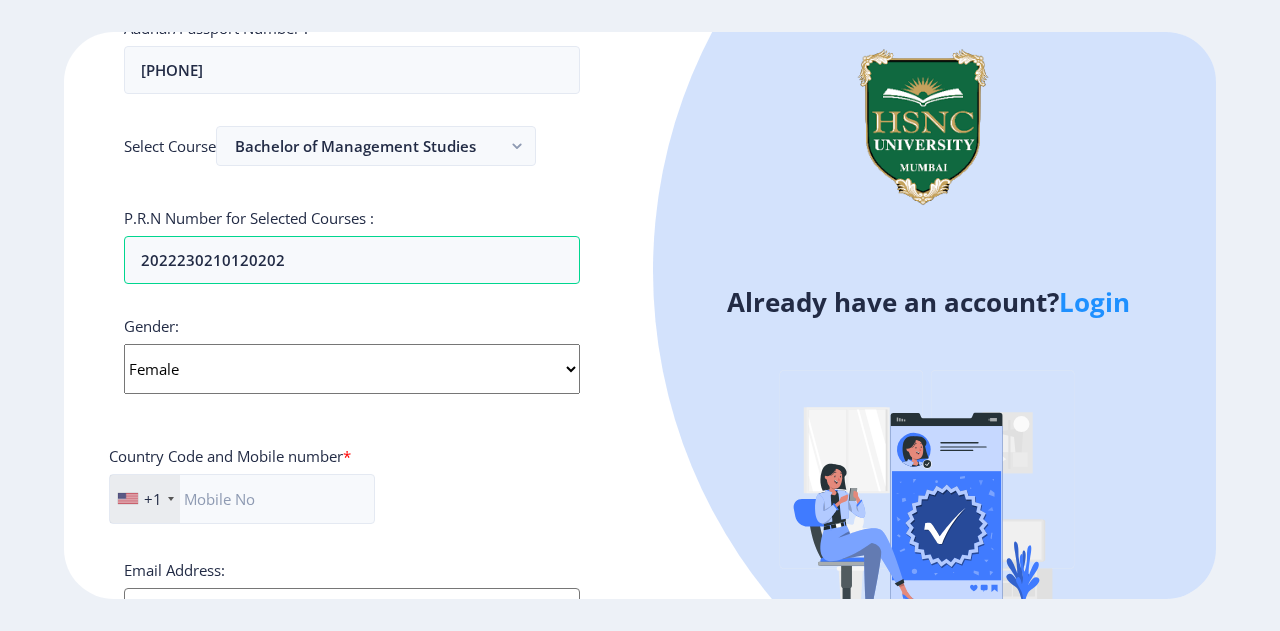 click on "Select Gender Male Female Other" 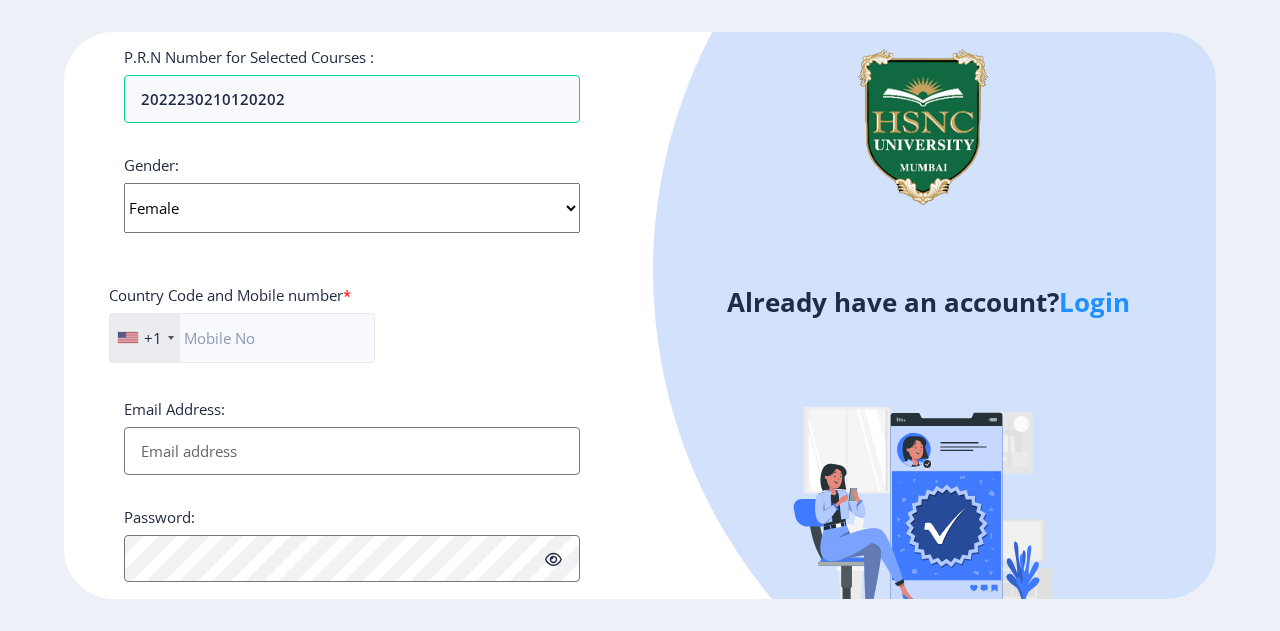 scroll, scrollTop: 646, scrollLeft: 0, axis: vertical 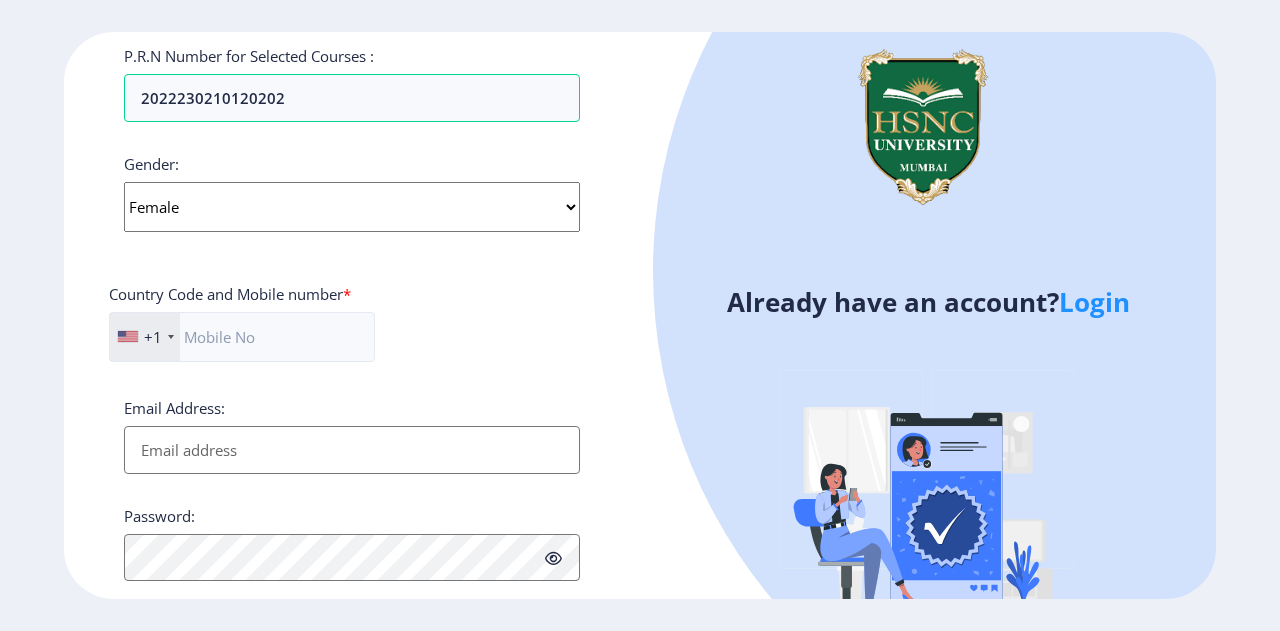 click 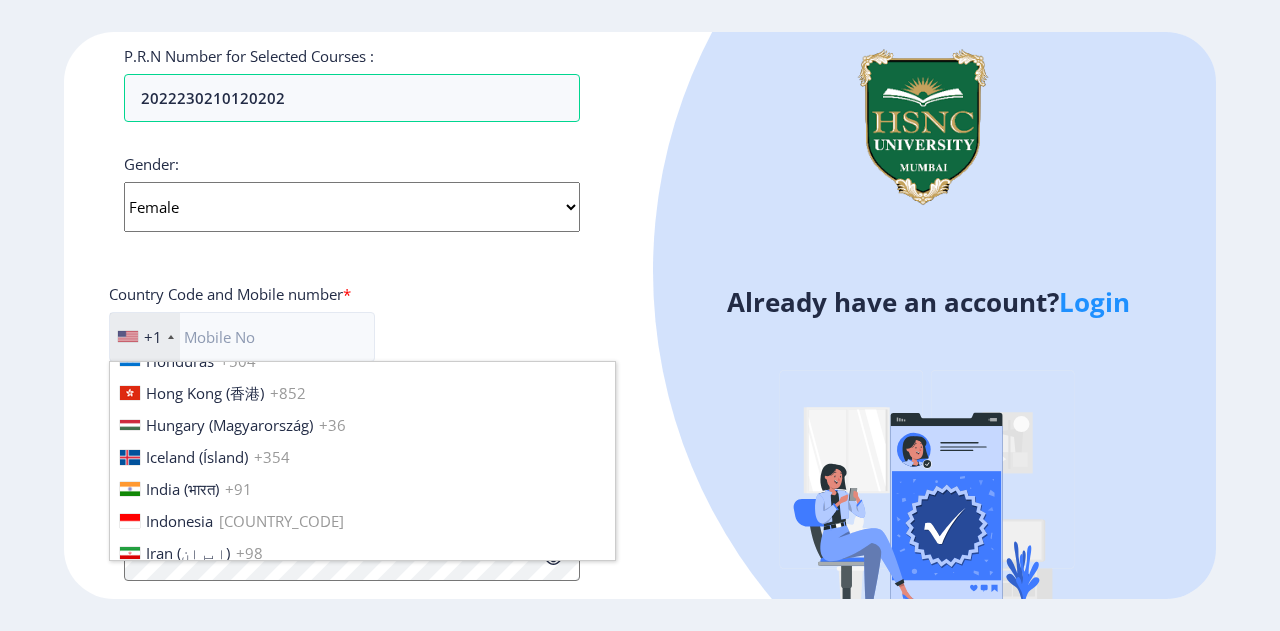 scroll, scrollTop: 3074, scrollLeft: 0, axis: vertical 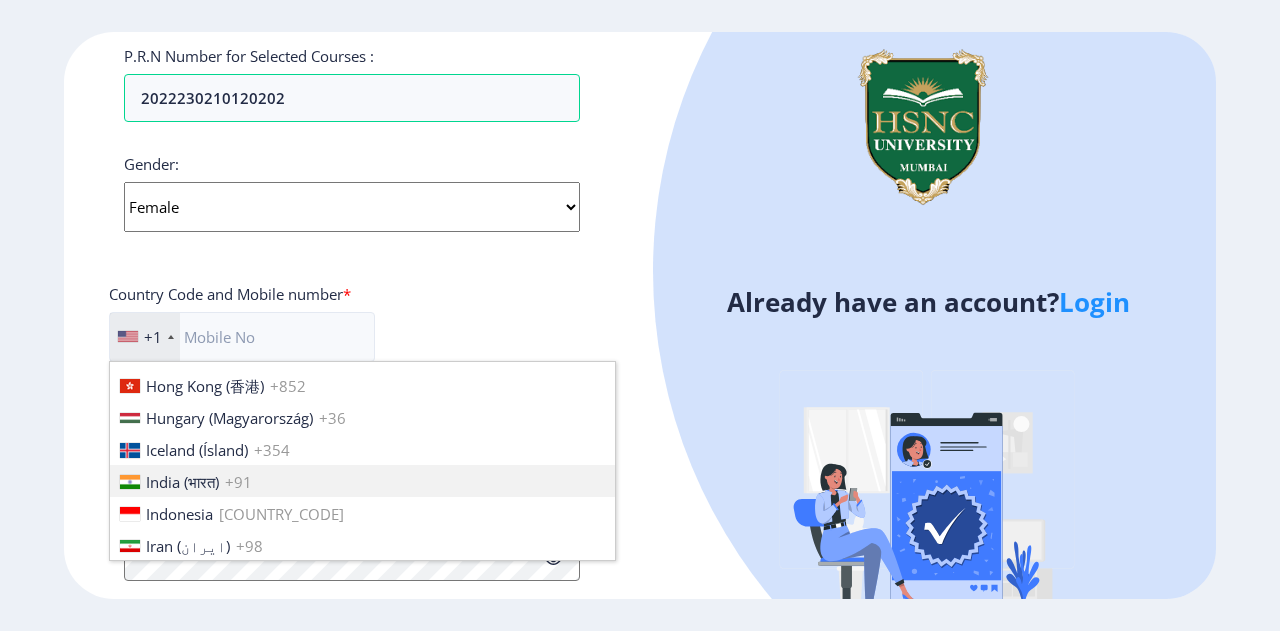 click on "India (भारत)" at bounding box center [182, 482] 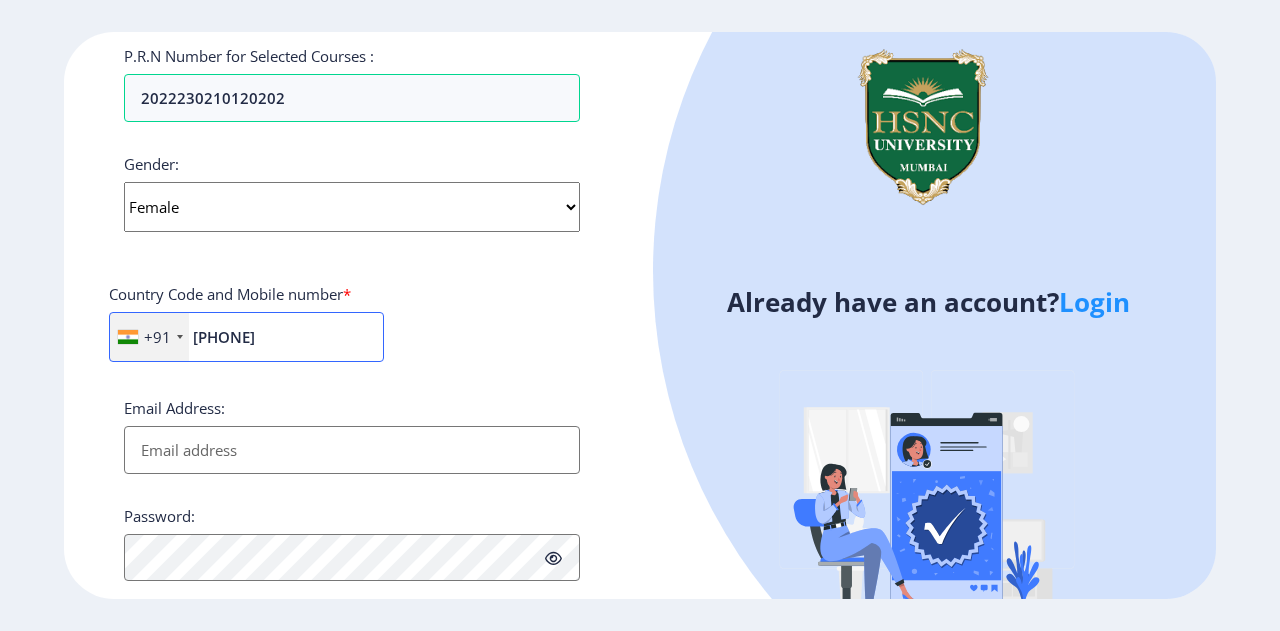type on "[PHONE]" 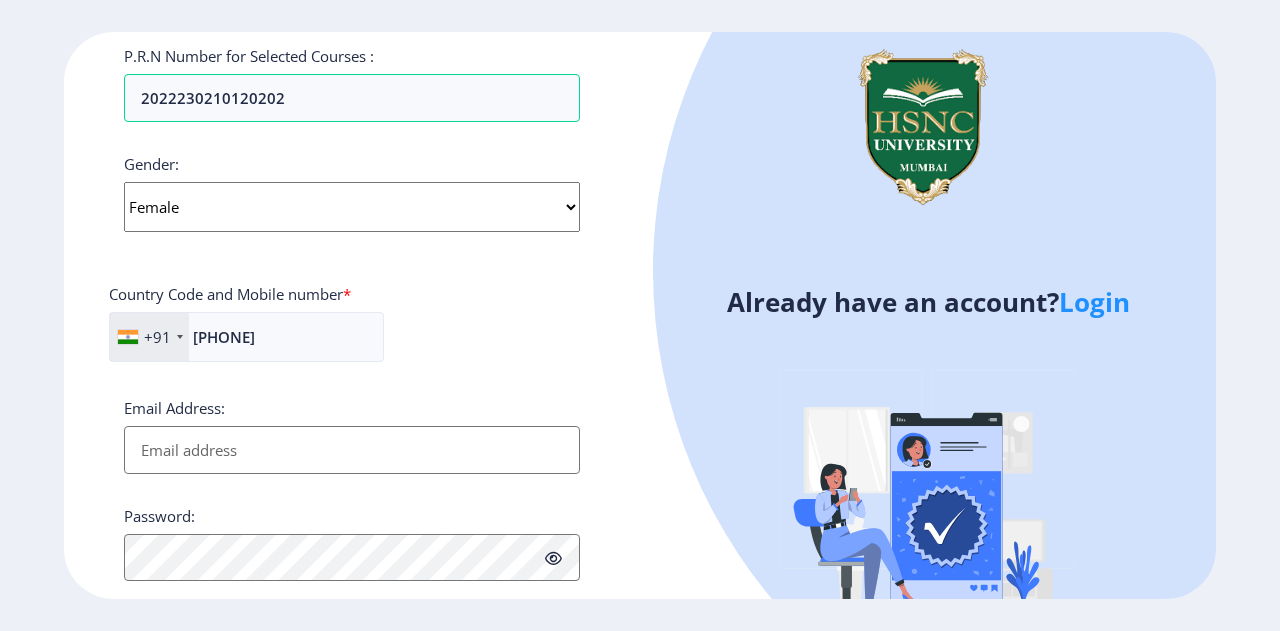 click on "Email Address:" at bounding box center [352, 450] 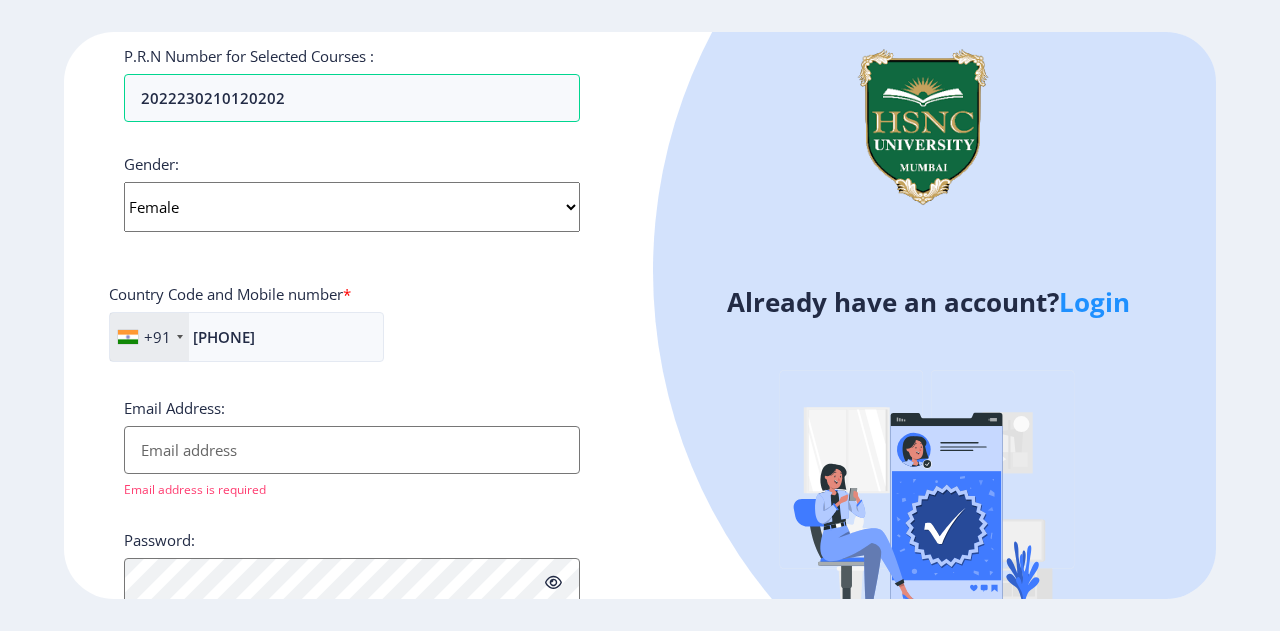 type on "[EMAIL]" 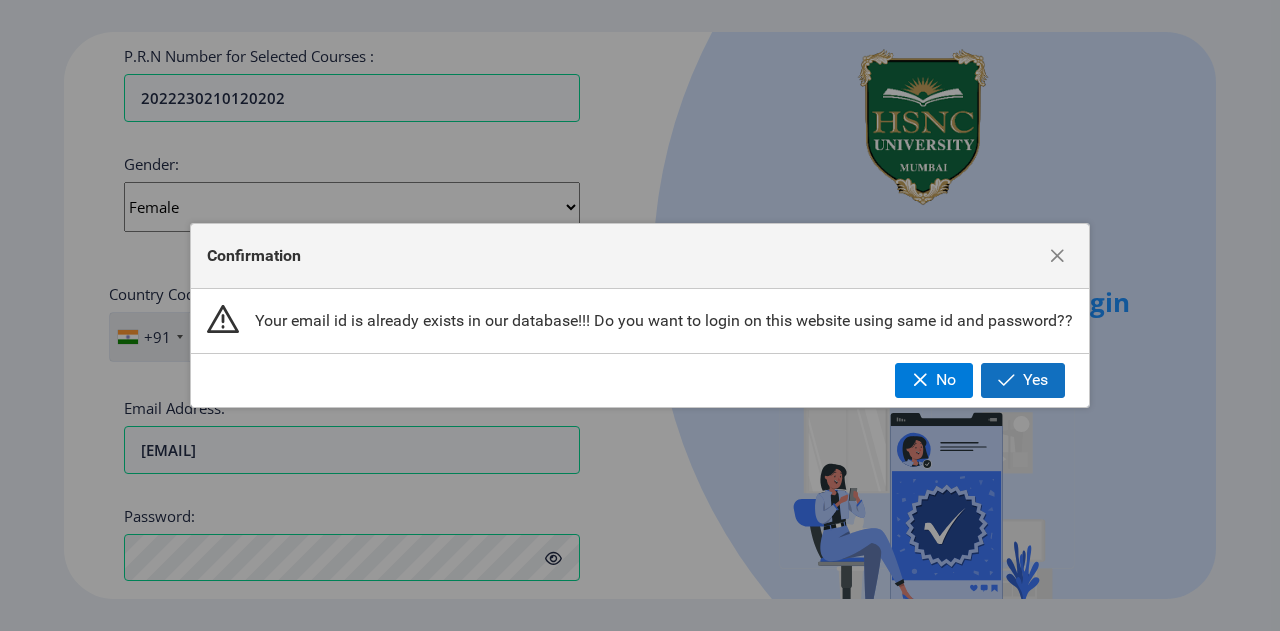 click on "Yes" 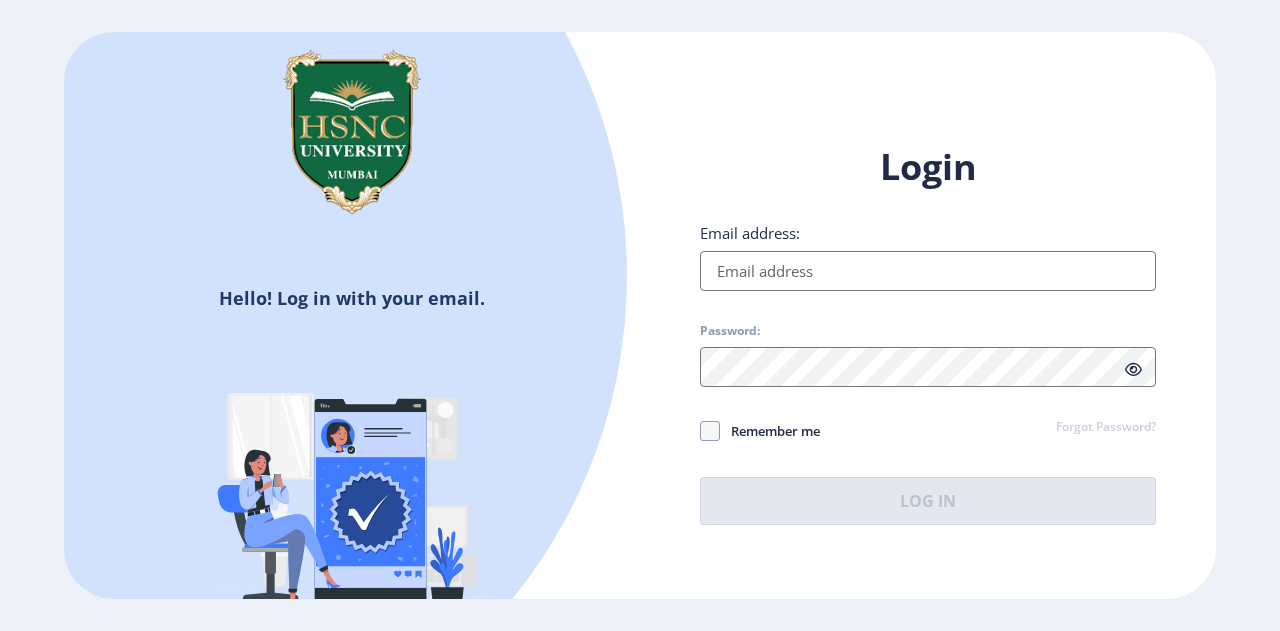 click on "Email address:" at bounding box center (928, 271) 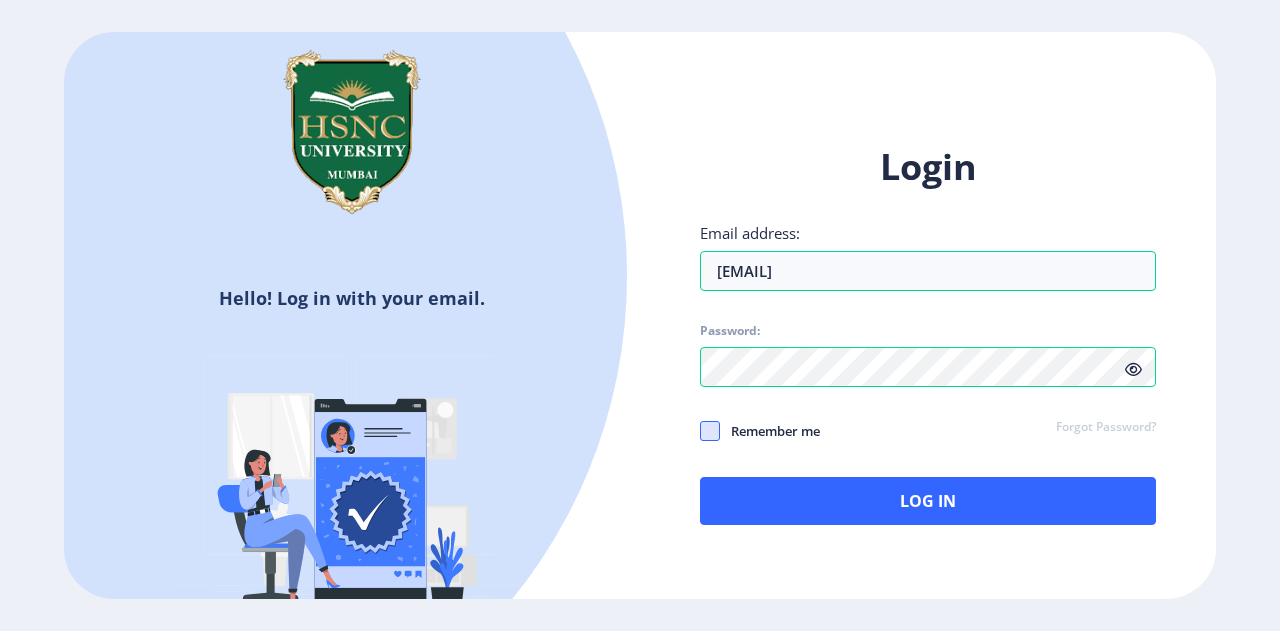 click 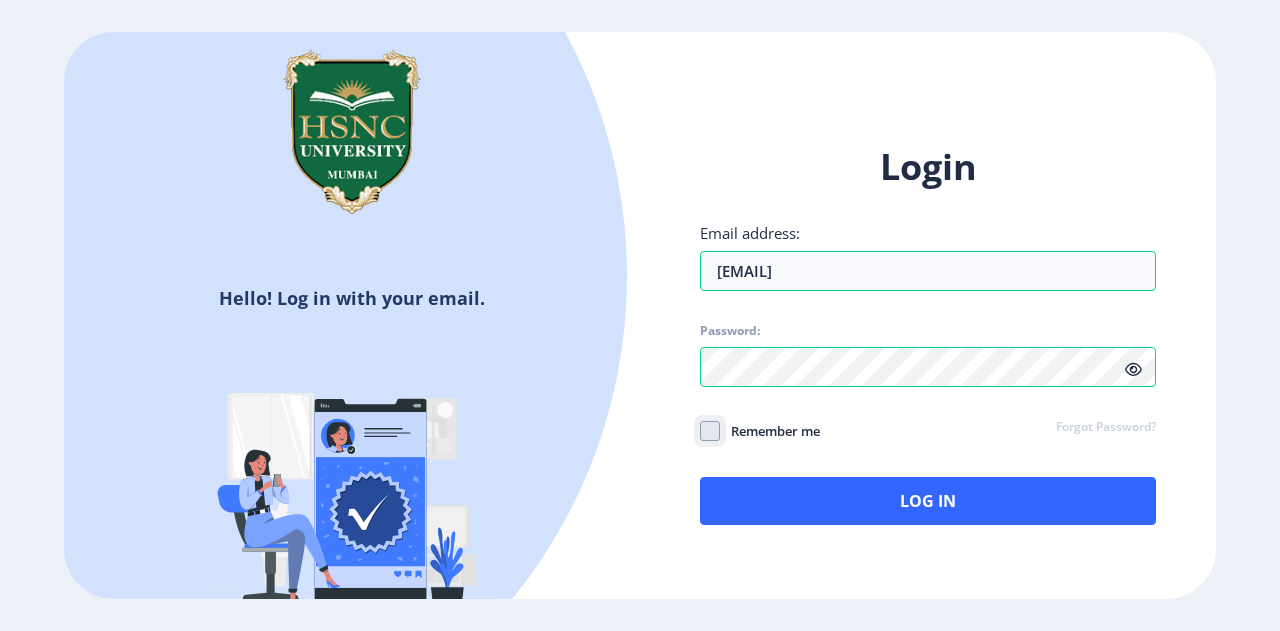 click on "Remember me" 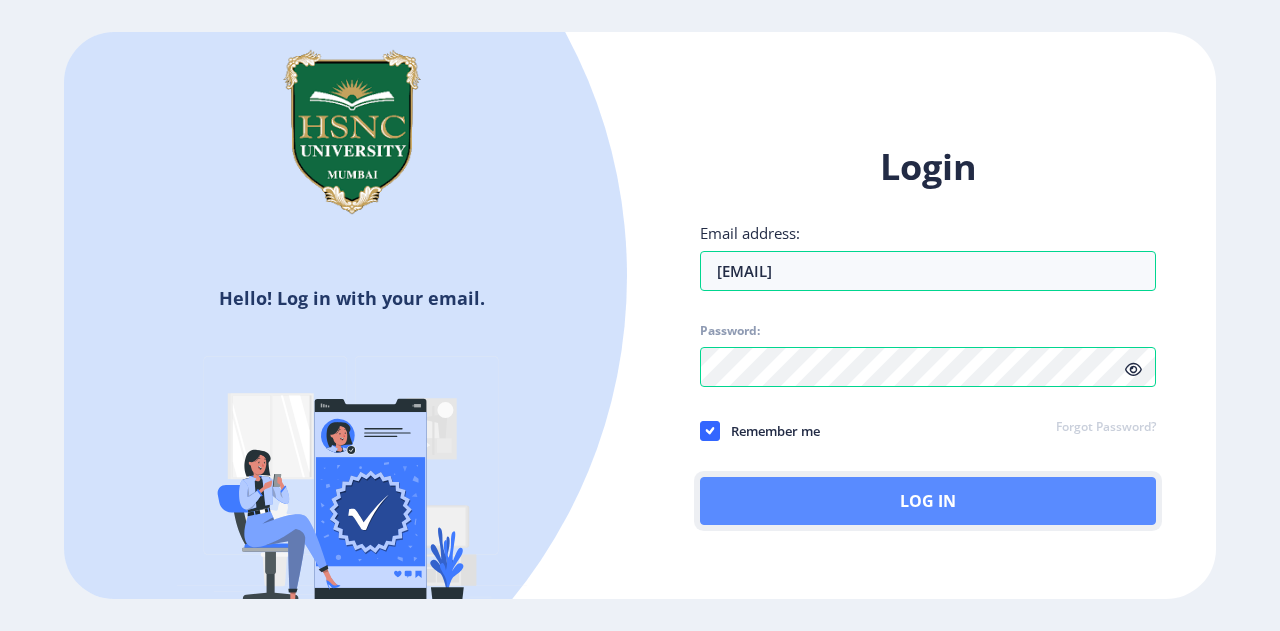 click on "Log In" 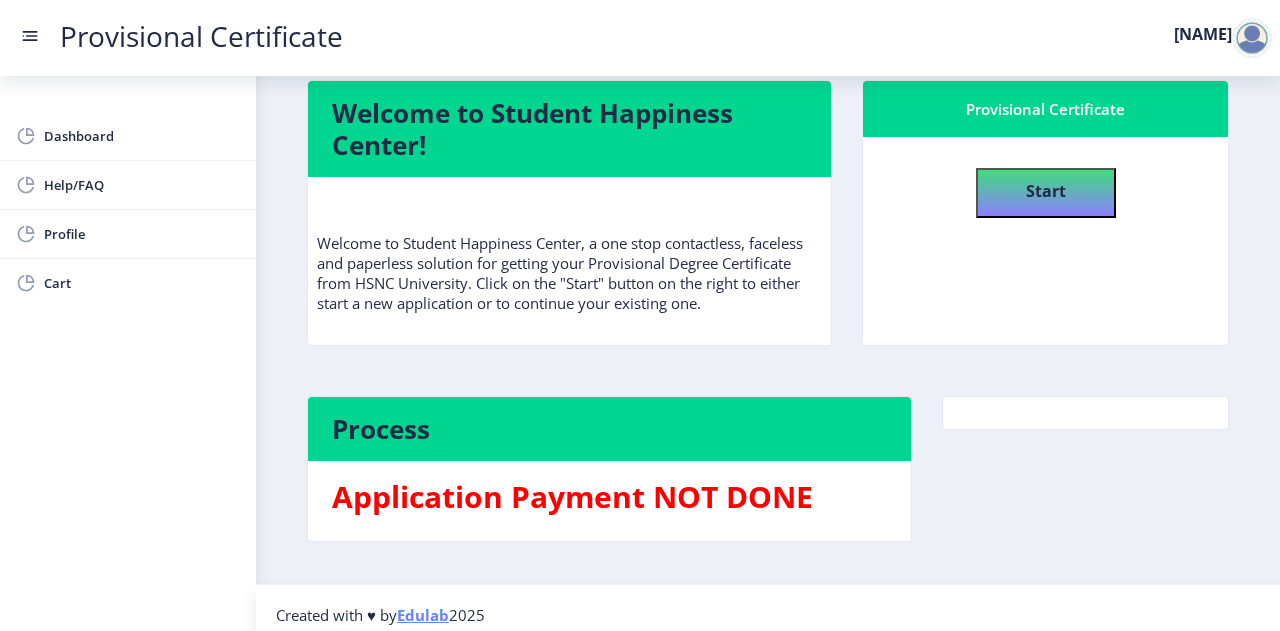 scroll, scrollTop: 44, scrollLeft: 0, axis: vertical 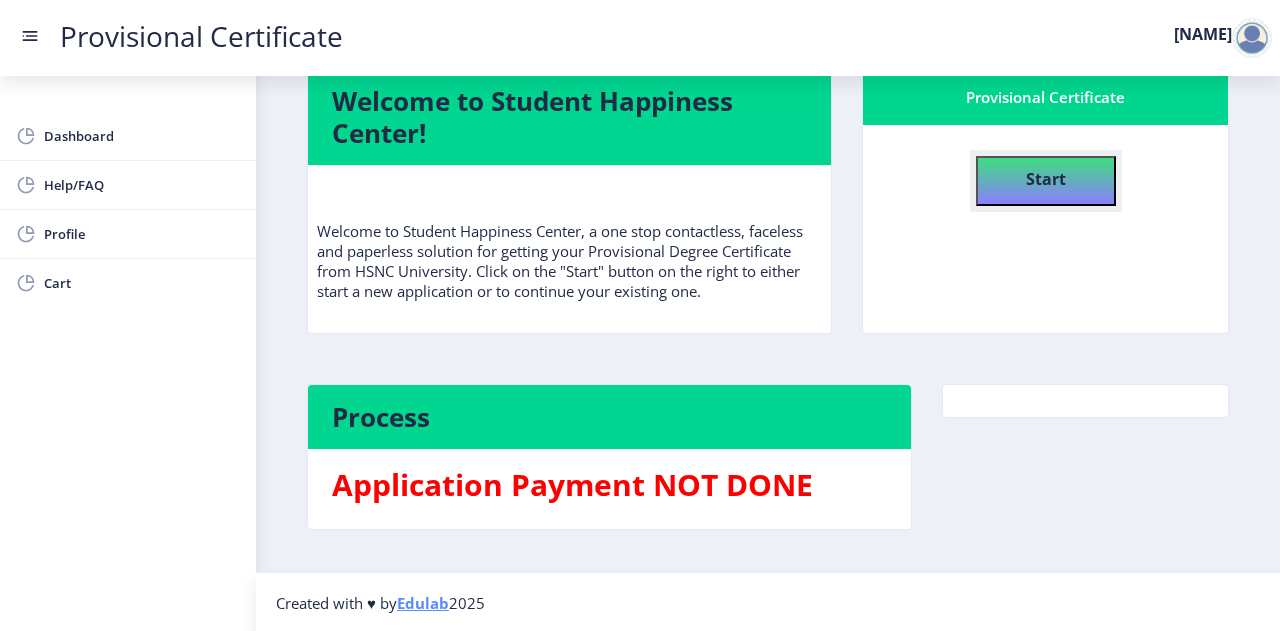 click on "Start" 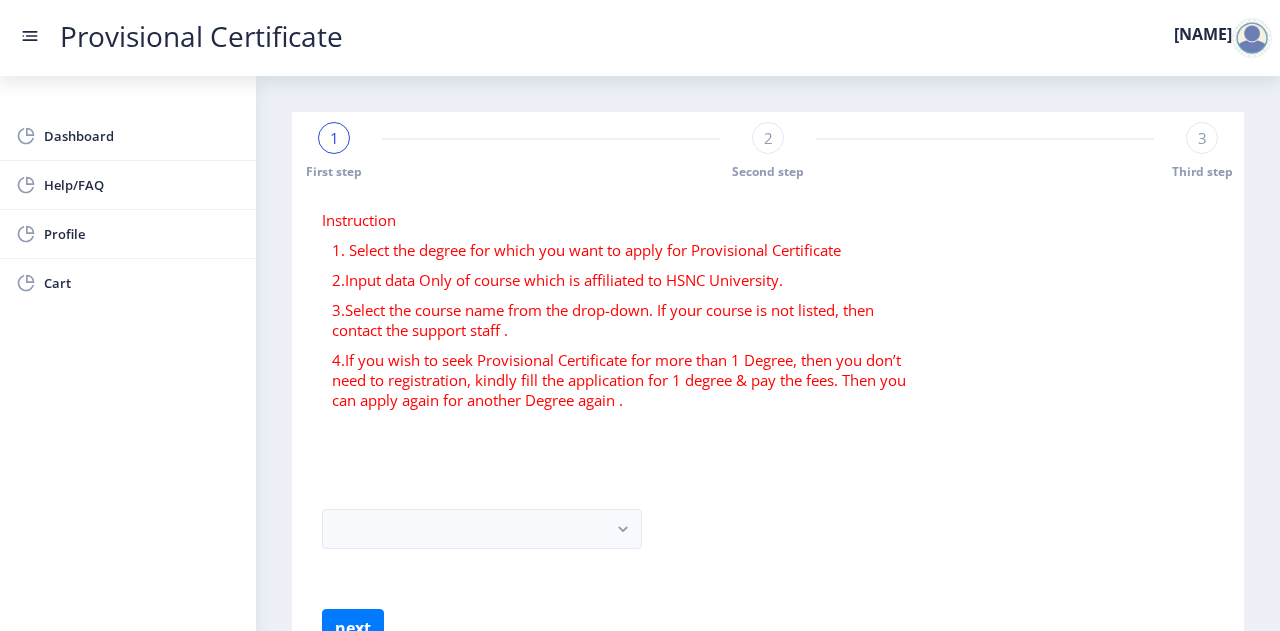 scroll, scrollTop: 116, scrollLeft: 0, axis: vertical 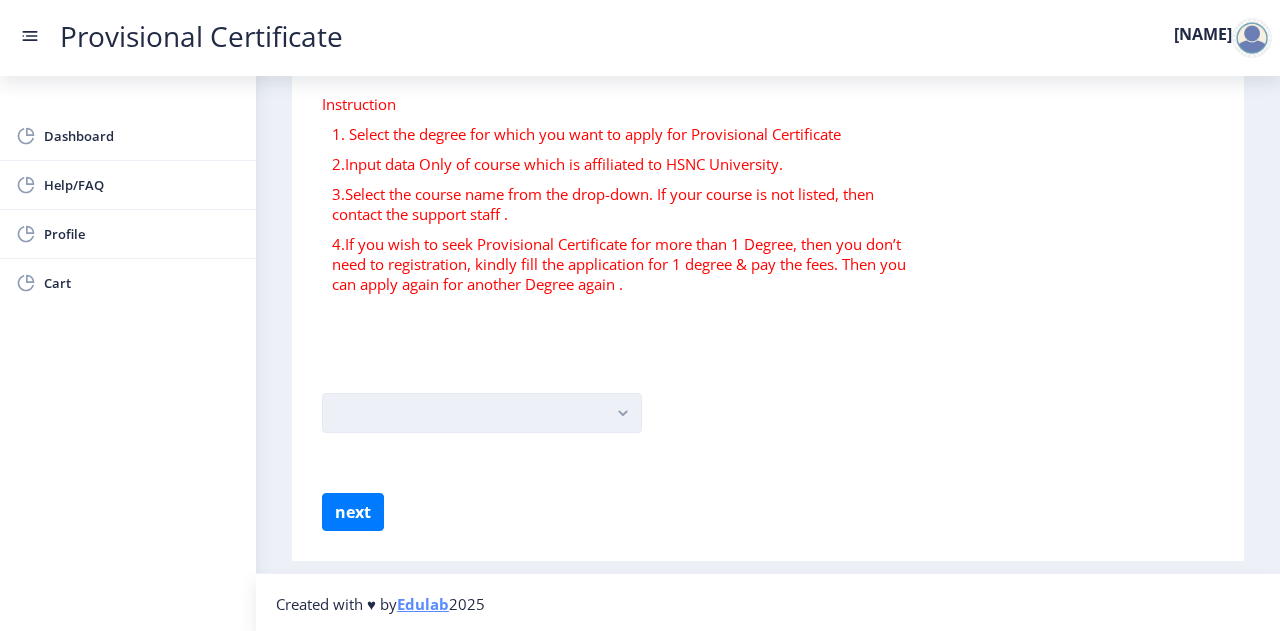 click 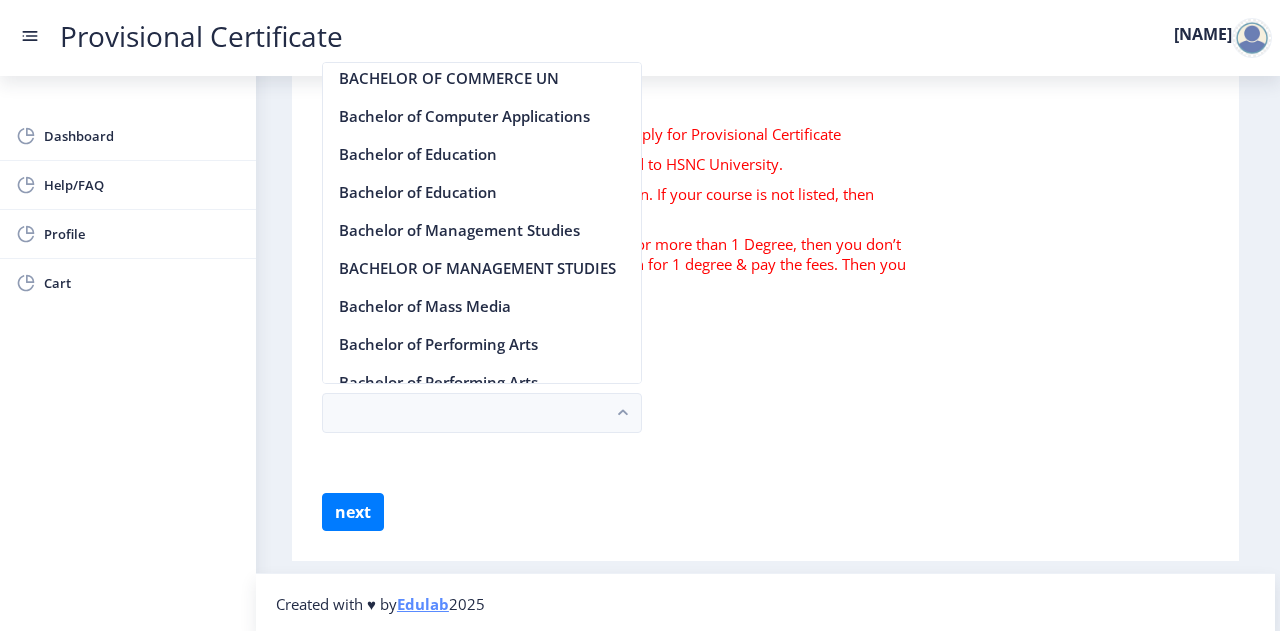 scroll, scrollTop: 951, scrollLeft: 0, axis: vertical 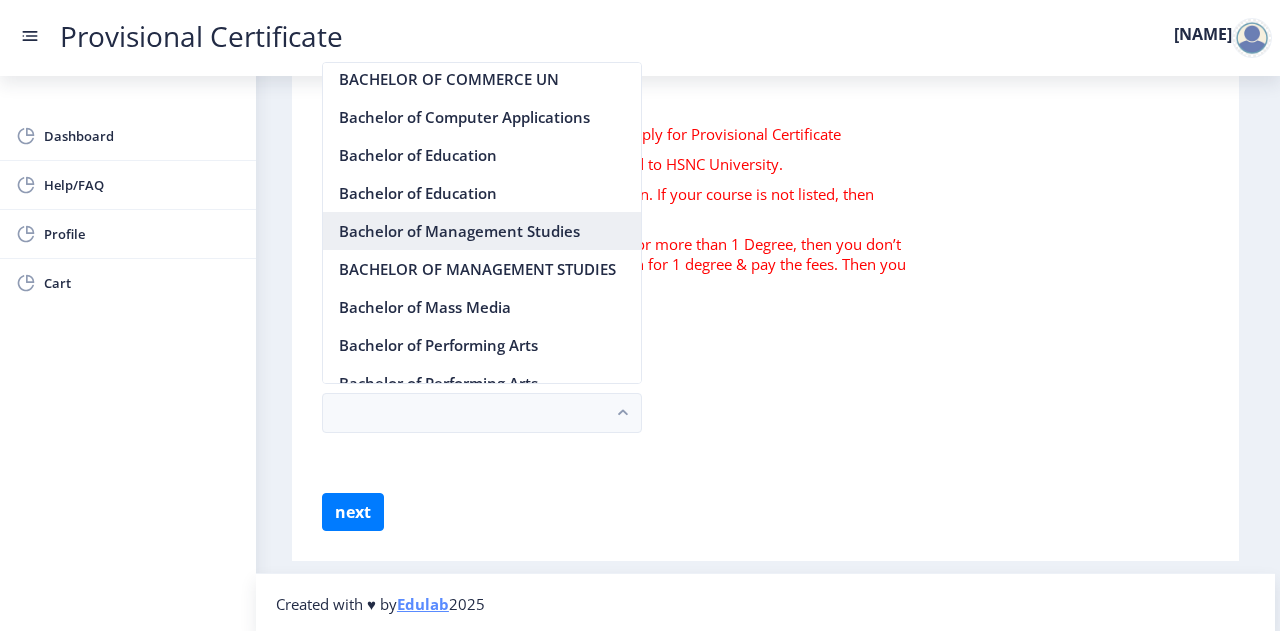 click on "Bachelor of Management Studies" at bounding box center (482, 231) 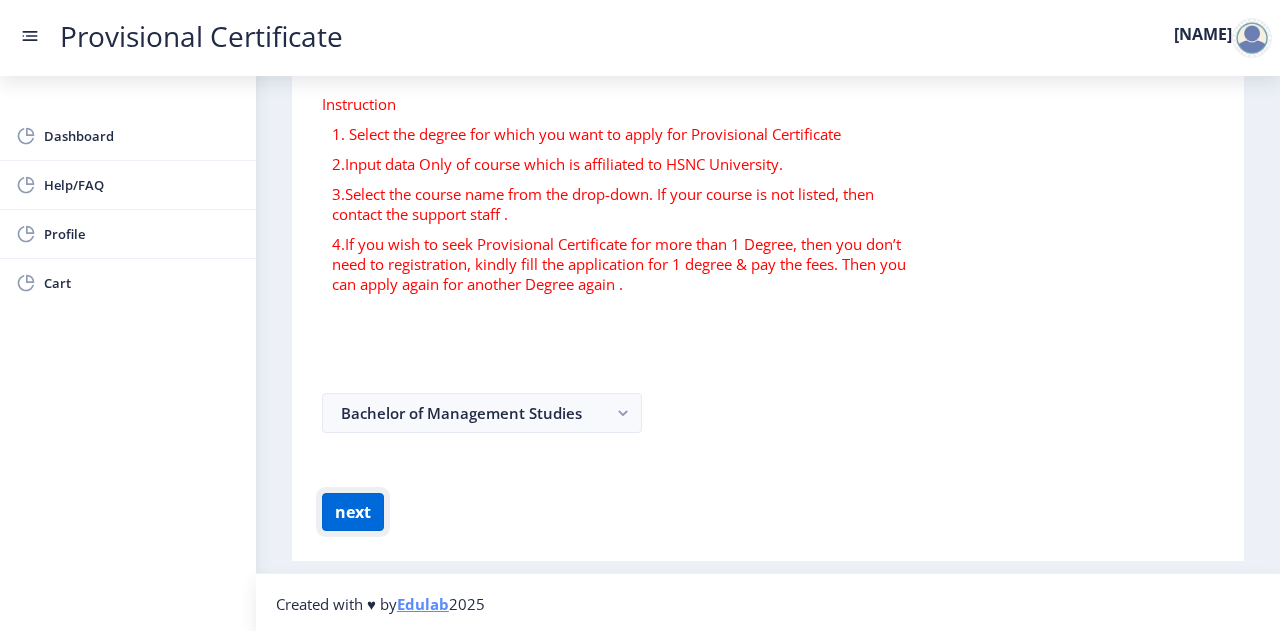 click on "next" 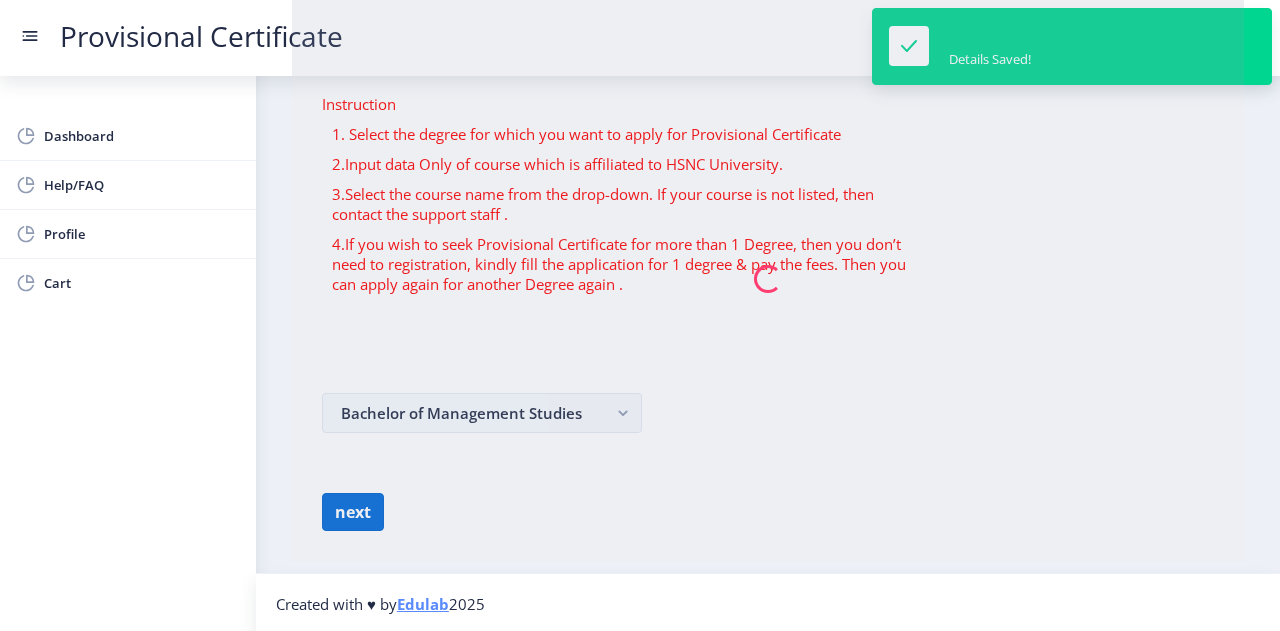 scroll, scrollTop: 0, scrollLeft: 0, axis: both 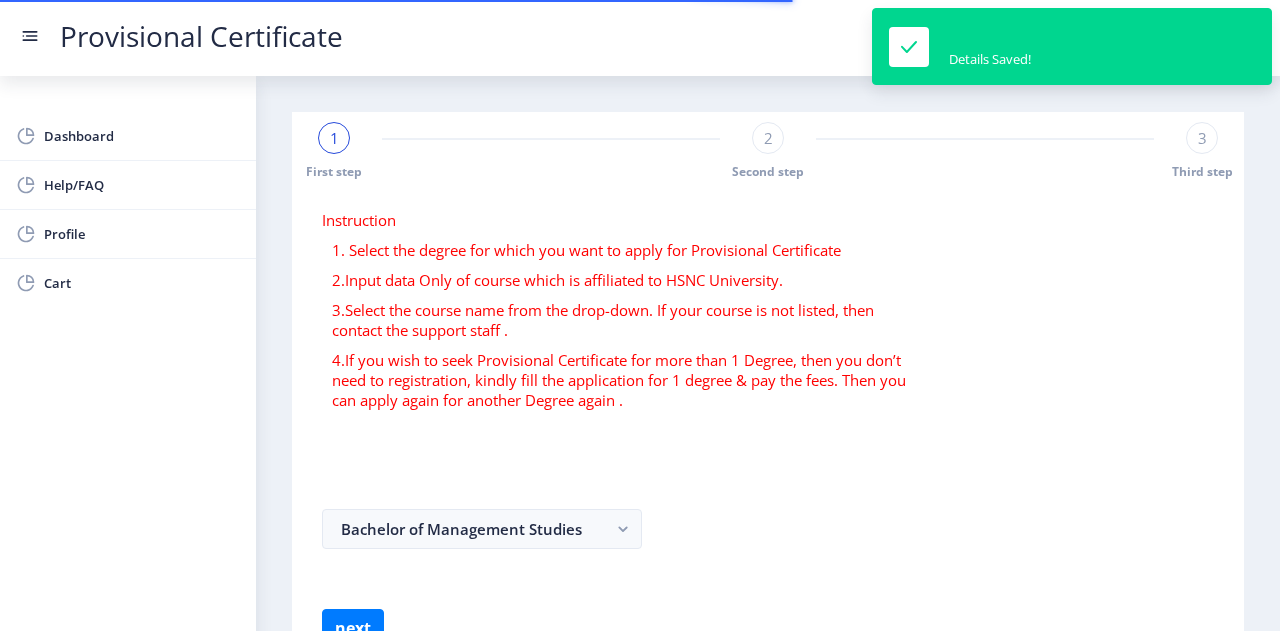 select 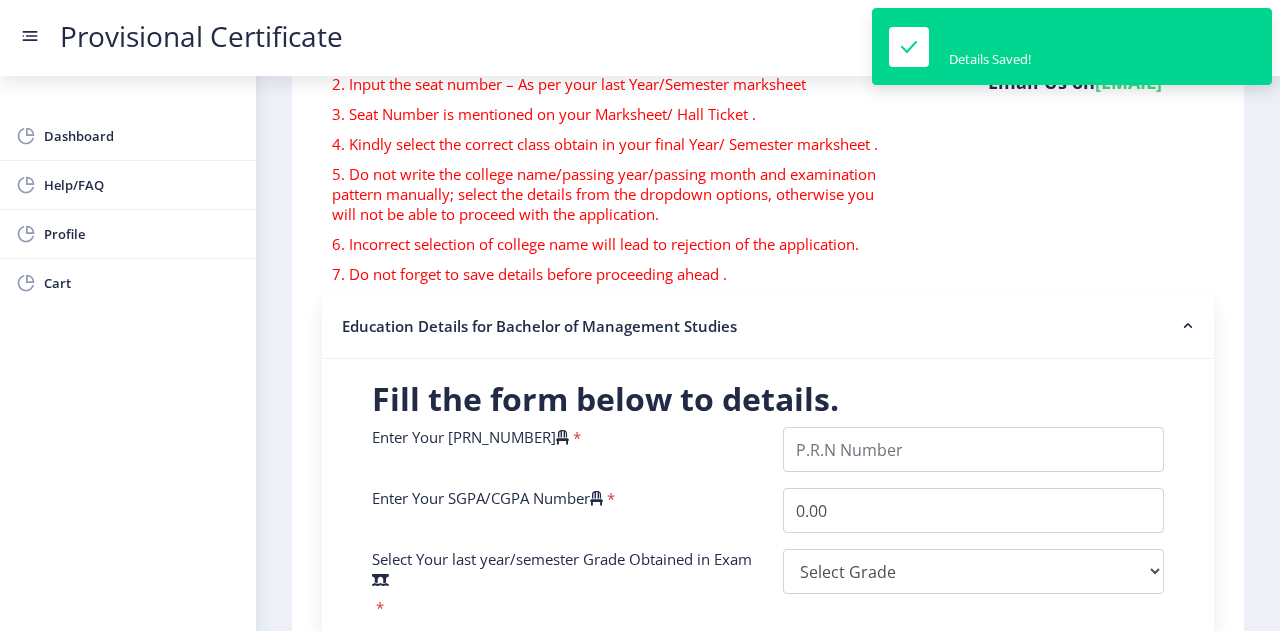 scroll, scrollTop: 197, scrollLeft: 0, axis: vertical 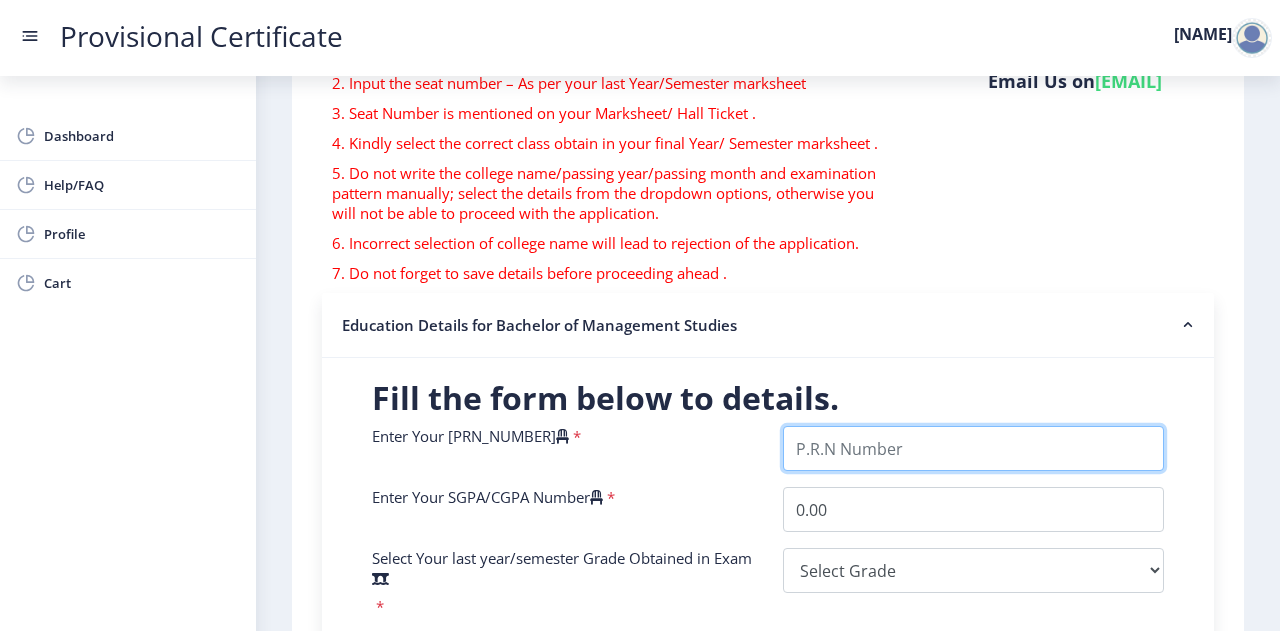 click on "Enter Your P.R.N Number" at bounding box center (973, 448) 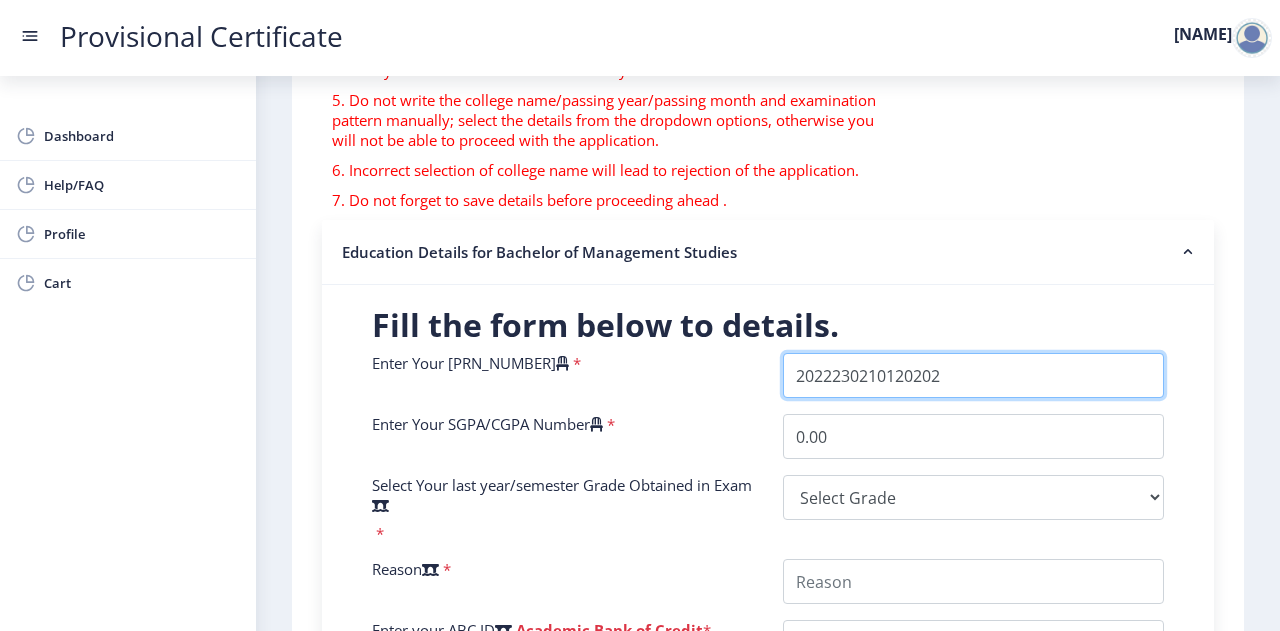 scroll, scrollTop: 275, scrollLeft: 0, axis: vertical 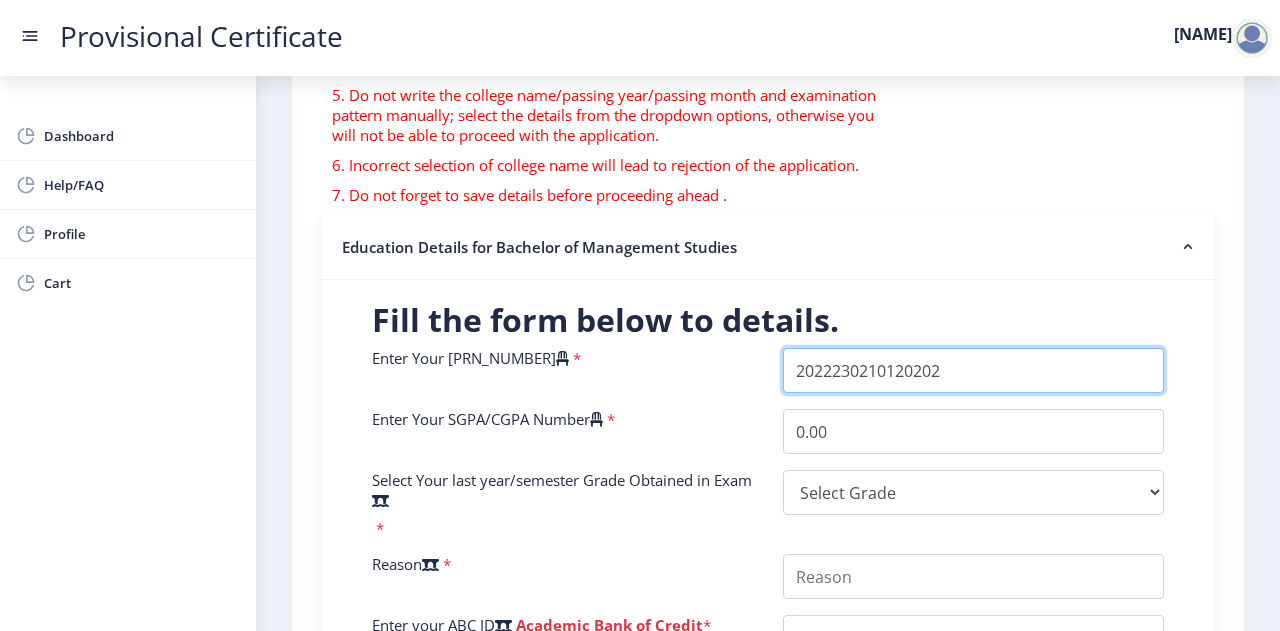 type on "[NUMBER]" 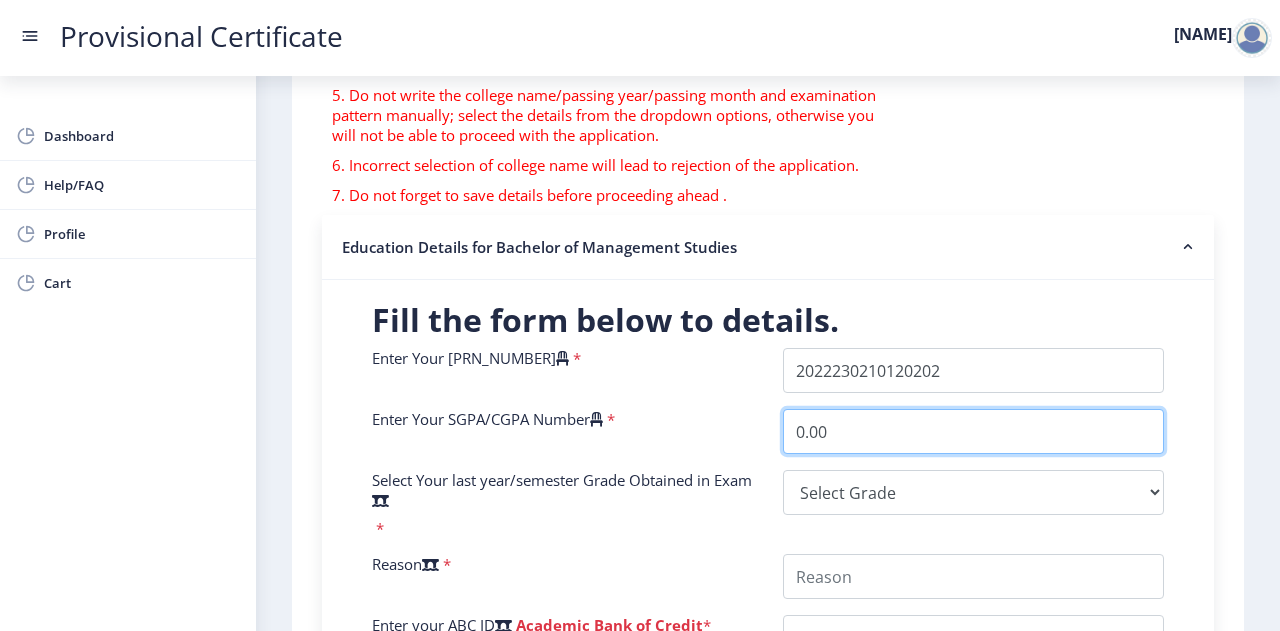 click on "[NUMBER]" at bounding box center [973, 431] 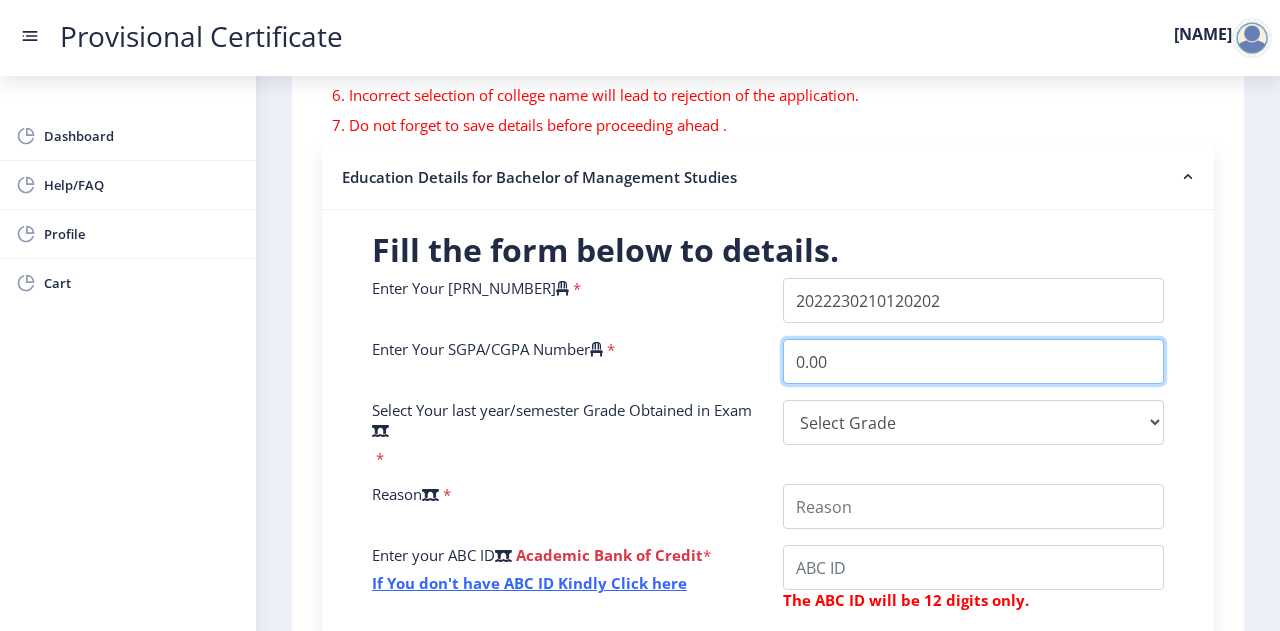 scroll, scrollTop: 343, scrollLeft: 0, axis: vertical 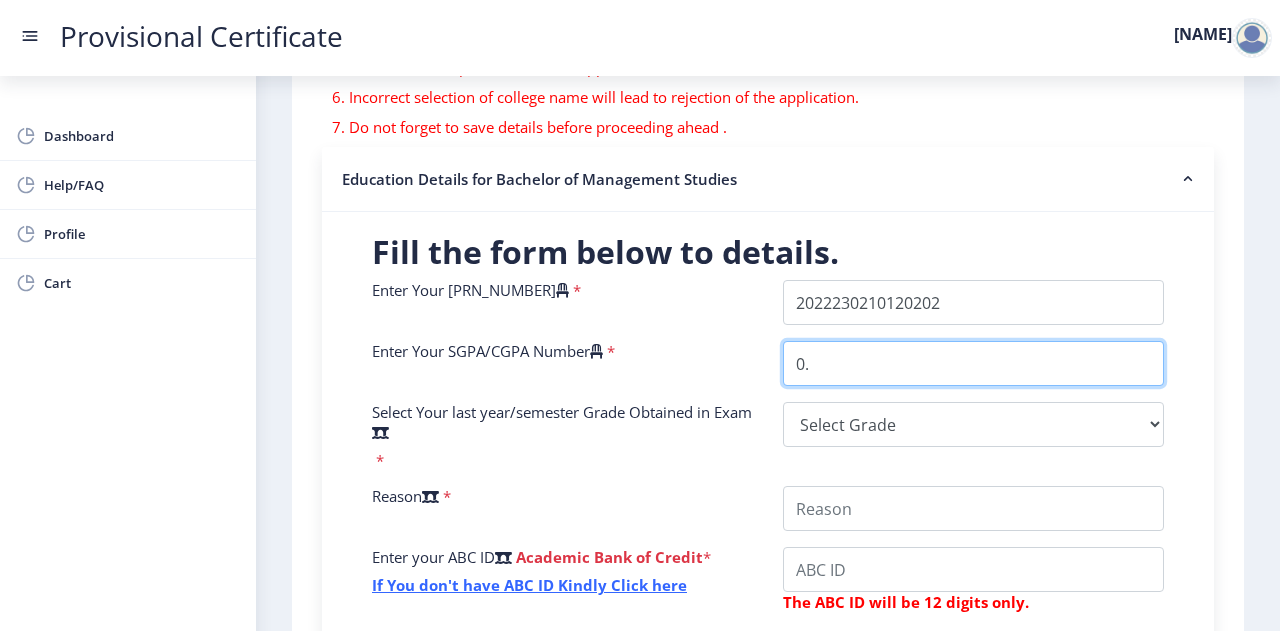 type on "0" 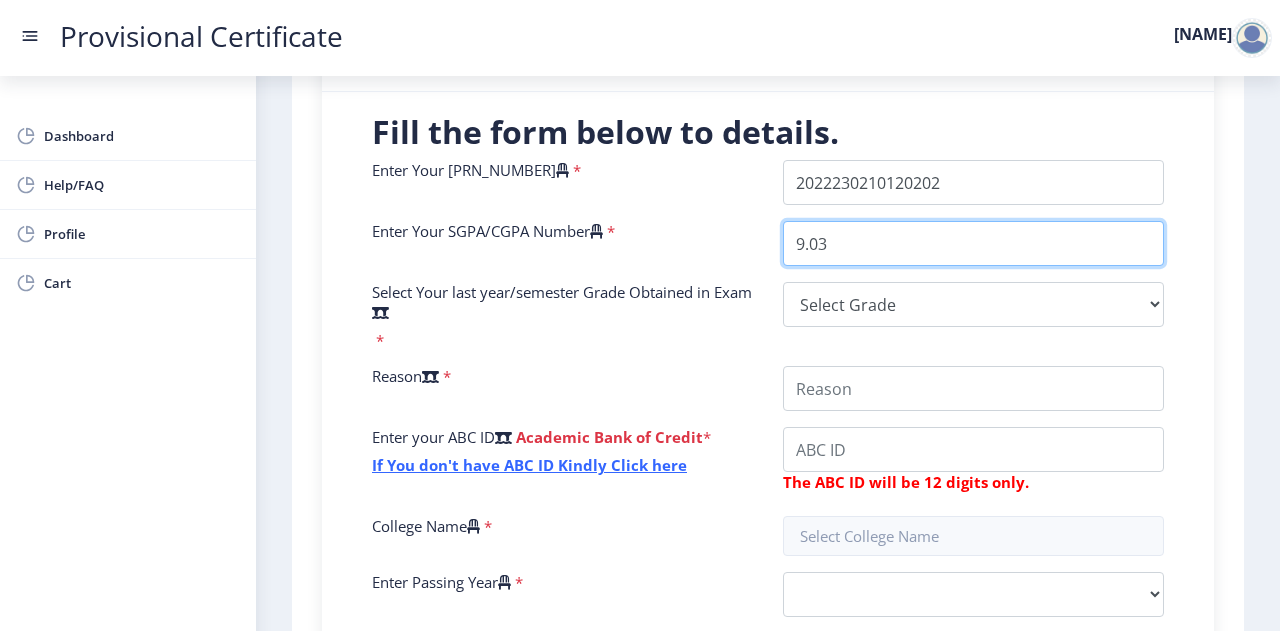 scroll, scrollTop: 473, scrollLeft: 0, axis: vertical 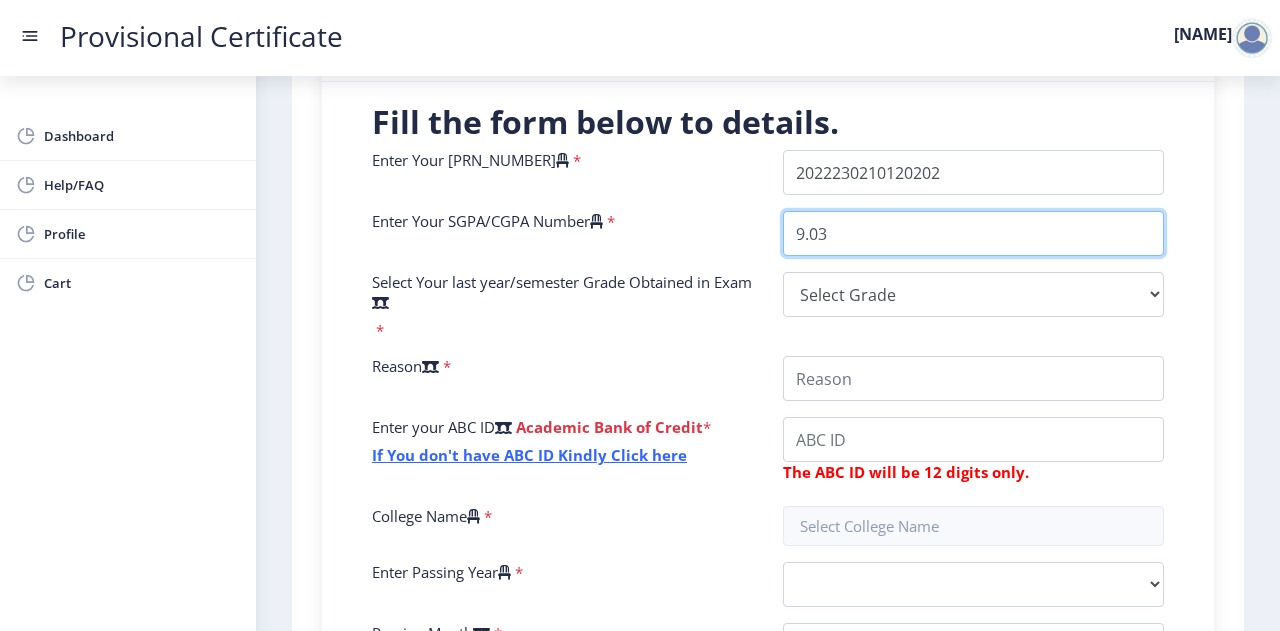 type on "[NUMBER]" 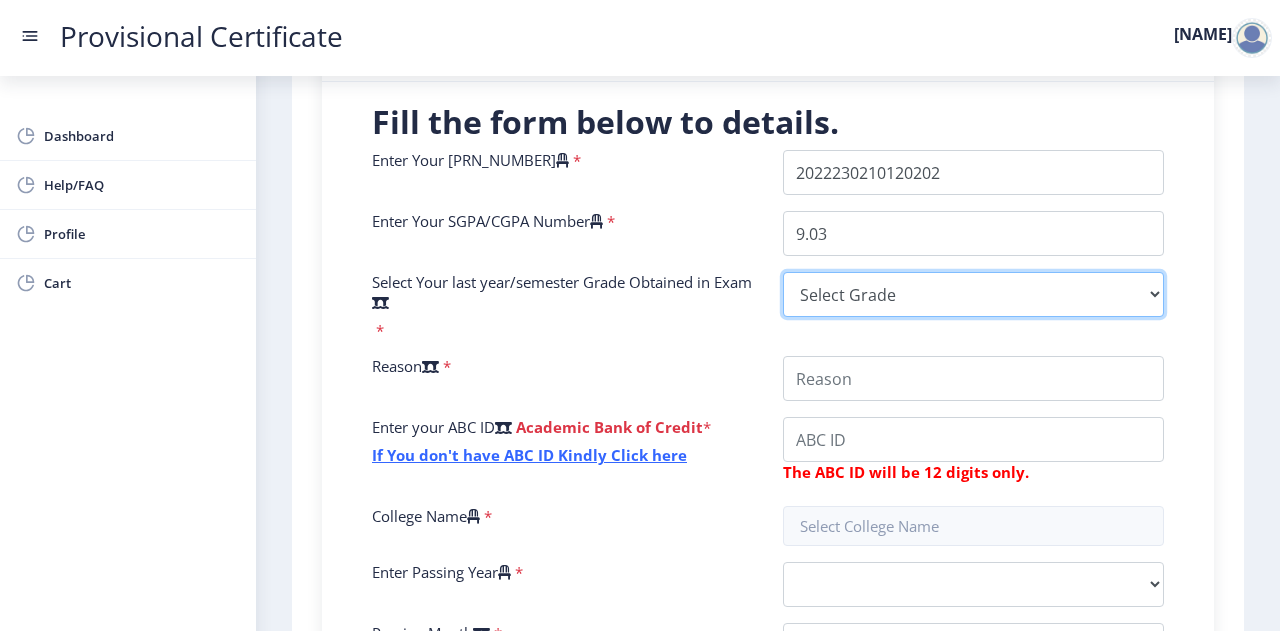 click on "Select Grade  O   A+   A   B+   B   C   D   F(Fail)" at bounding box center (973, 294) 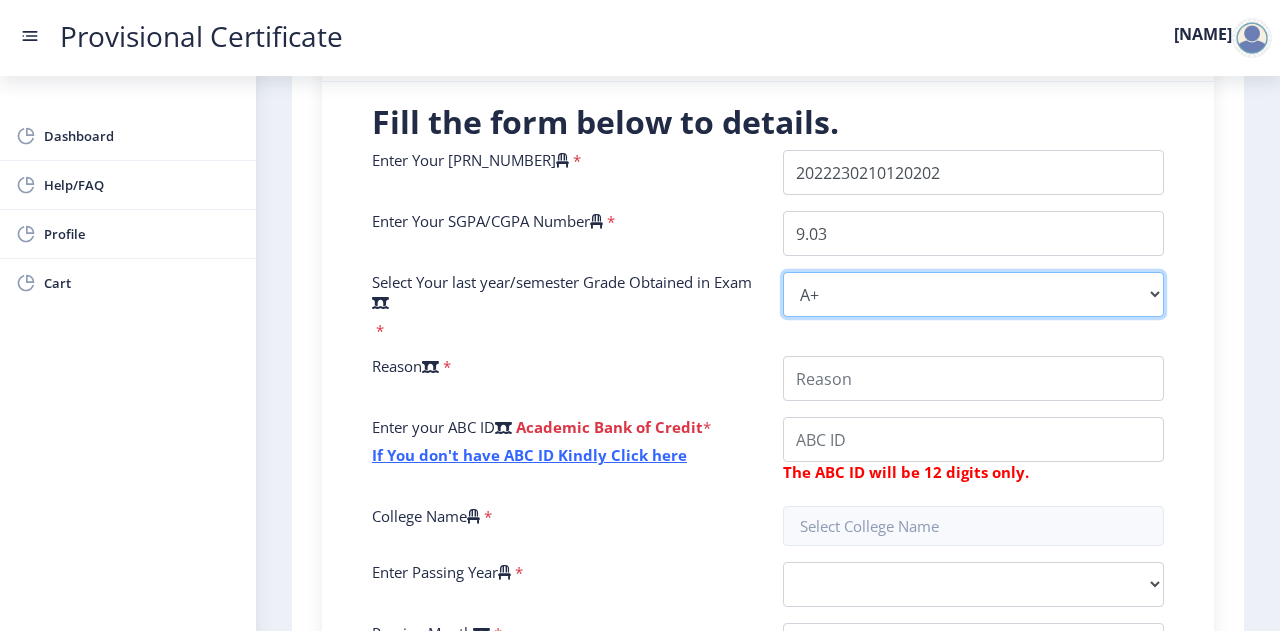 click on "Select Grade  O   A+   A   B+   B   C   D   F(Fail)" at bounding box center [973, 294] 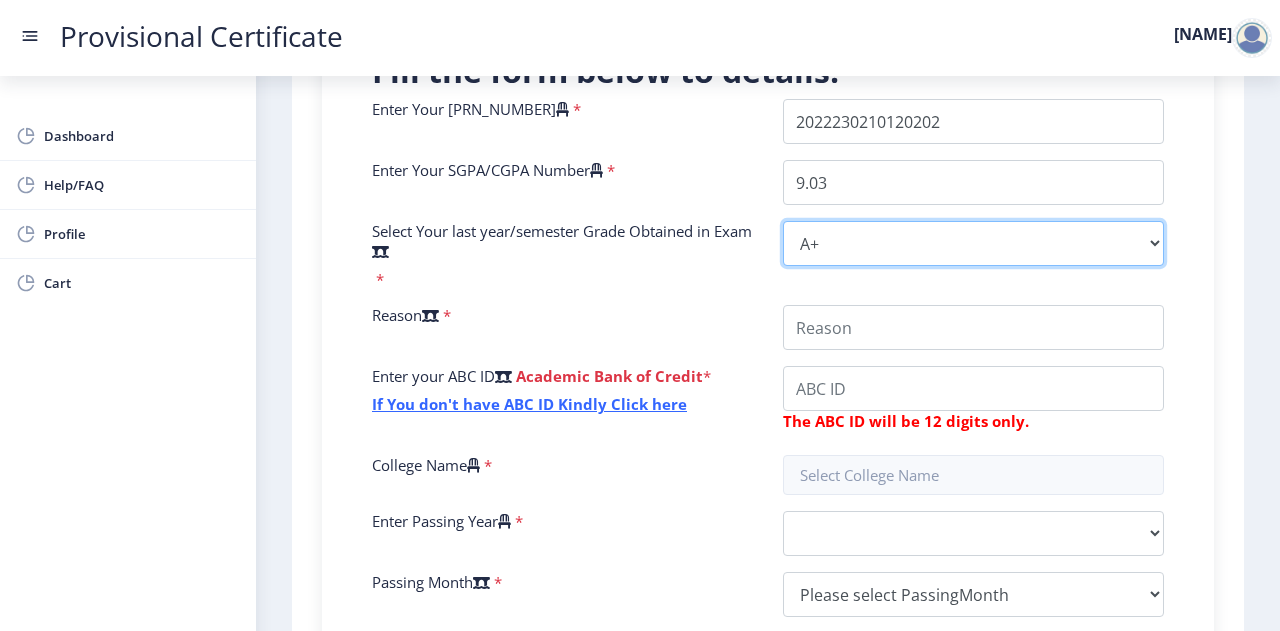 scroll, scrollTop: 525, scrollLeft: 0, axis: vertical 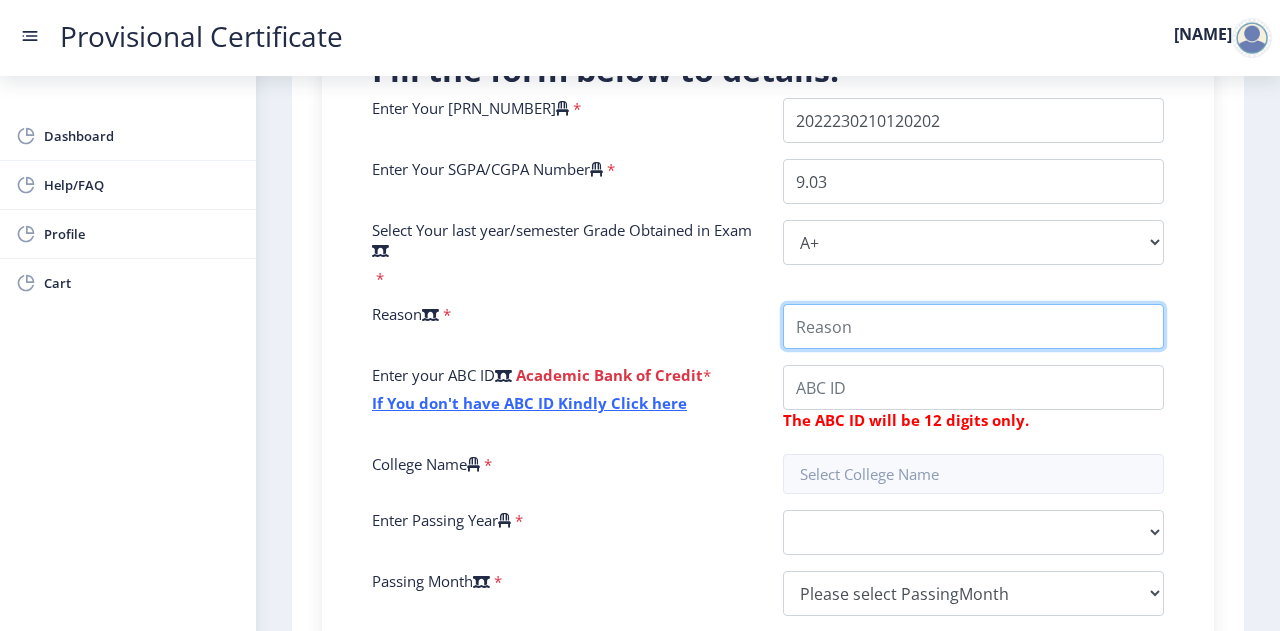 click on "College Name" at bounding box center [973, 326] 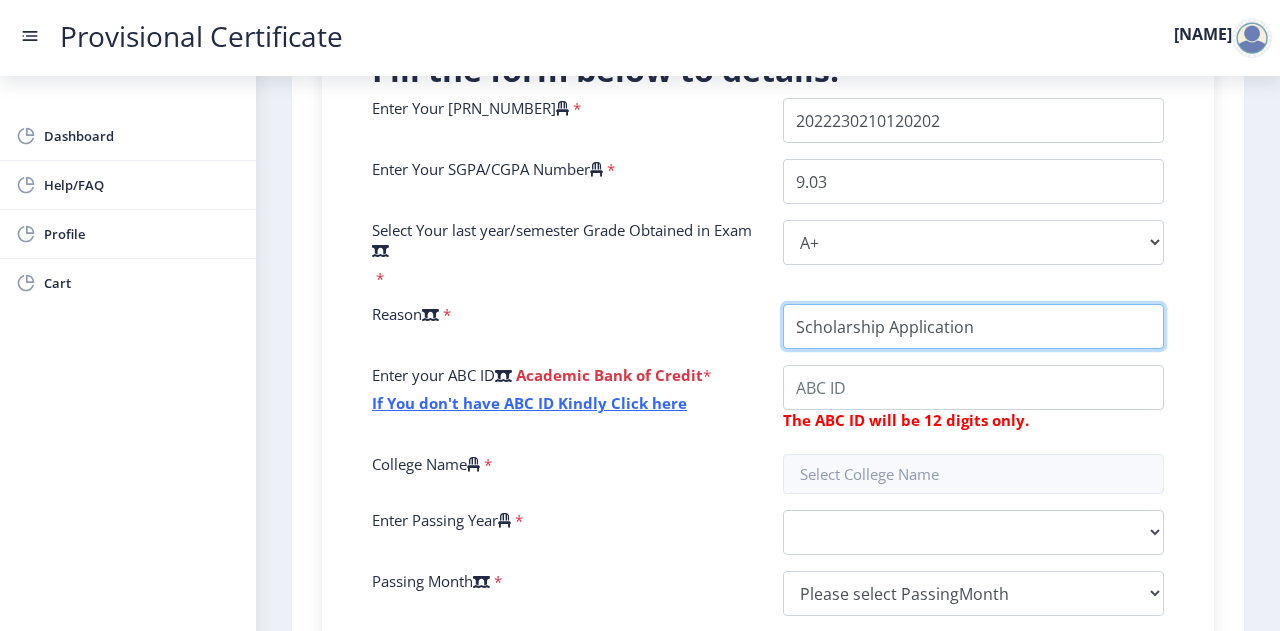 type on "Scholarship Application" 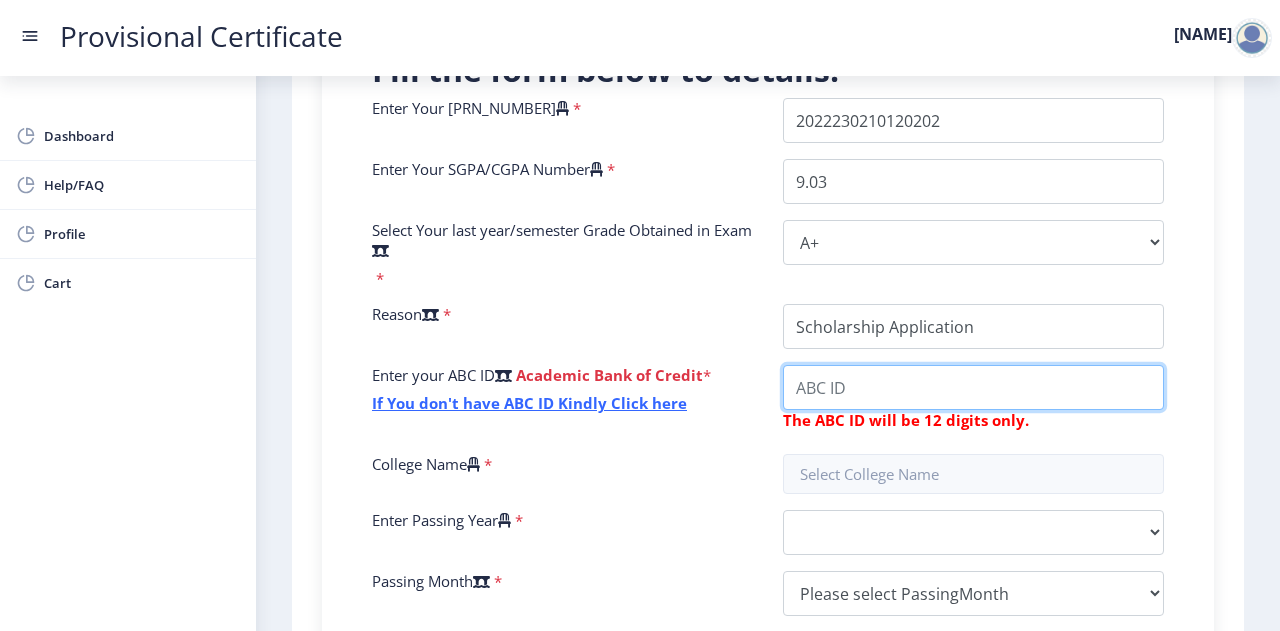 click on "College Name" at bounding box center [973, 387] 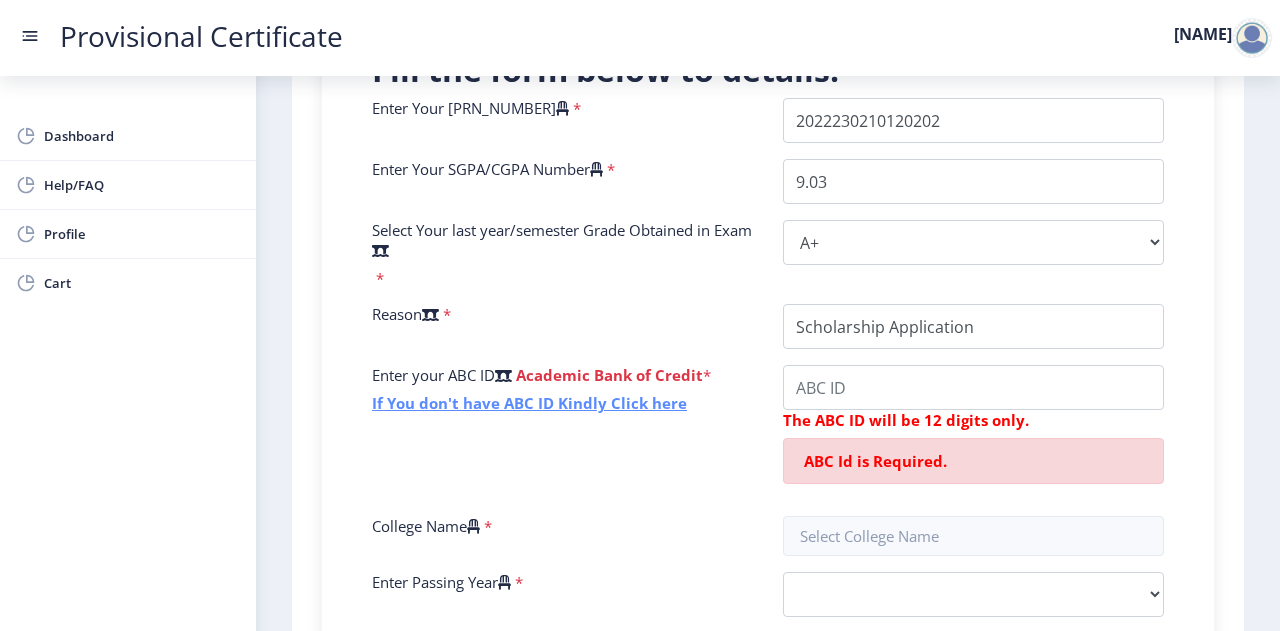 click on "If You don't have ABC ID Kindly Click here" 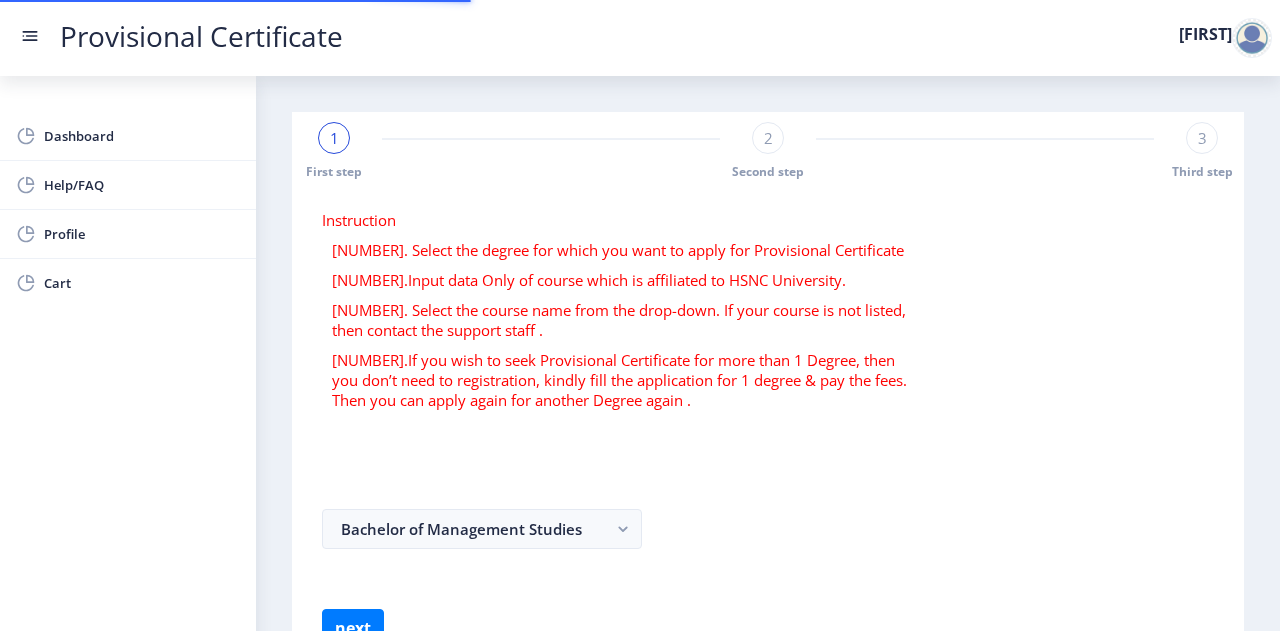 scroll, scrollTop: 0, scrollLeft: 0, axis: both 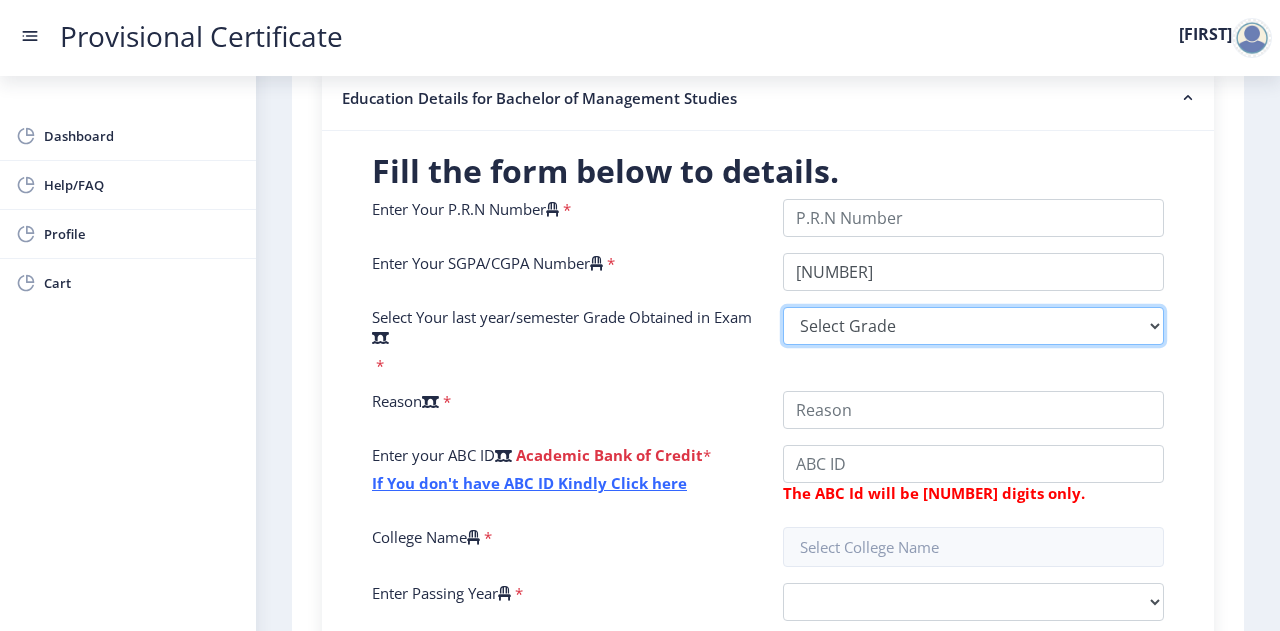 click on "Select Grade  O   A+   A   B+   B   C   D   F(Fail)" at bounding box center [973, 326] 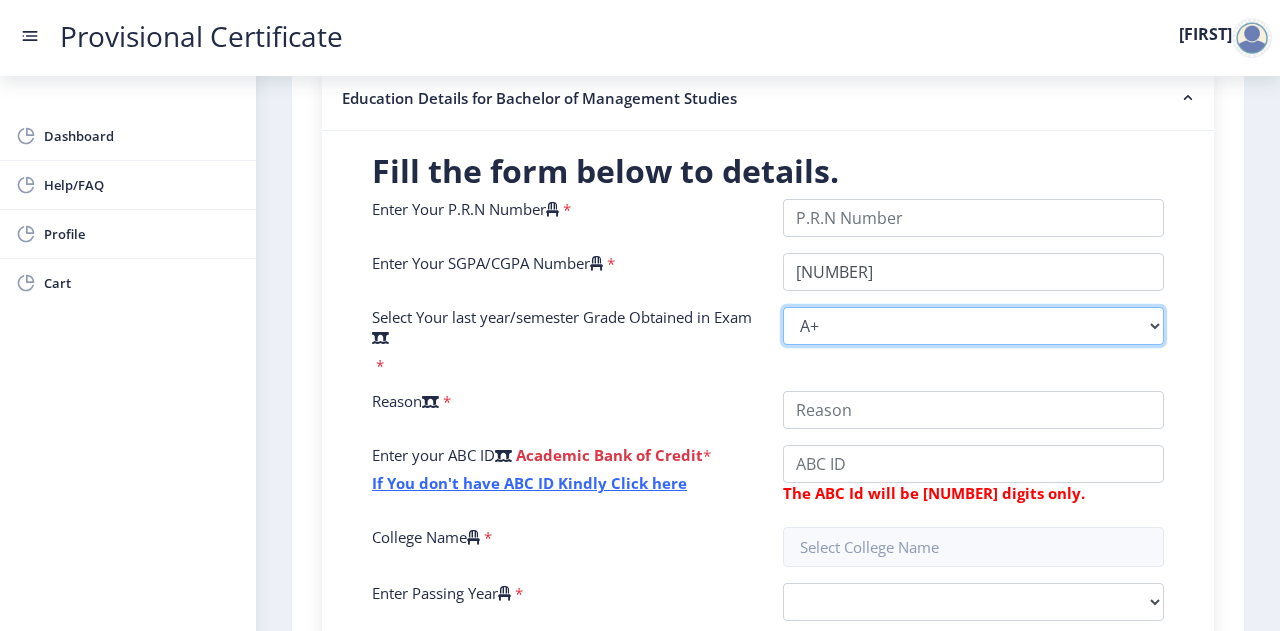 click on "Select Grade  O   A+   A   B+   B   C   D   F(Fail)" at bounding box center [973, 326] 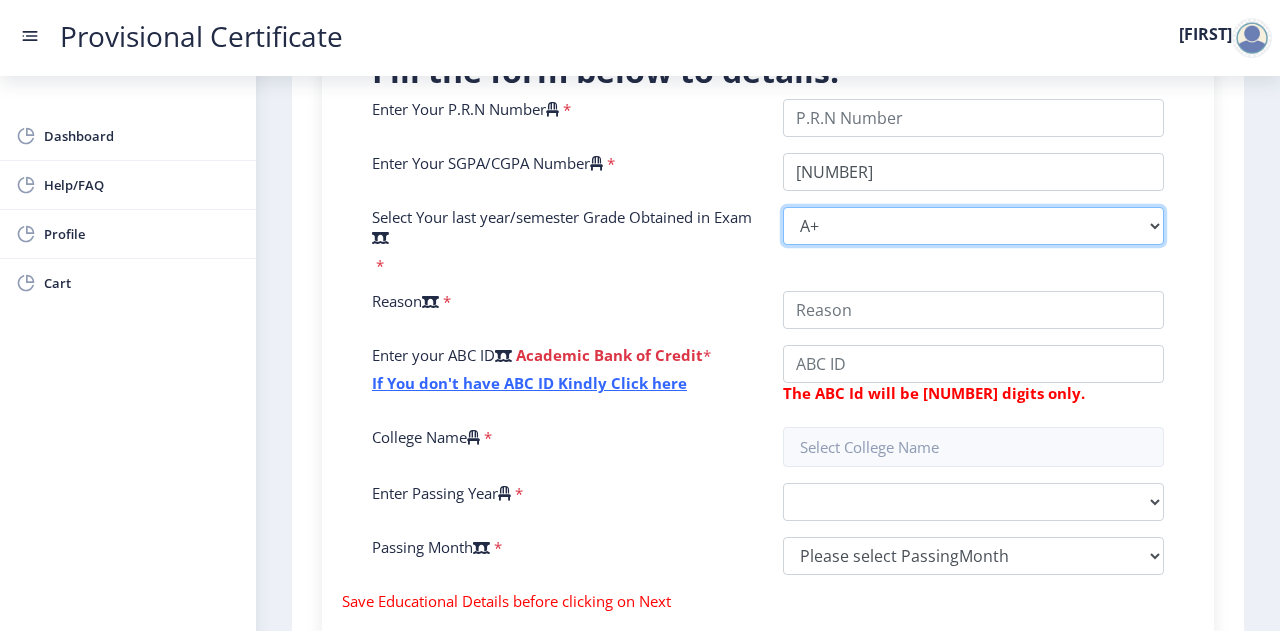scroll, scrollTop: 565, scrollLeft: 0, axis: vertical 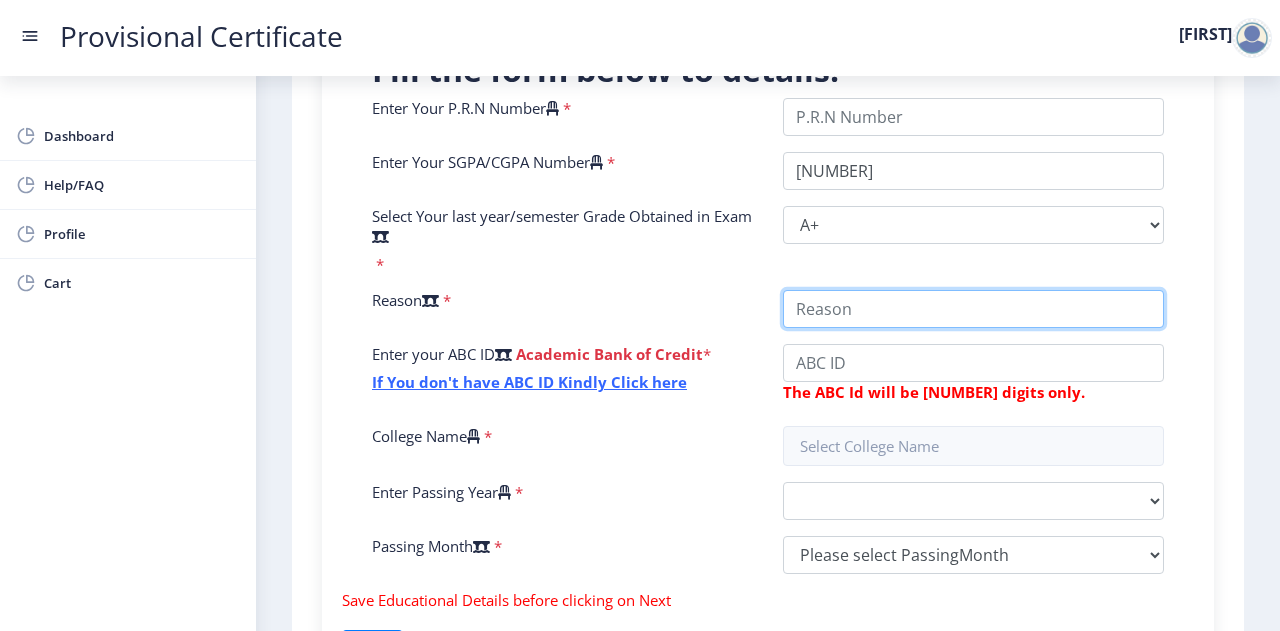 click on "College Name" at bounding box center [973, 309] 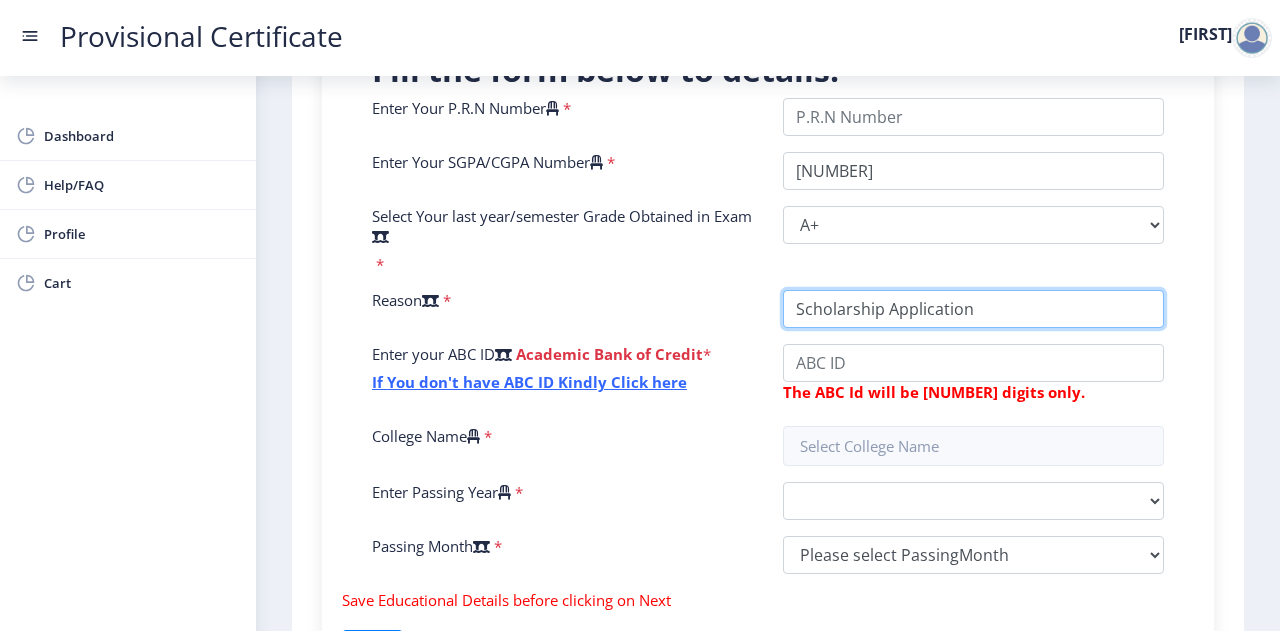 type on "Scholarship Application" 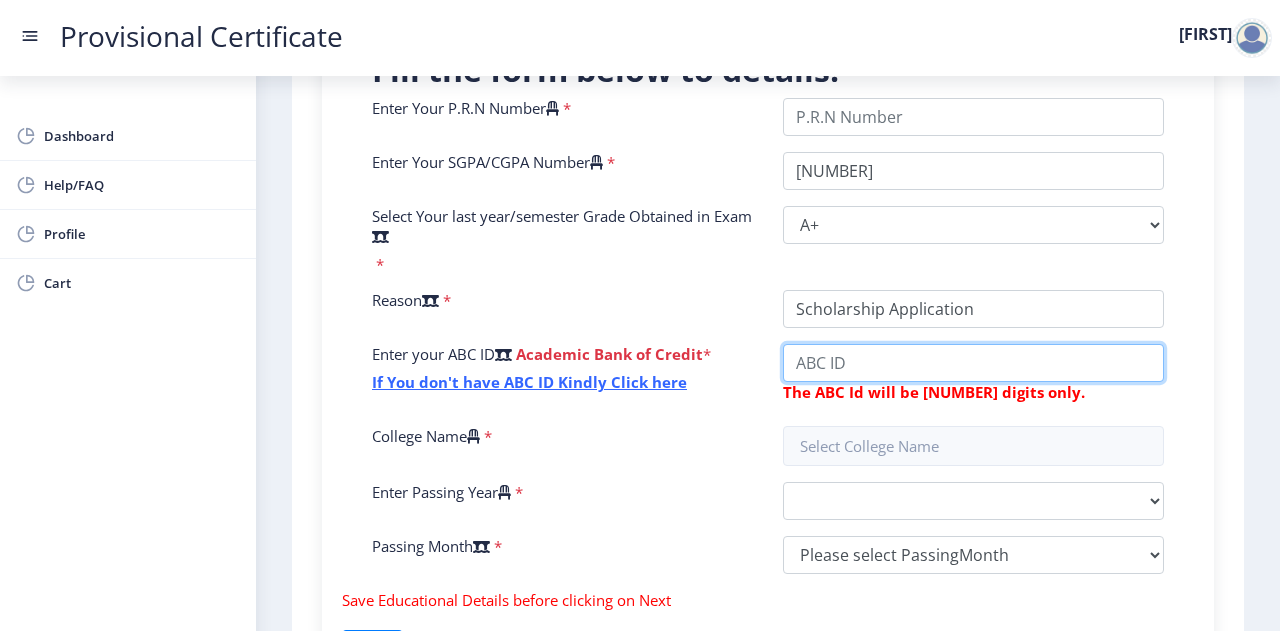 click on "College Name" at bounding box center [973, 363] 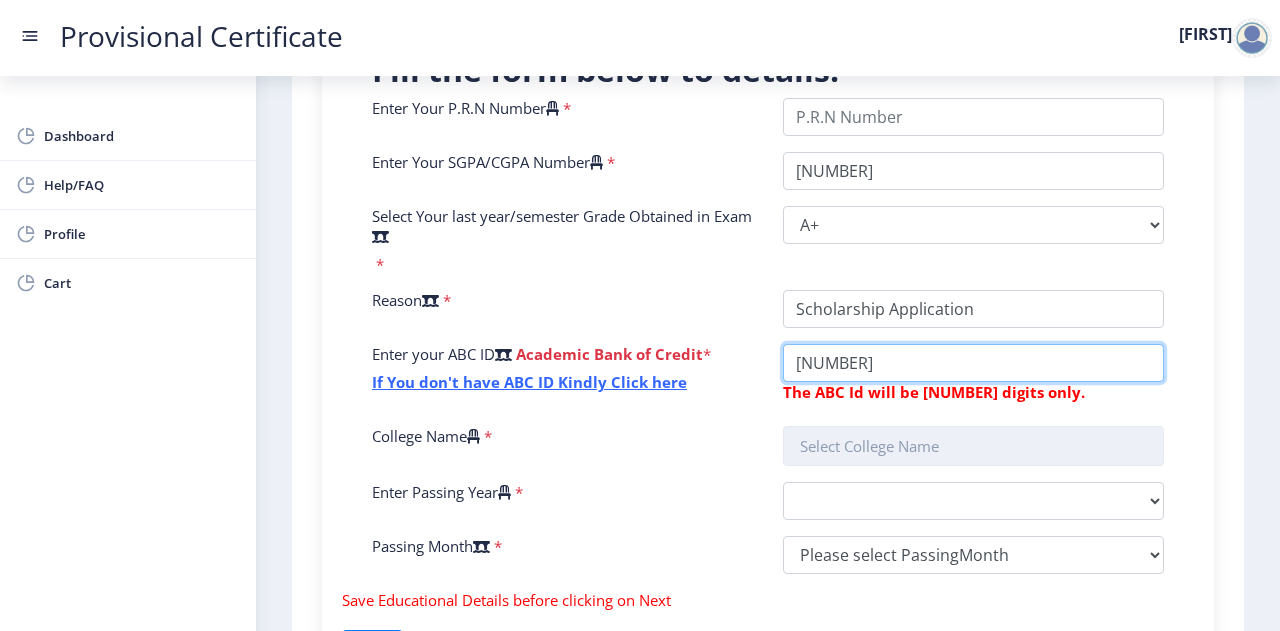 type on "[NUMBER]" 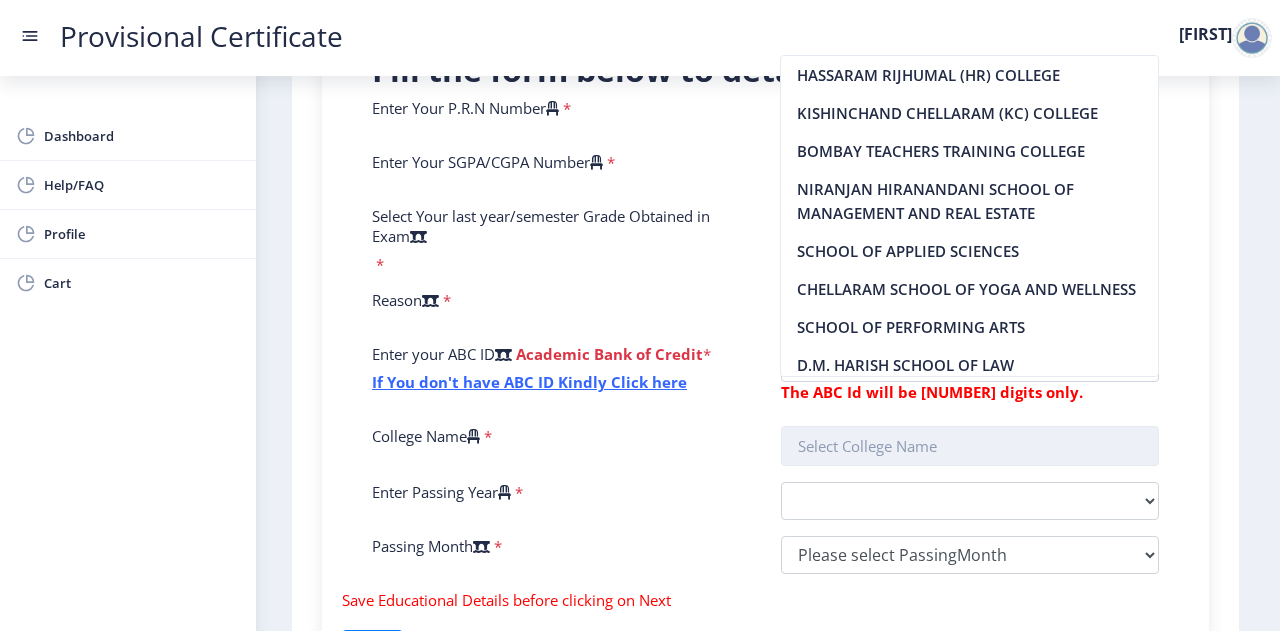 click 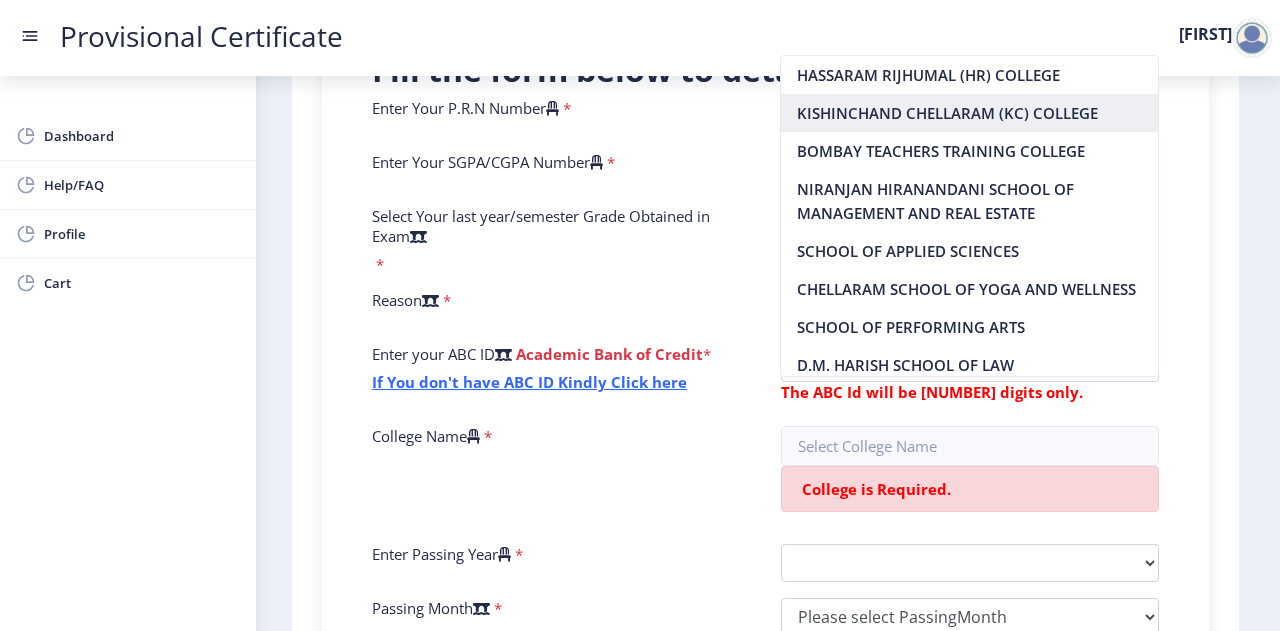 click on "KISHINCHAND CHELLARAM (KC) COLLEGE" at bounding box center [969, 113] 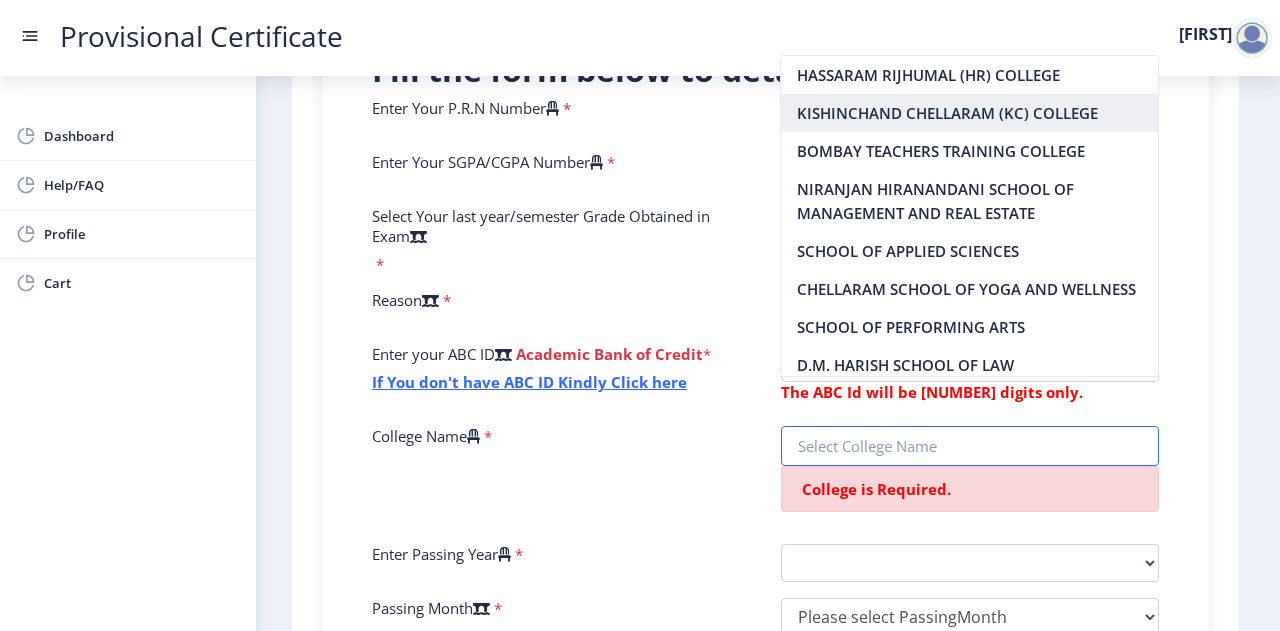 type on "KISHINCHAND CHELLARAM (KC) COLLEGE" 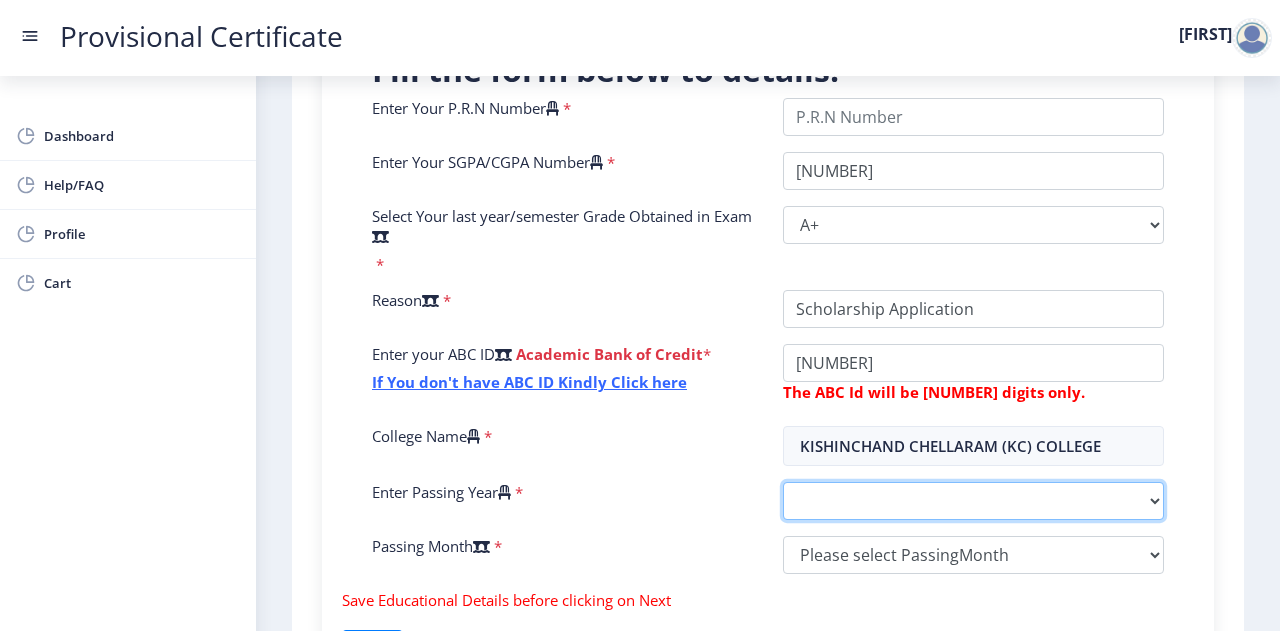 click on "2025   2024   2023   2022   2021   2020   2019   2018   2017   2016   2015   2014   2013   2012   2011   2010   2009   2008   2007   2006   2005   2004   2003   2002   2001   2000   1999   1998   1997   1996   1995   1994   1993   1992   1991   1990   1989   1988   1987   1986   1985   1984   1983   1982   1981   1980   1979   1978   1977   1976   1975   1974   1973   1972   1971   1970   1969   1968   1967" 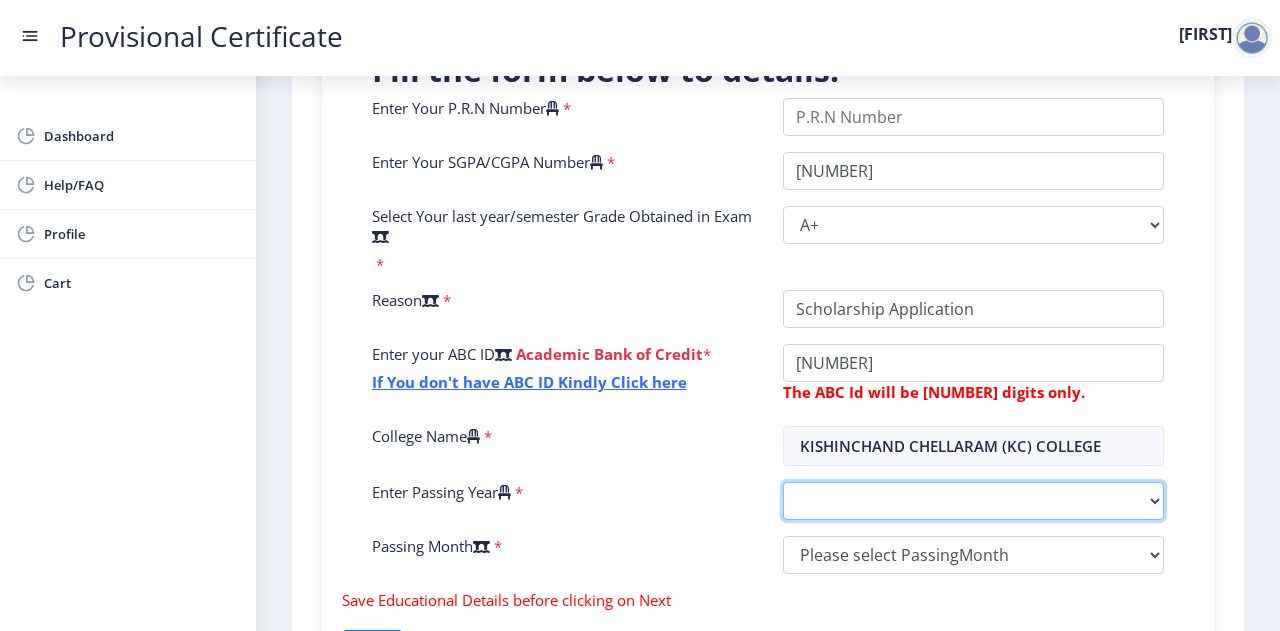 select on "2025" 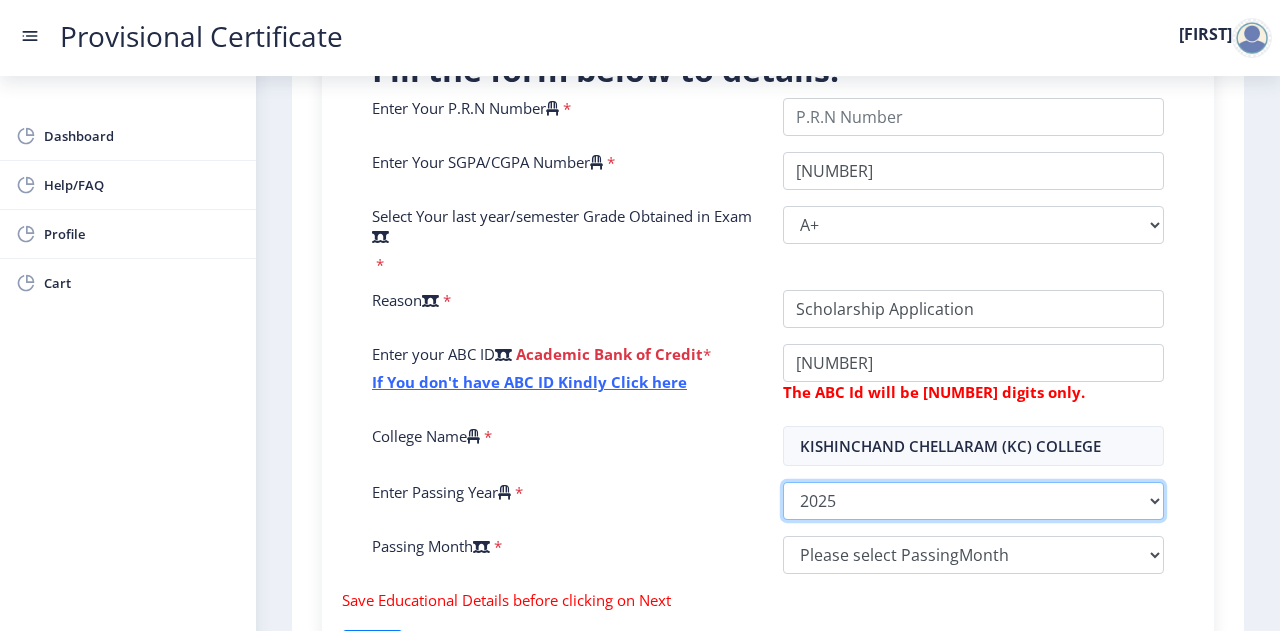 click on "2025   2024   2023   2022   2021   2020   2019   2018   2017   2016   2015   2014   2013   2012   2011   2010   2009   2008   2007   2006   2005   2004   2003   2002   2001   2000   1999   1998   1997   1996   1995   1994   1993   1992   1991   1990   1989   1988   1987   1986   1985   1984   1983   1982   1981   1980   1979   1978   1977   1976   1975   1974   1973   1972   1971   1970   1969   1968   1967" 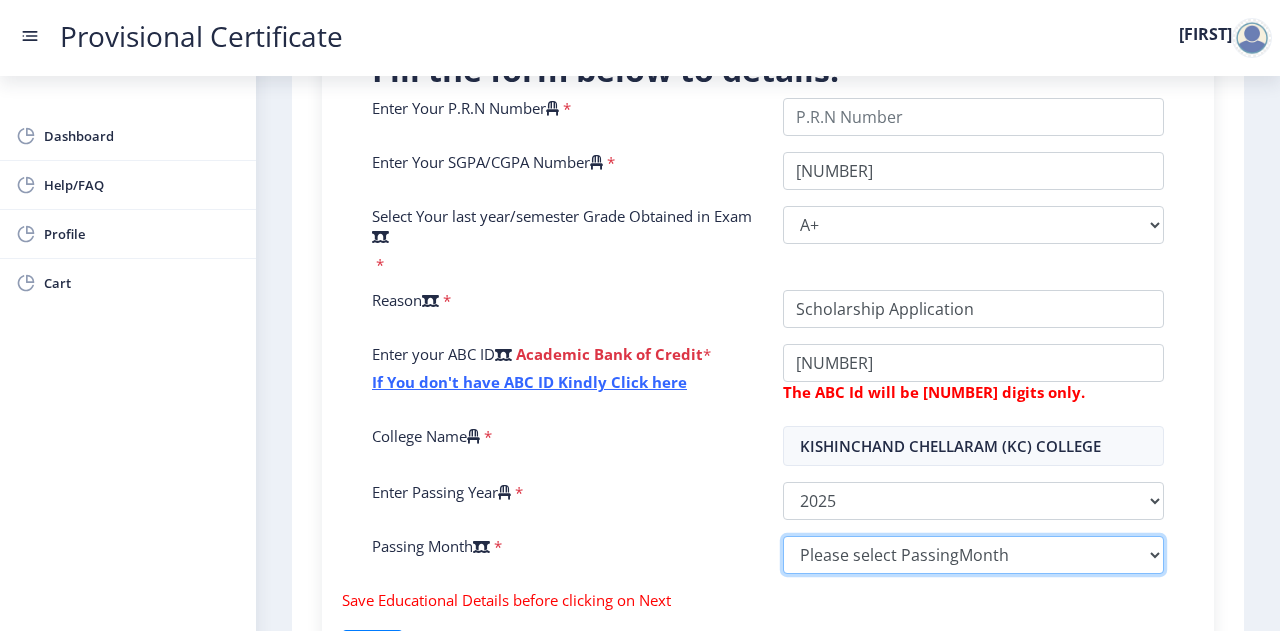 click on "Please select PassingMonth  (01) January (02) February (03) March (04) April (05) May (06) June (07) July (08) August (09) September (10) October (11) November (12) December" at bounding box center [973, 555] 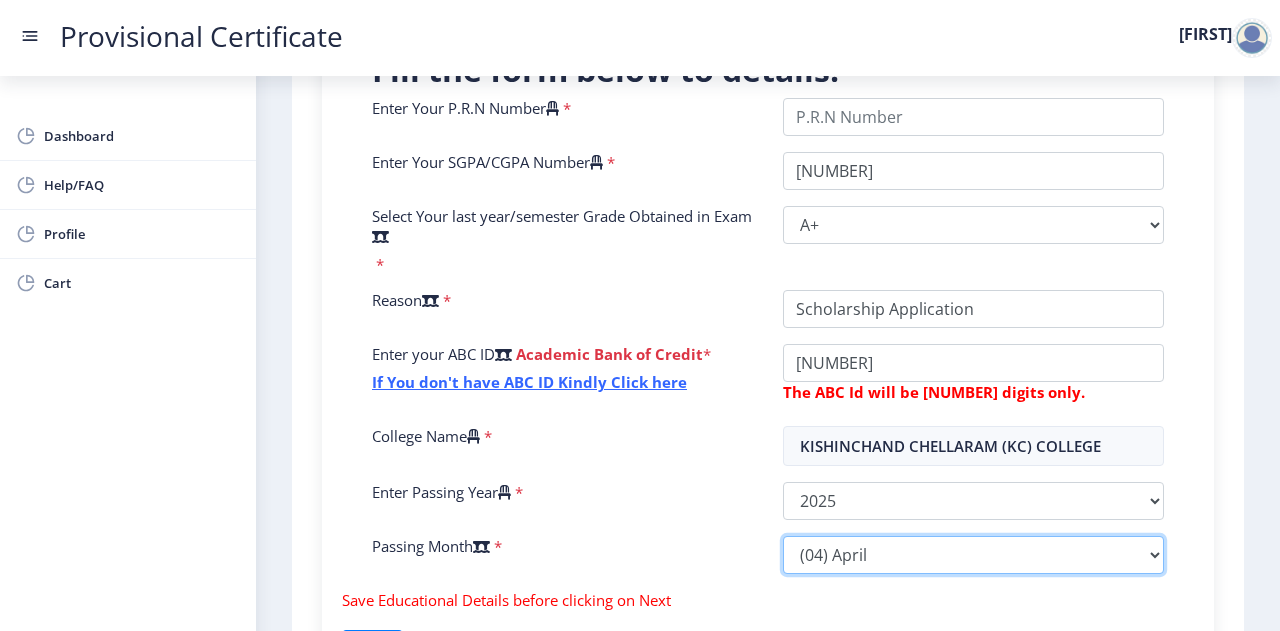 click on "Please select PassingMonth  (01) January (02) February (03) March (04) April (05) May (06) June (07) July (08) August (09) September (10) October (11) November (12) December" at bounding box center (973, 555) 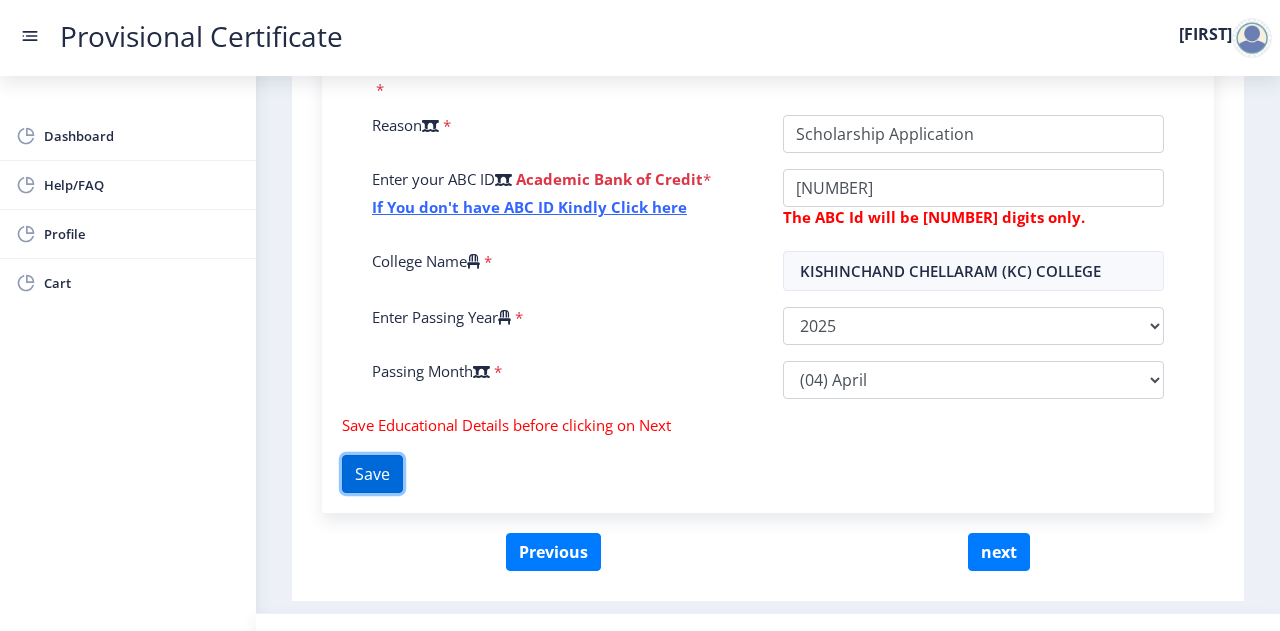 click on "Save" 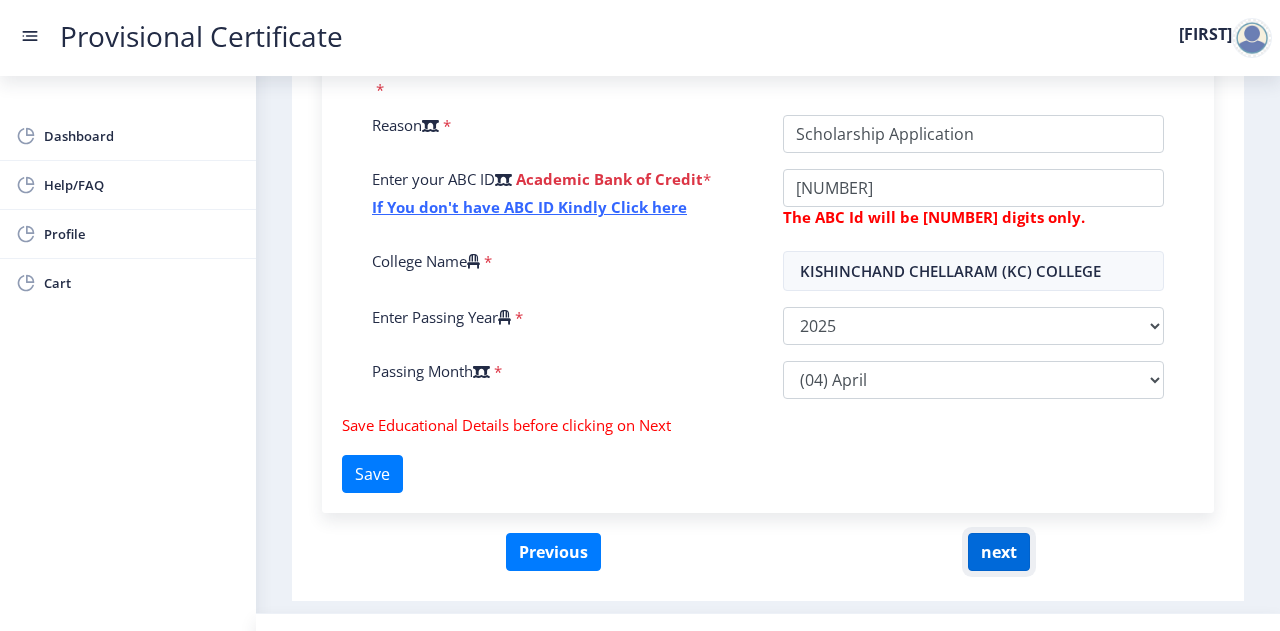 click on "next" 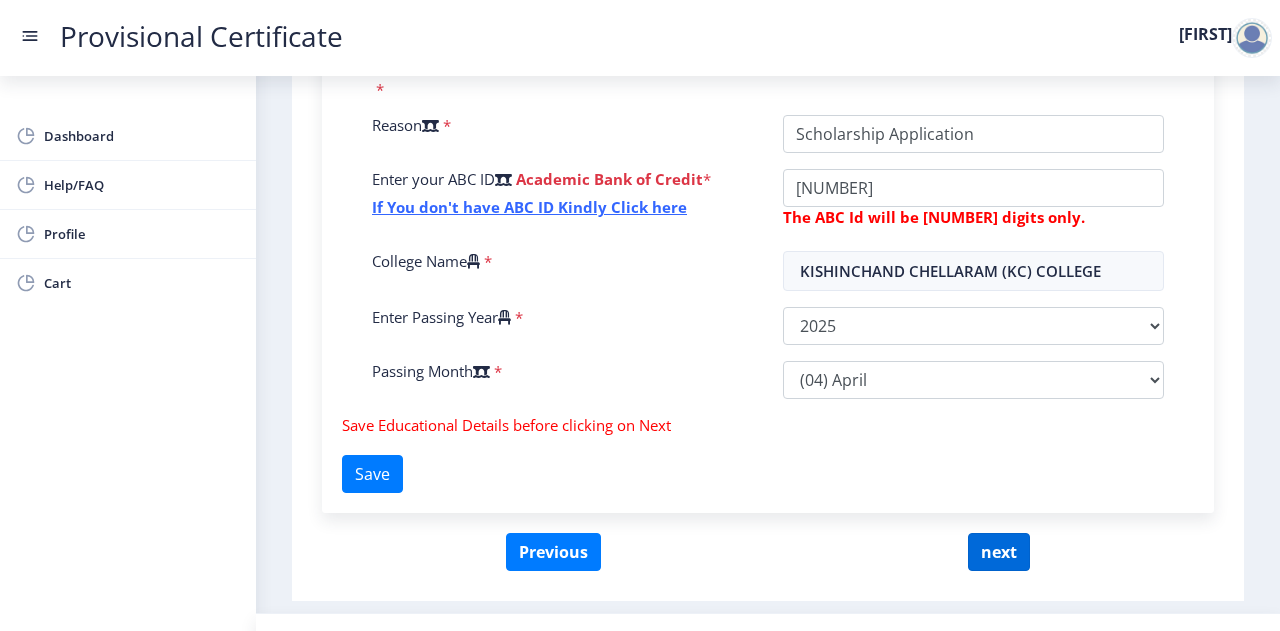 scroll, scrollTop: 0, scrollLeft: 0, axis: both 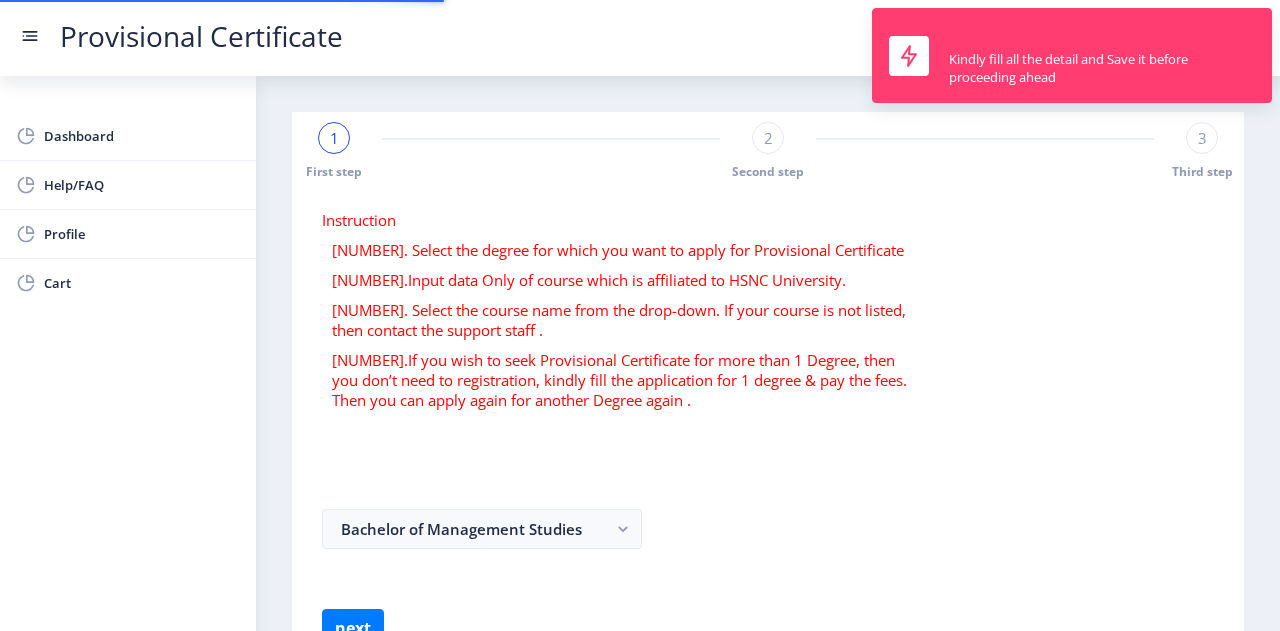 select 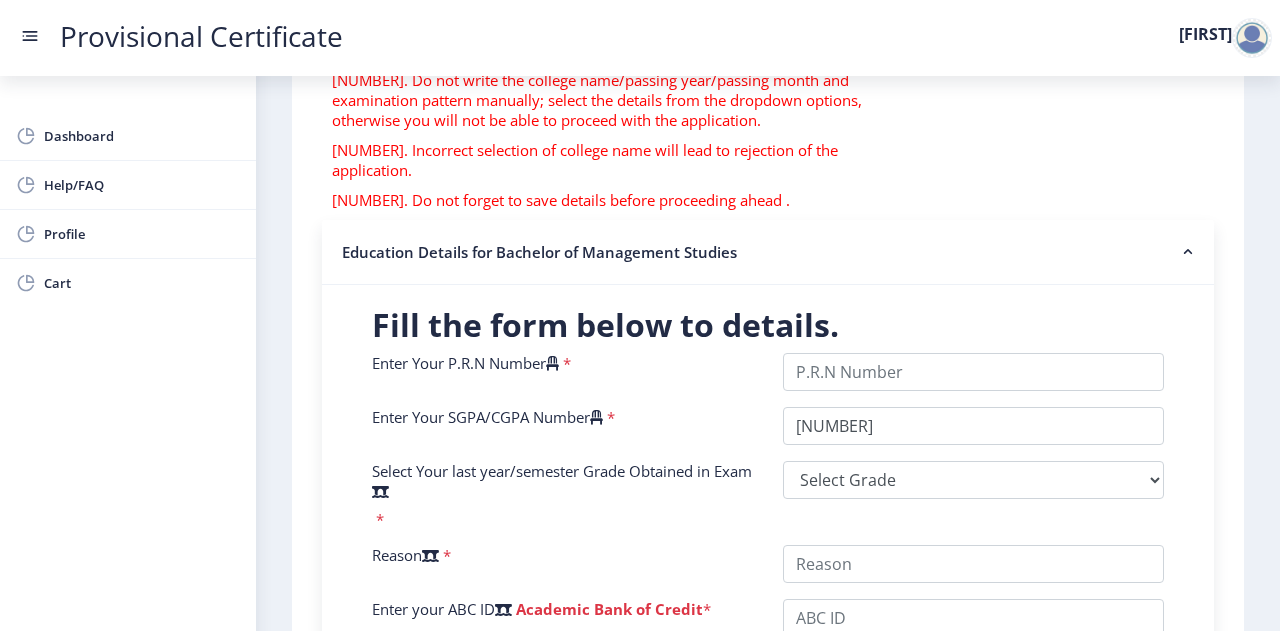 scroll, scrollTop: 323, scrollLeft: 0, axis: vertical 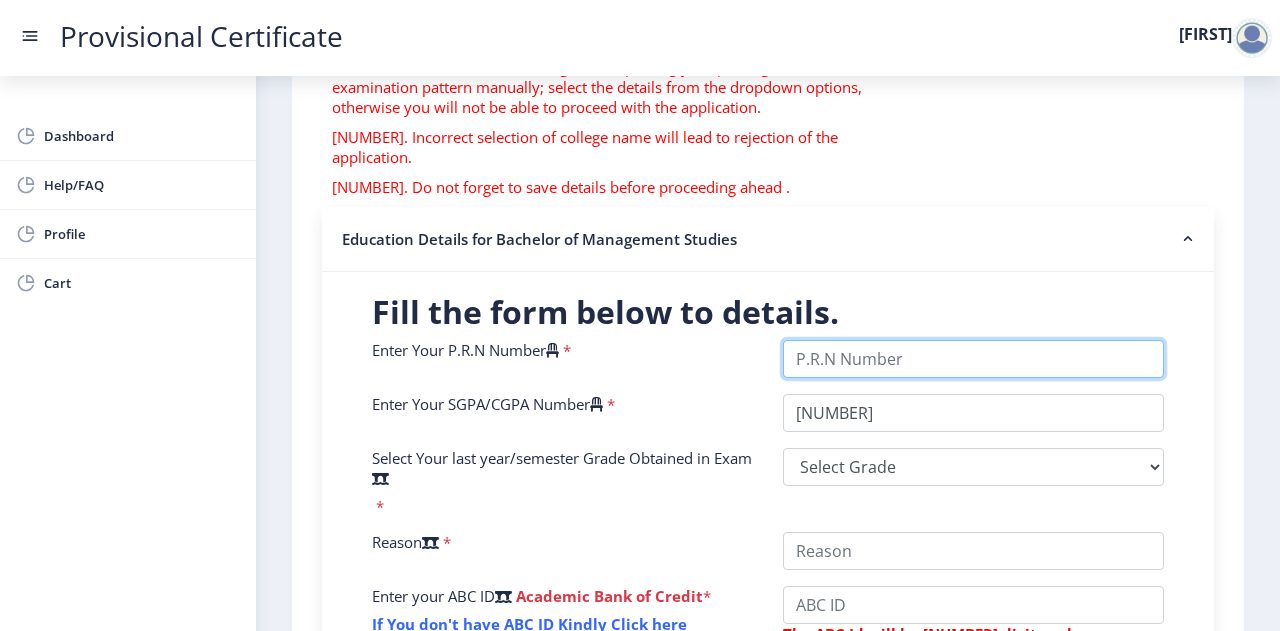 click on "Enter Your P.R.N Number" at bounding box center [973, 359] 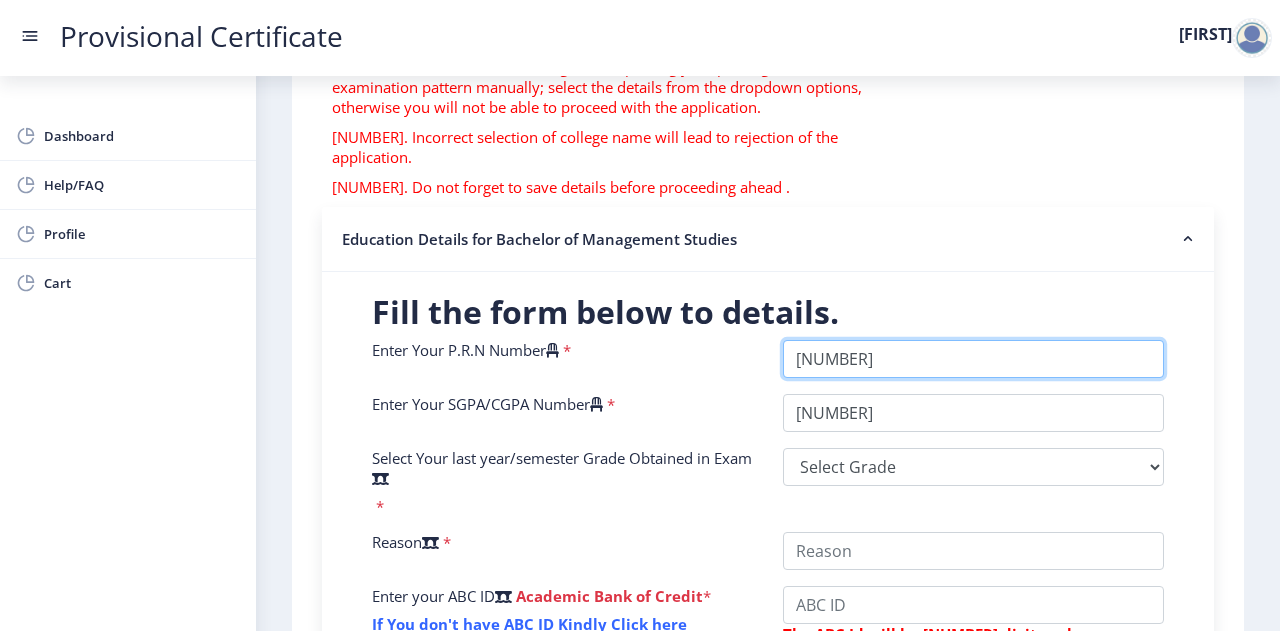 type on "[NUMBER]" 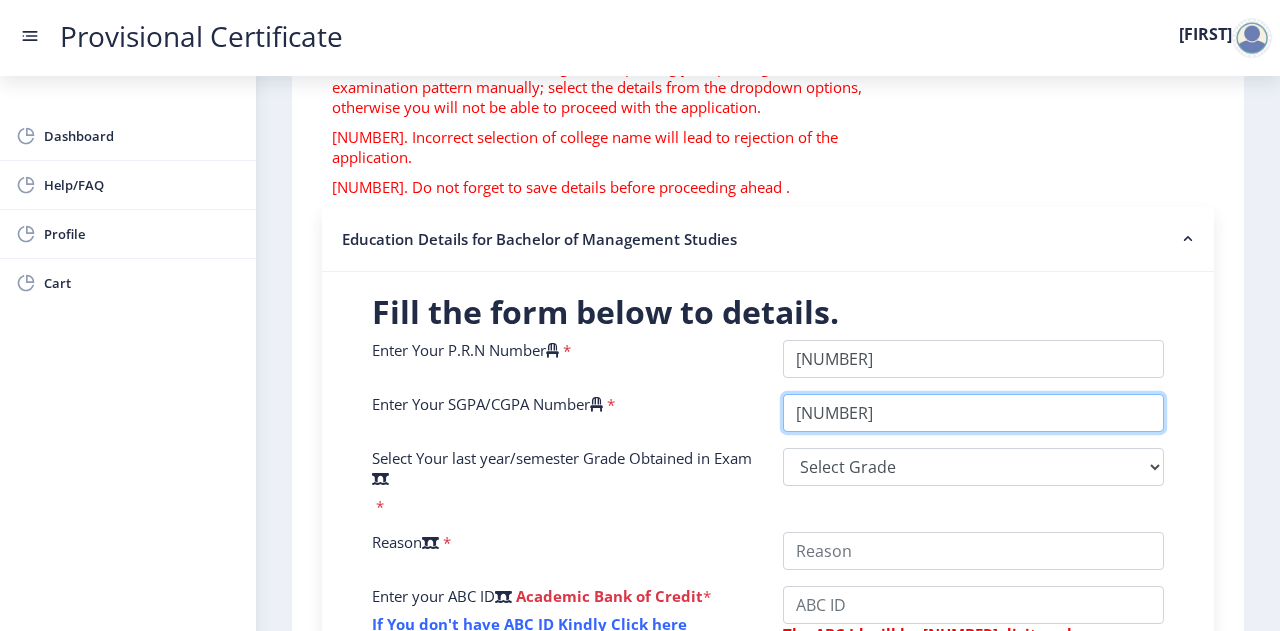 click on "[NUMBER]" at bounding box center [973, 413] 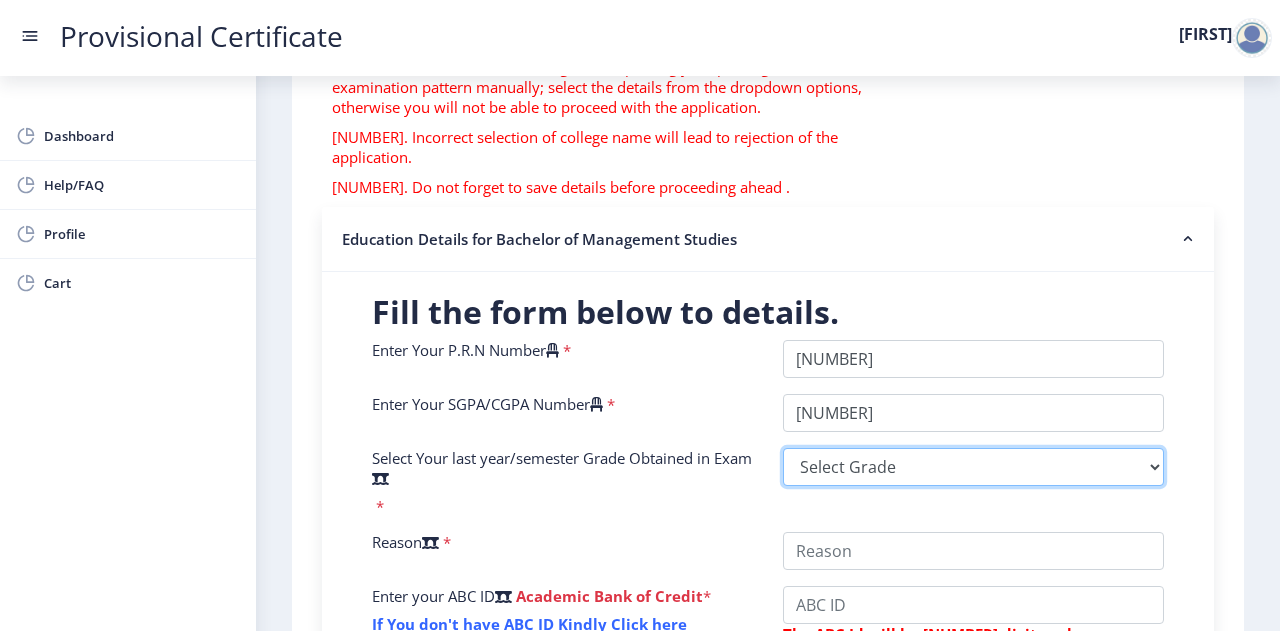 click on "Select Grade  O   A+   A   B+   B   C   D   F(Fail)" at bounding box center [973, 467] 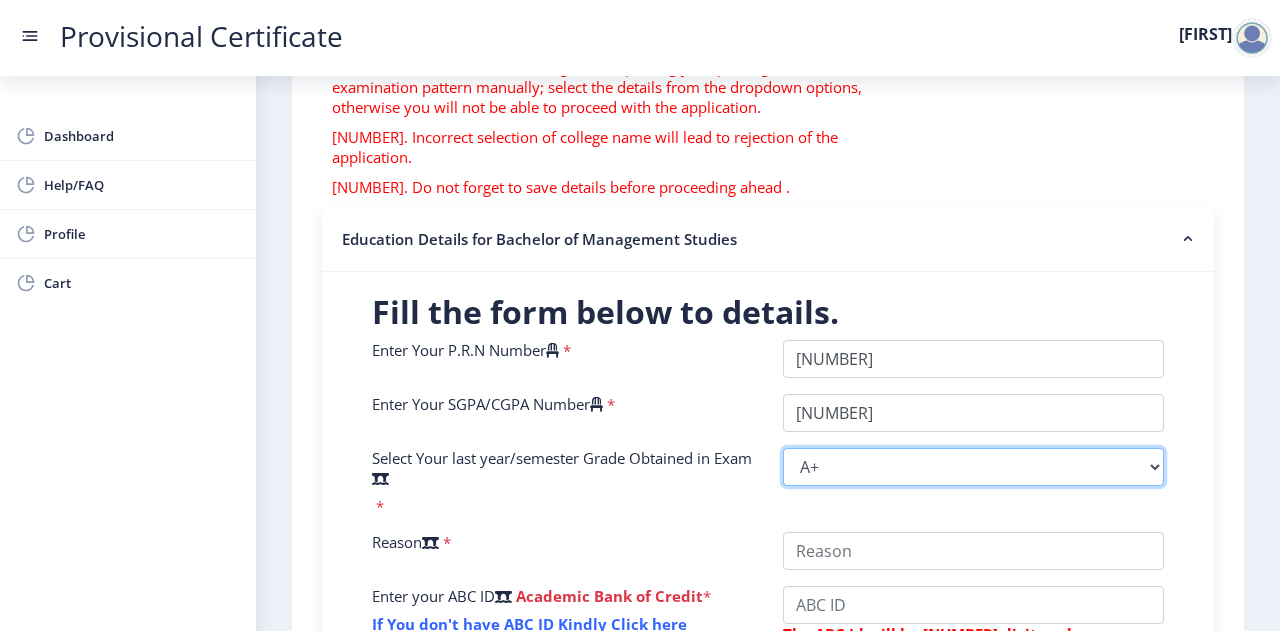 click on "Select Grade  O   A+   A   B+   B   C   D   F(Fail)" at bounding box center (973, 467) 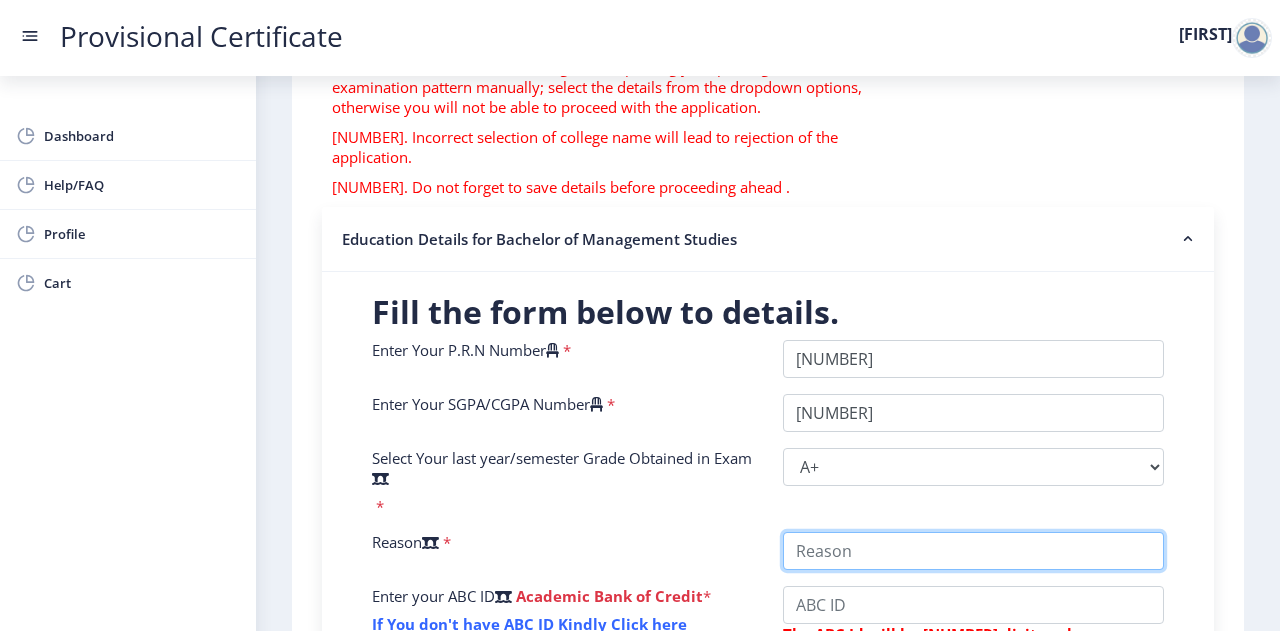 click on "College Name" at bounding box center (973, 551) 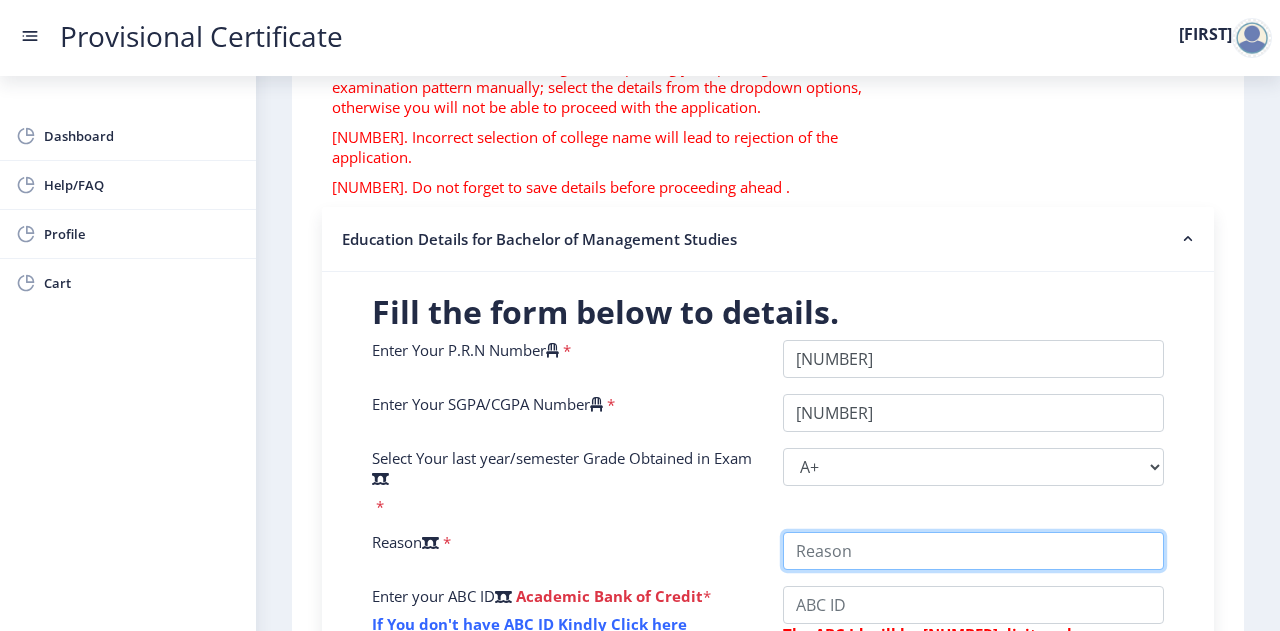 type on "Scholarship Application" 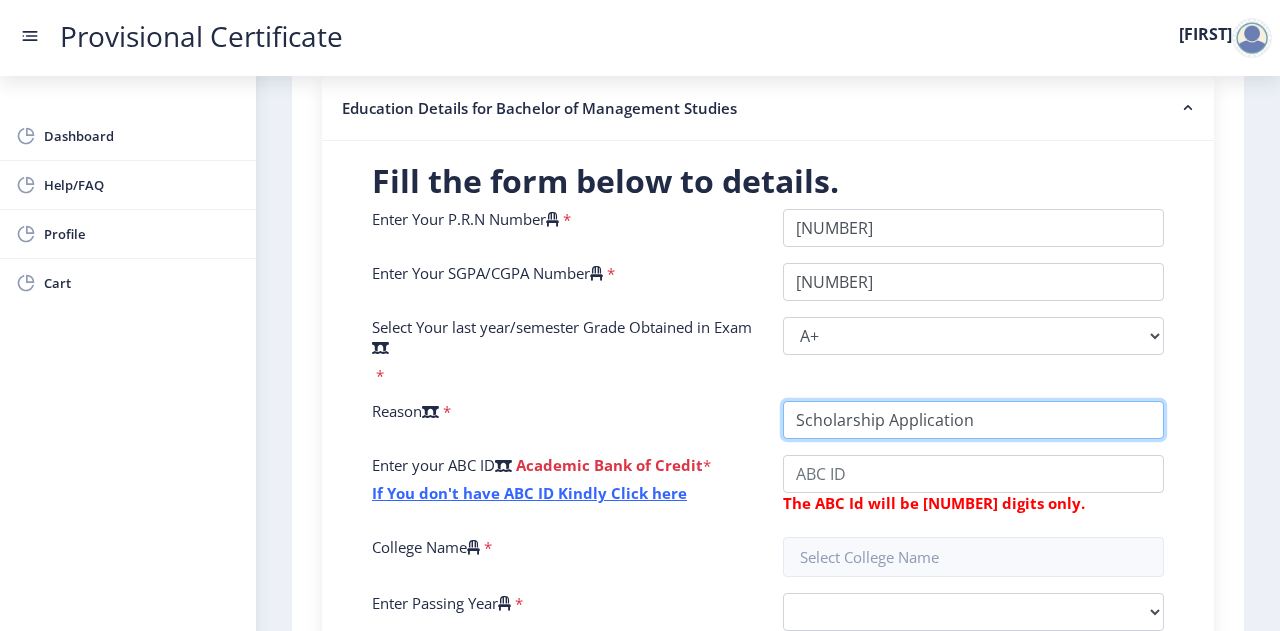 scroll, scrollTop: 458, scrollLeft: 0, axis: vertical 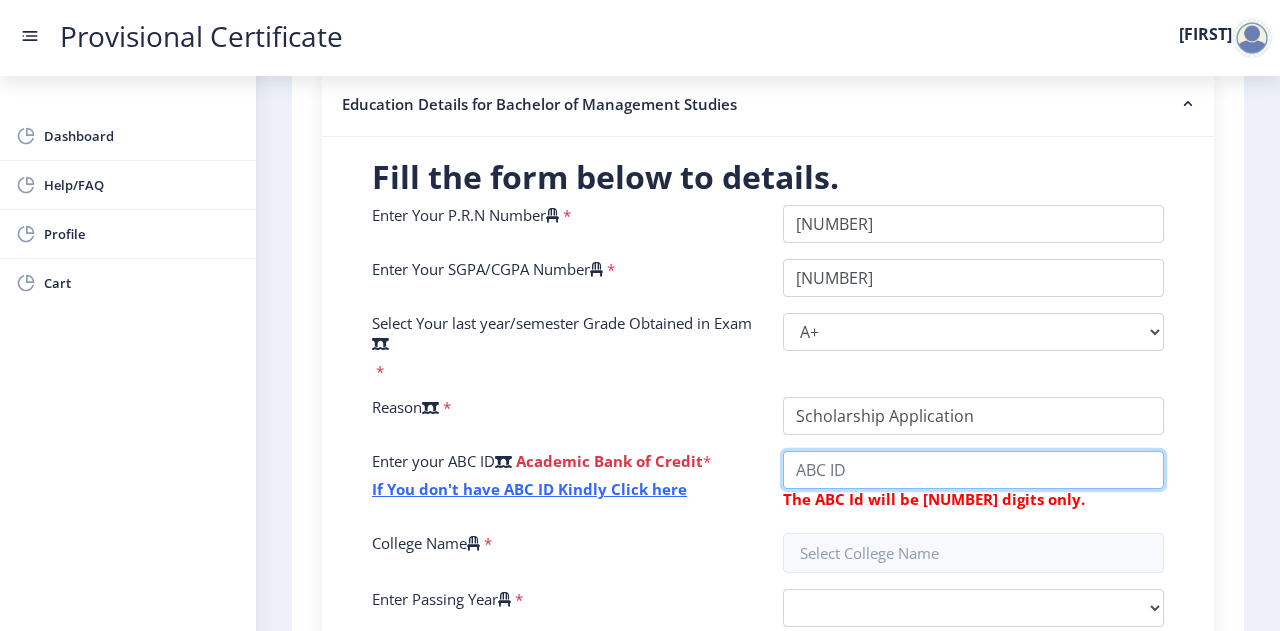 click on "College Name" at bounding box center (973, 470) 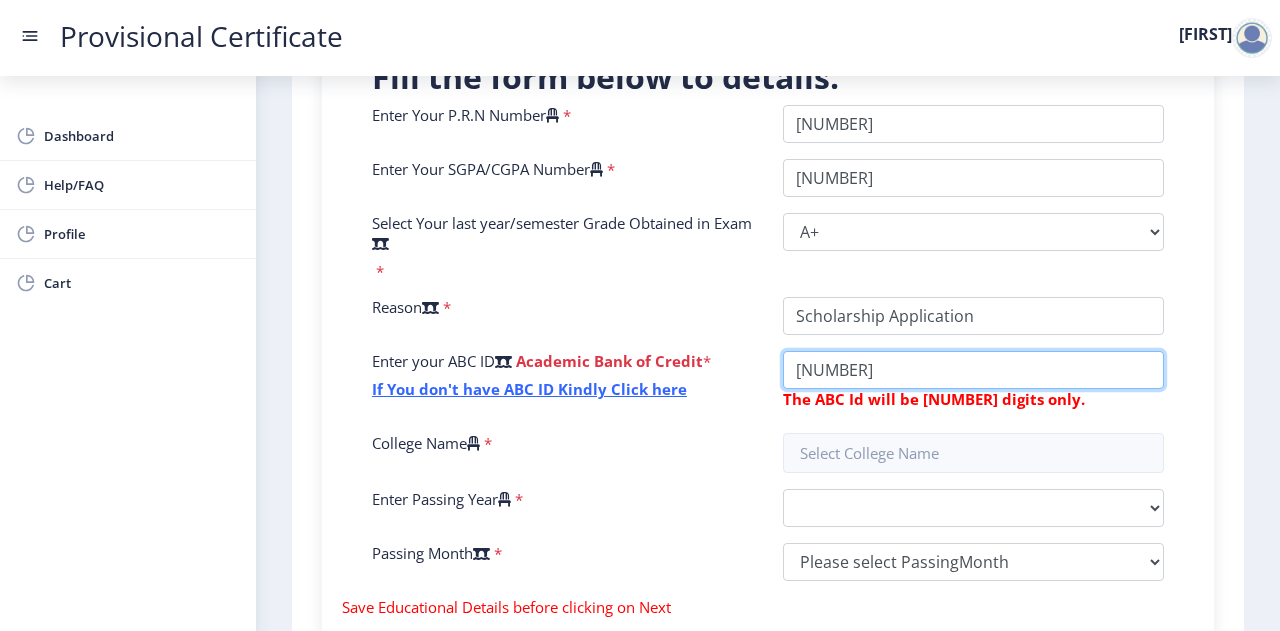 scroll, scrollTop: 560, scrollLeft: 0, axis: vertical 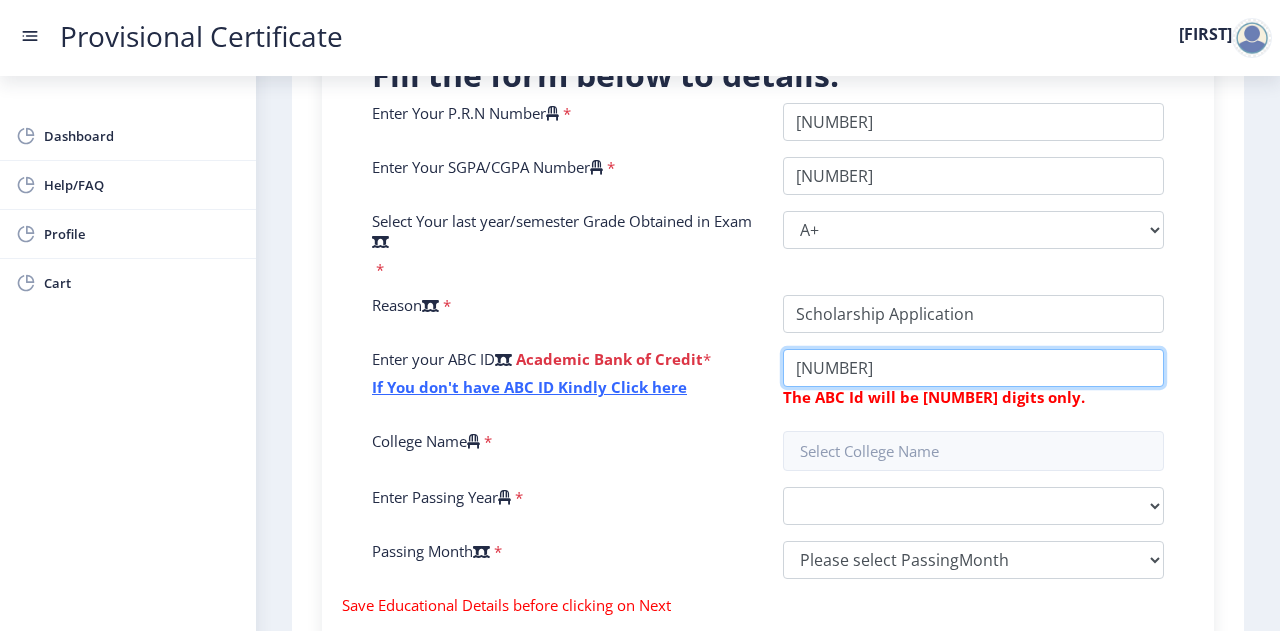 type on "[NUMBER]" 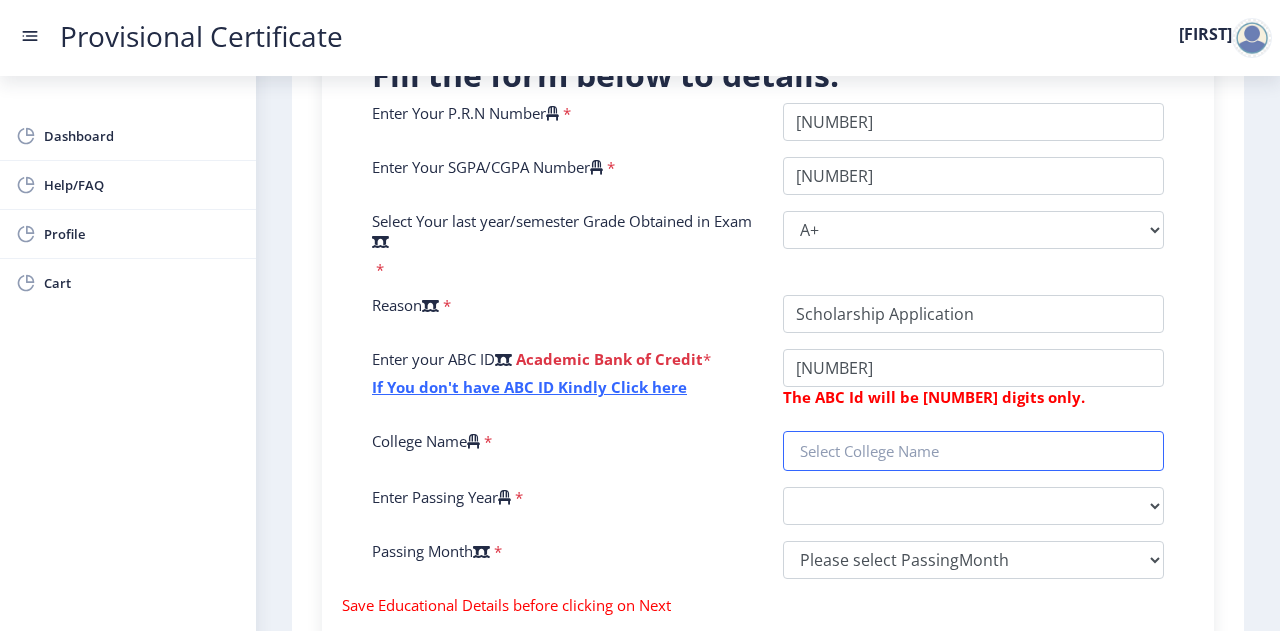 click 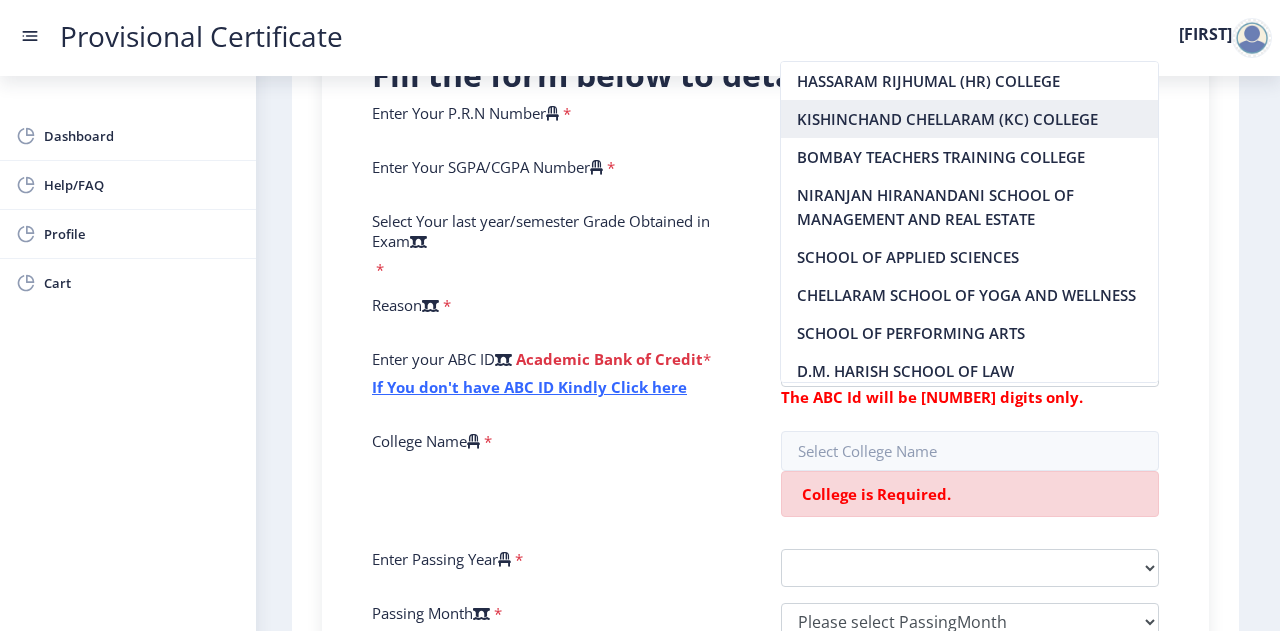 click on "KISHINCHAND CHELLARAM (KC) COLLEGE" at bounding box center (969, 119) 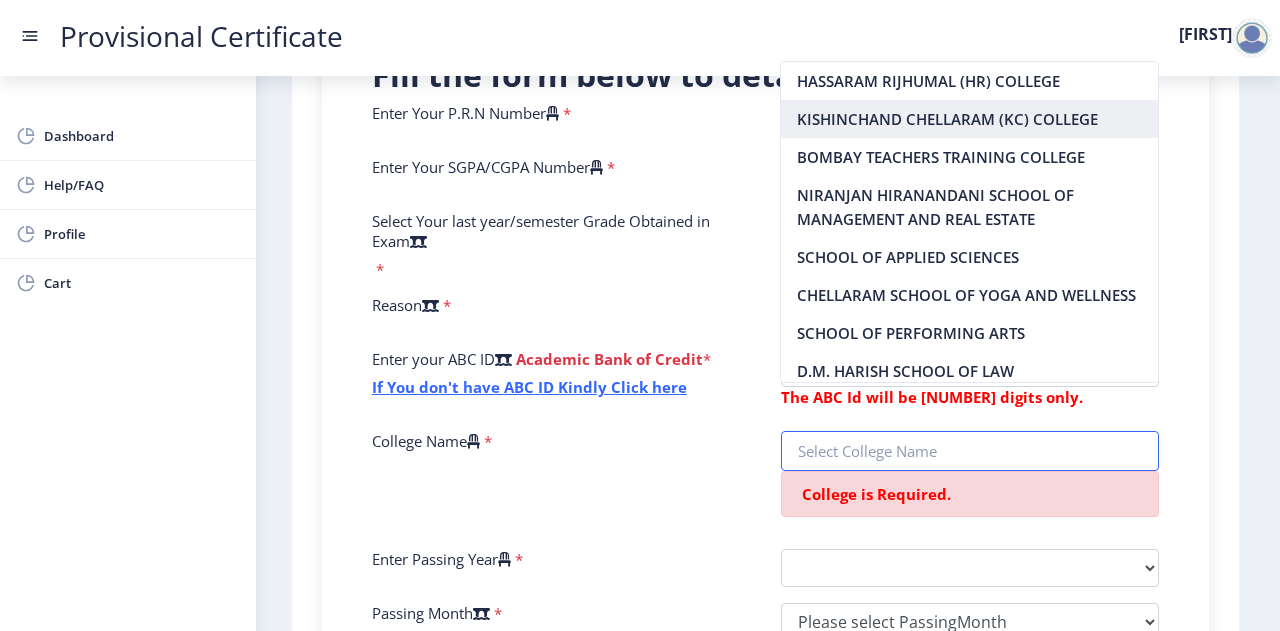 type on "KISHINCHAND CHELLARAM (KC) COLLEGE" 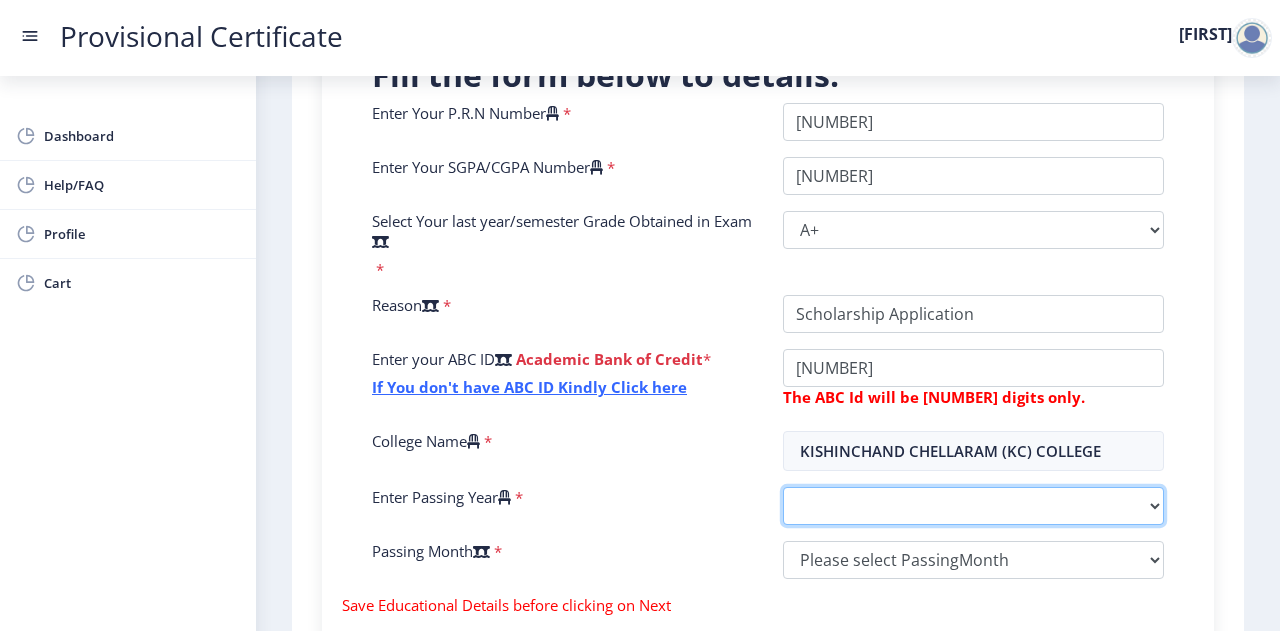 click on "2025   2024   2023   2022   2021   2020   2019   2018   2017   2016   2015   2014   2013   2012   2011   2010   2009   2008   2007   2006   2005   2004   2003   2002   2001   2000   1999   1998   1997   1996   1995   1994   1993   1992   1991   1990   1989   1988   1987   1986   1985   1984   1983   1982   1981   1980   1979   1978   1977   1976   1975   1974   1973   1972   1971   1970   1969   1968   1967" 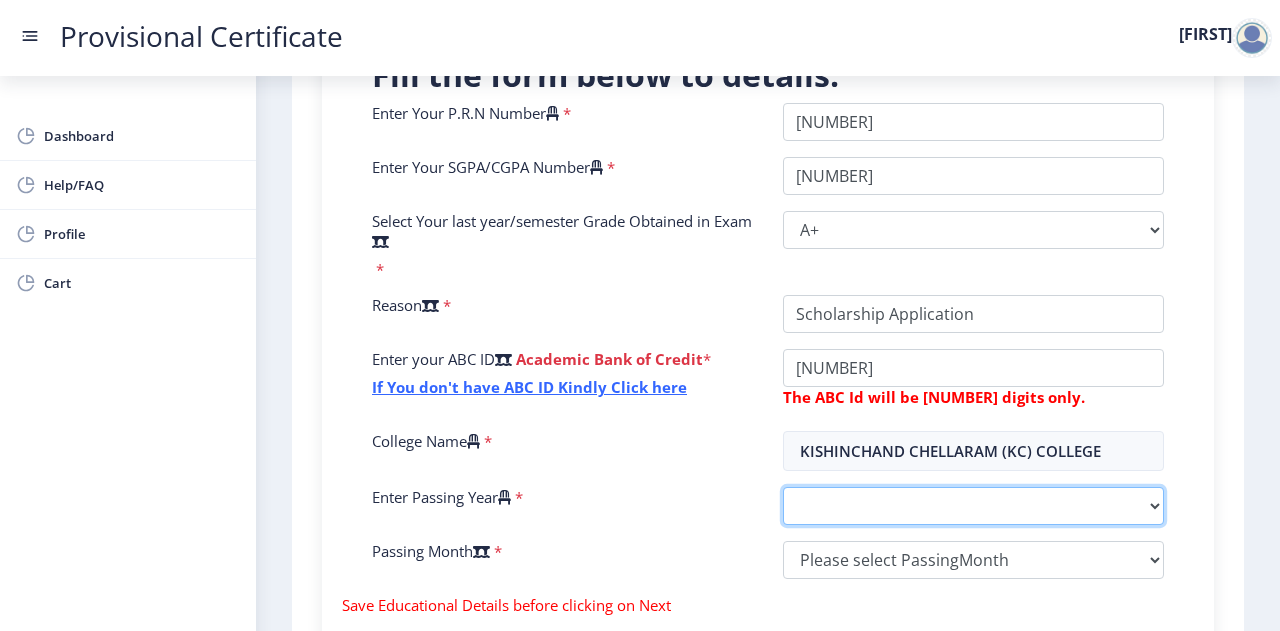 select on "2025" 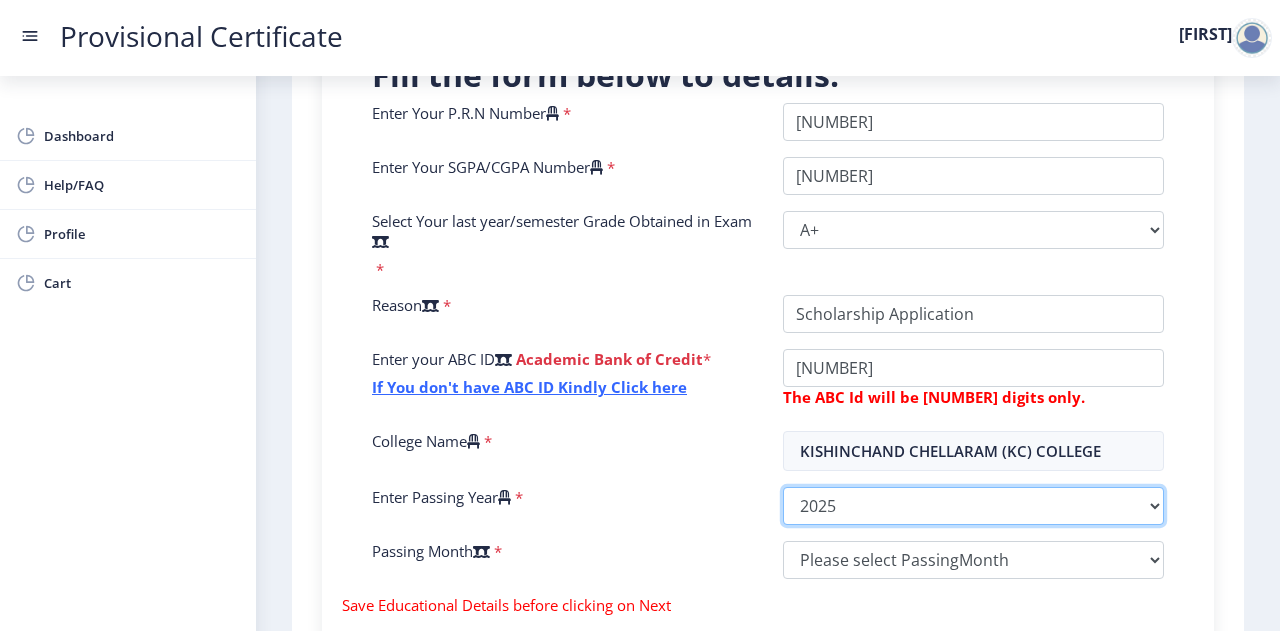 click on "2025   2024   2023   2022   2021   2020   2019   2018   2017   2016   2015   2014   2013   2012   2011   2010   2009   2008   2007   2006   2005   2004   2003   2002   2001   2000   1999   1998   1997   1996   1995   1994   1993   1992   1991   1990   1989   1988   1987   1986   1985   1984   1983   1982   1981   1980   1979   1978   1977   1976   1975   1974   1973   1972   1971   1970   1969   1968   1967" 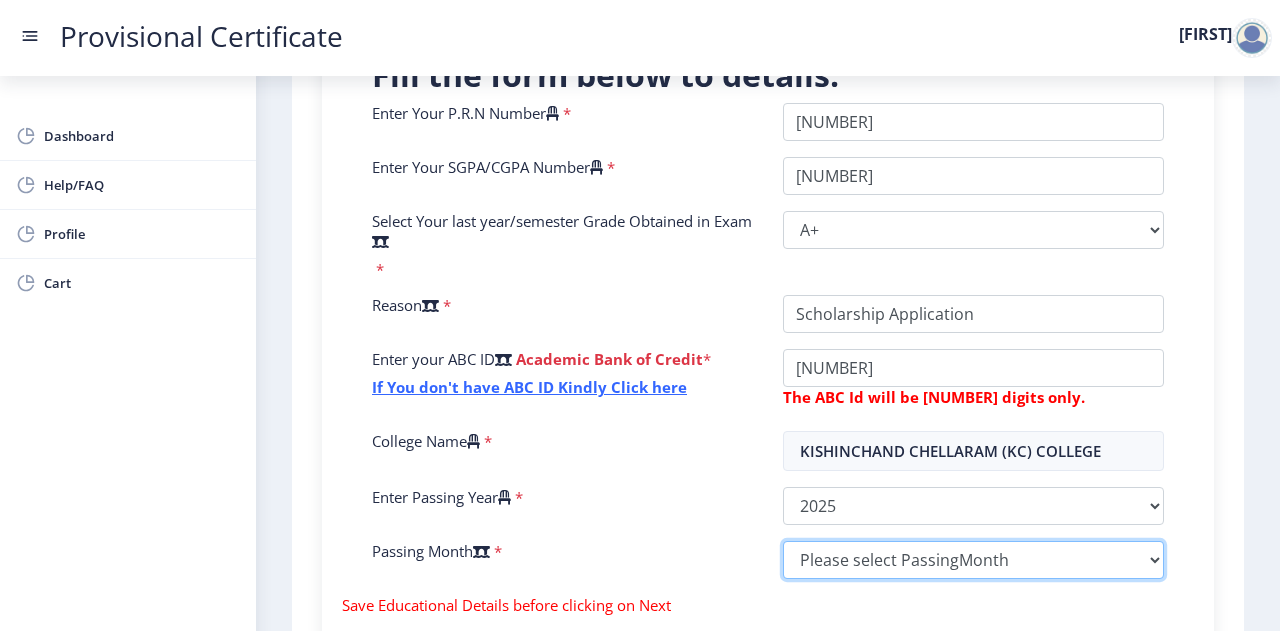 click on "Please select PassingMonth  (01) January (02) February (03) March (04) April (05) May (06) June (07) July (08) August (09) September (10) October (11) November (12) December" at bounding box center (973, 560) 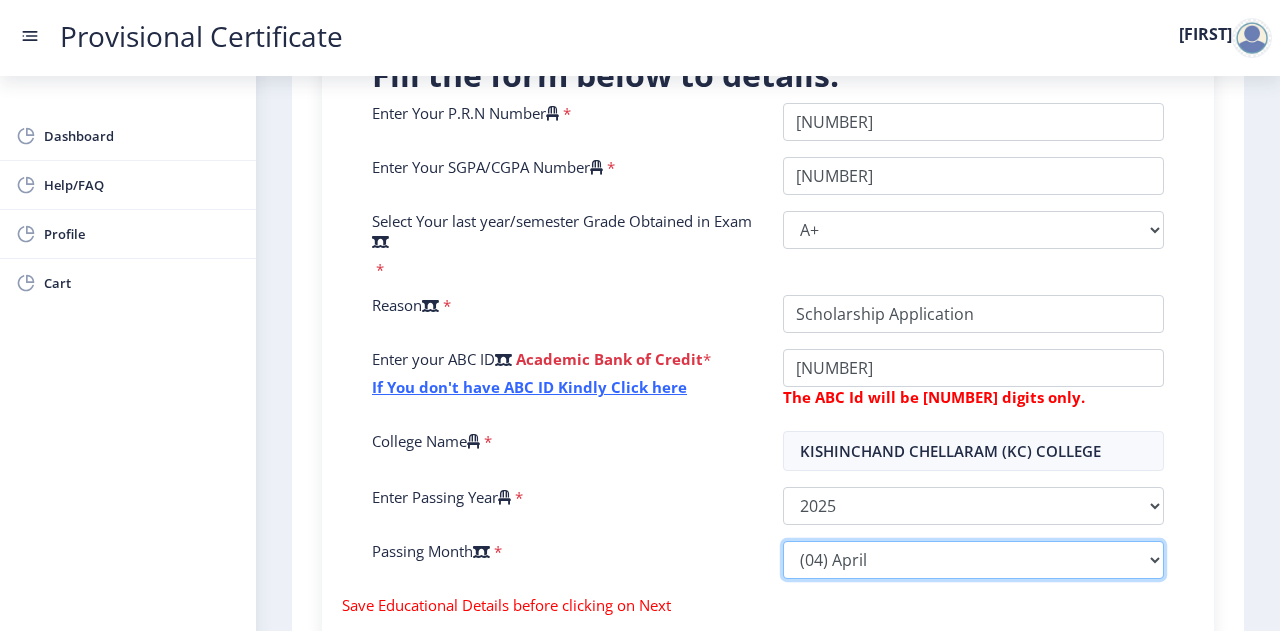 click on "Please select PassingMonth  (01) January (02) February (03) March (04) April (05) May (06) June (07) July (08) August (09) September (10) October (11) November (12) December" at bounding box center [973, 560] 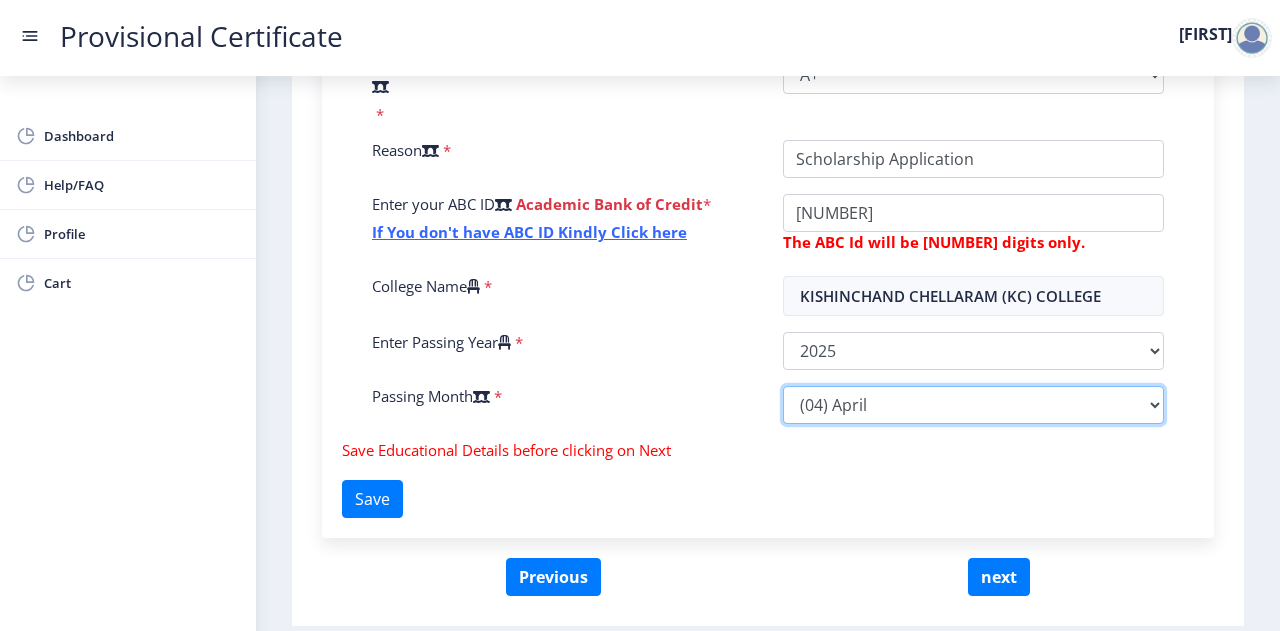 scroll, scrollTop: 740, scrollLeft: 0, axis: vertical 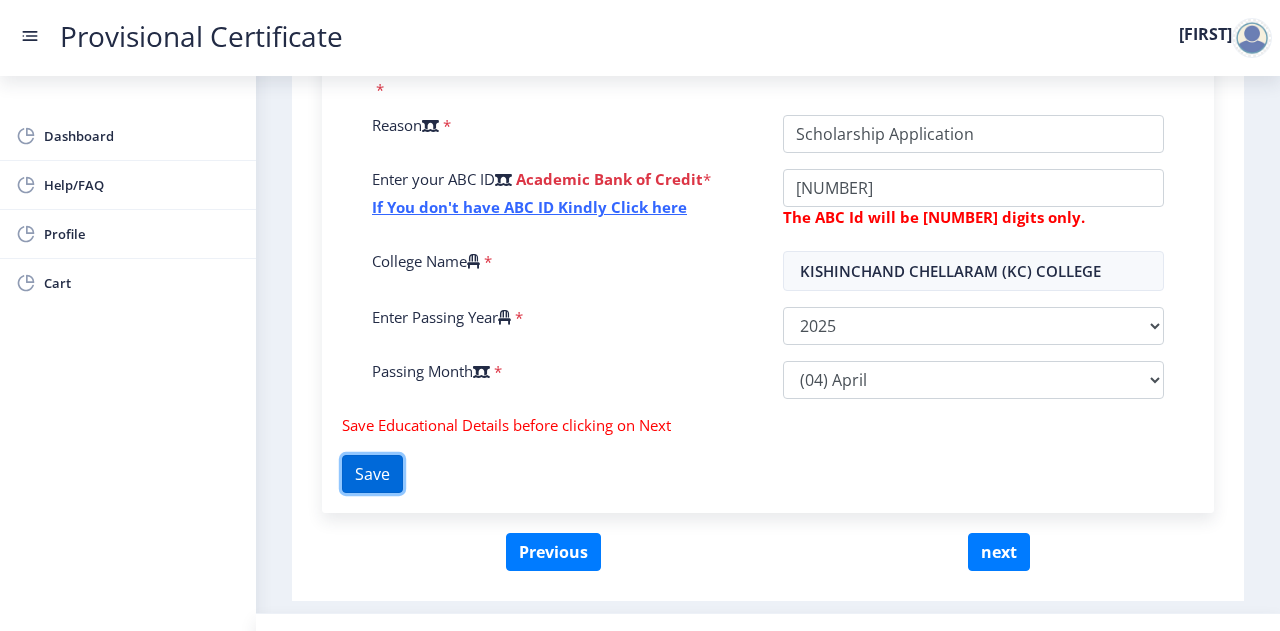 click on "Save" 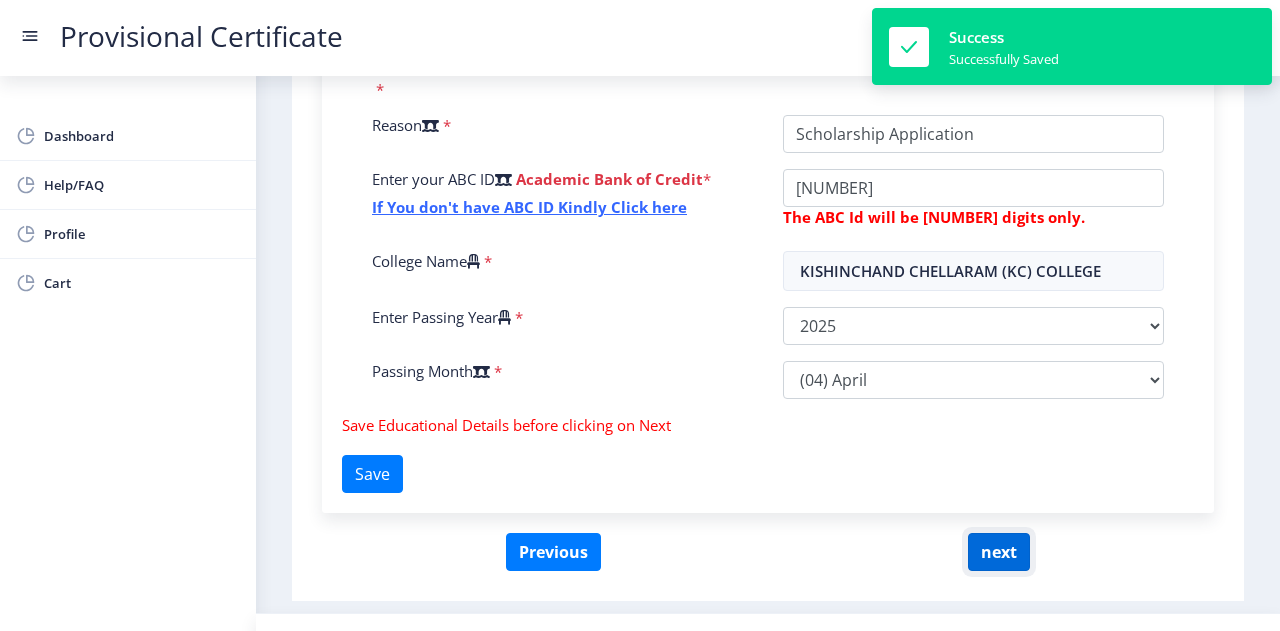 click on "next" 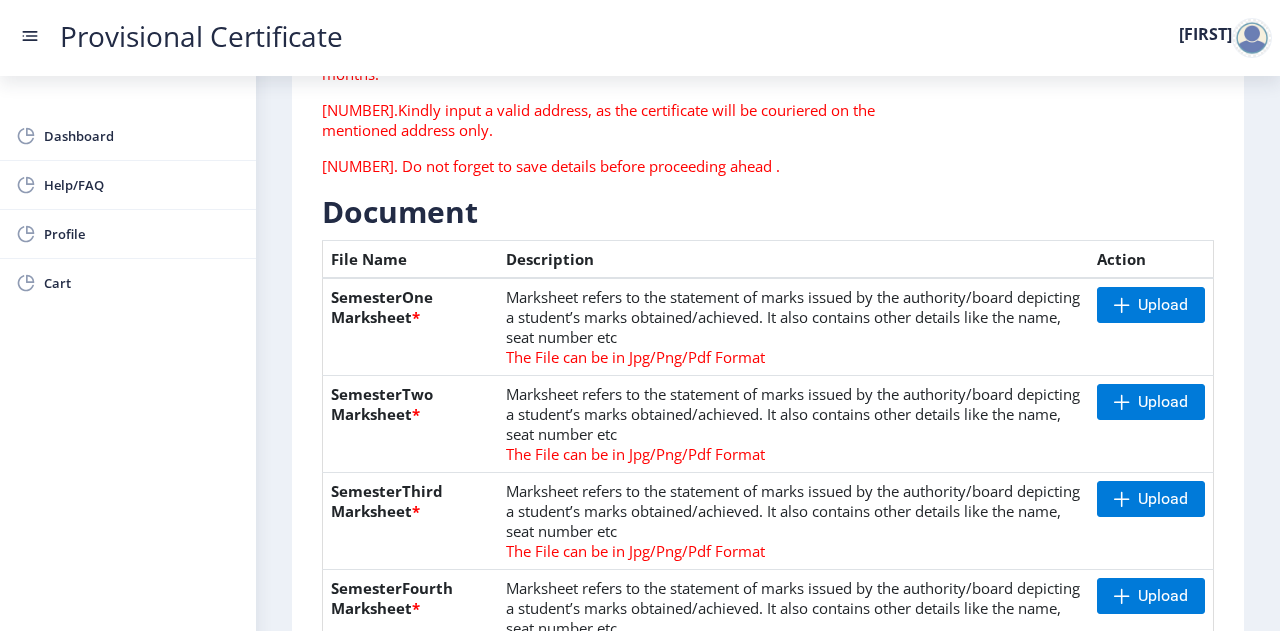 scroll, scrollTop: 365, scrollLeft: 0, axis: vertical 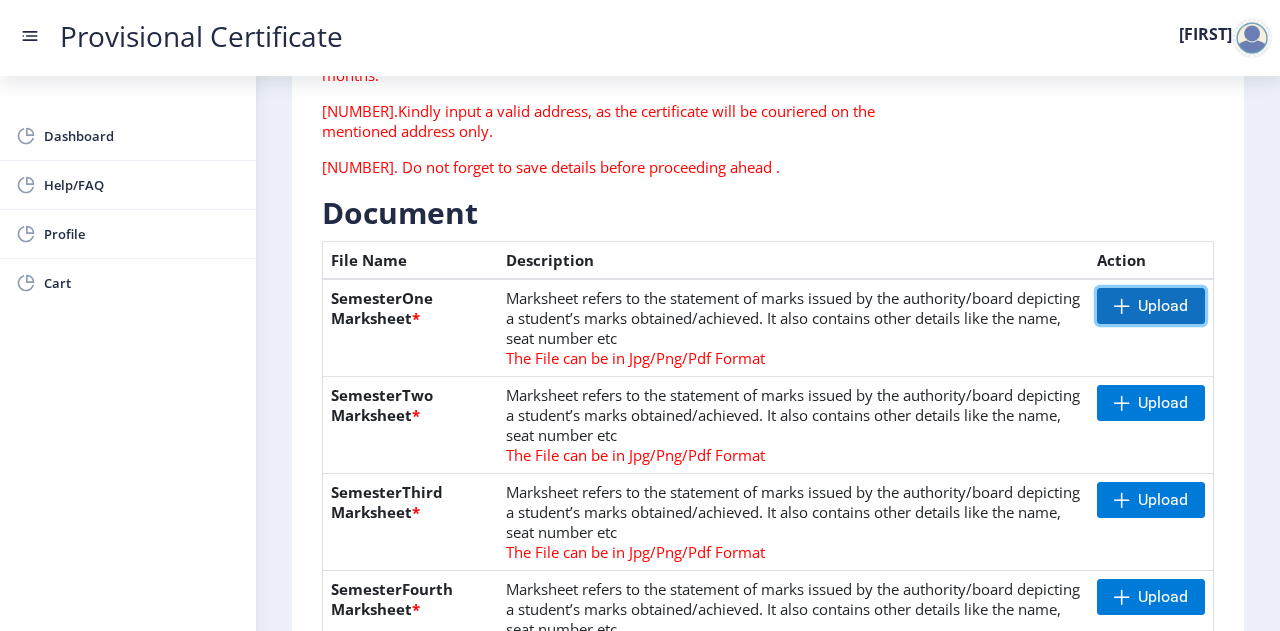 click on "Upload" 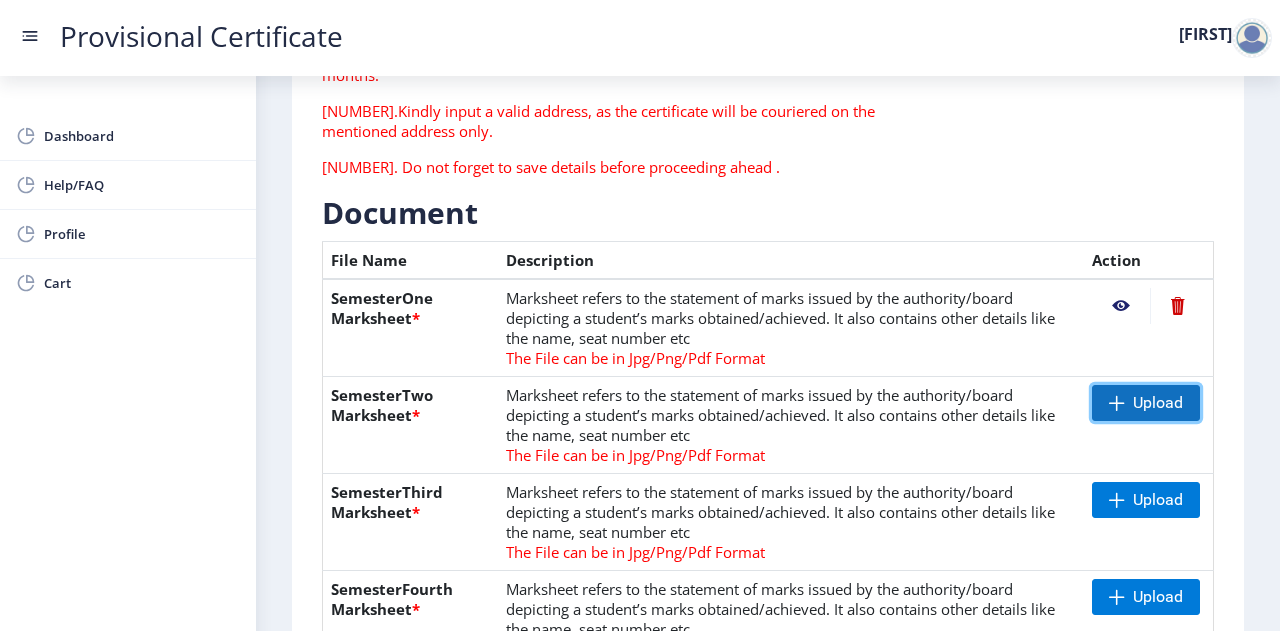 click on "Upload" 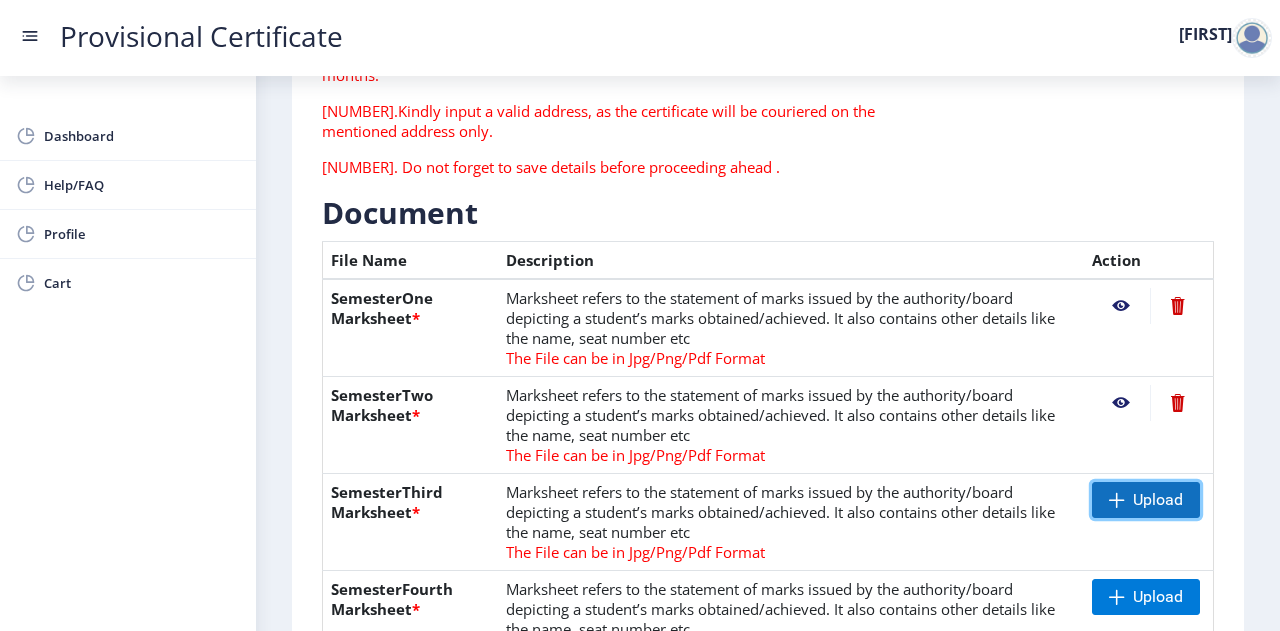 click on "Upload" 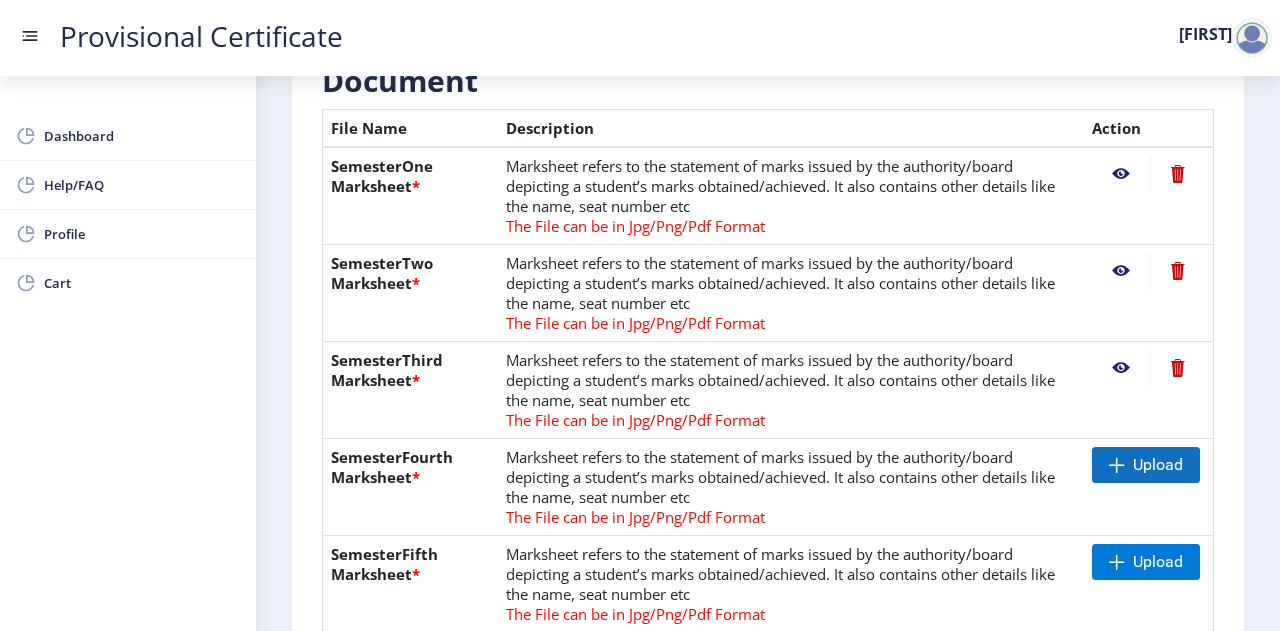 scroll, scrollTop: 500, scrollLeft: 0, axis: vertical 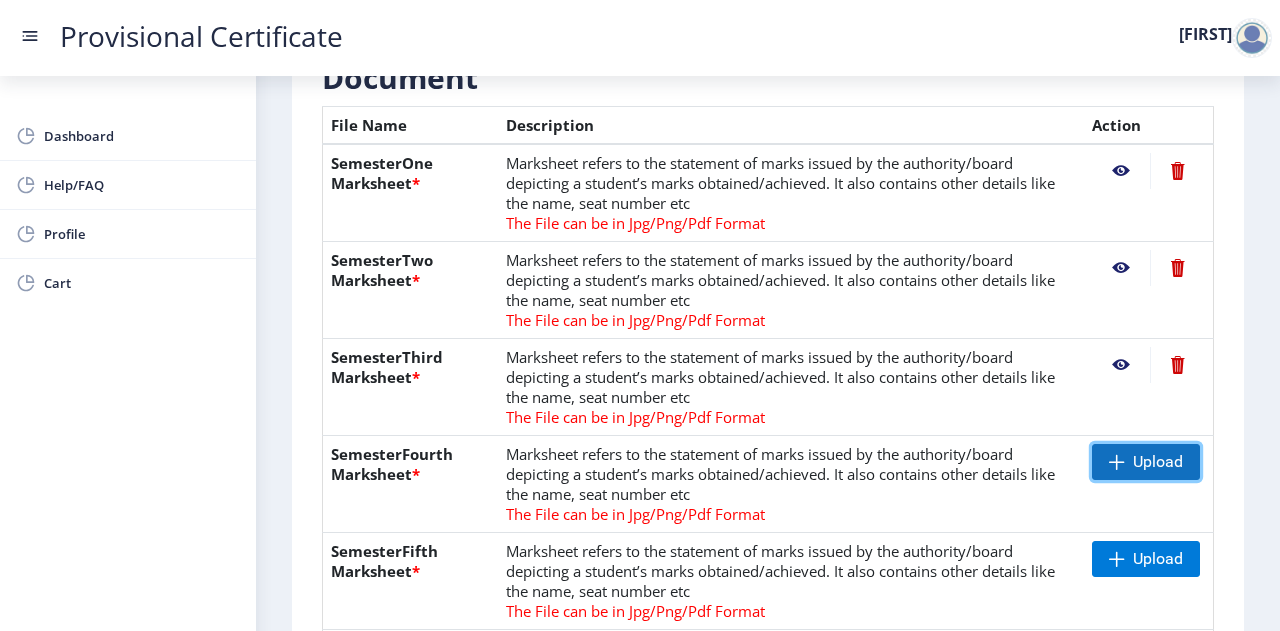 click on "Upload" 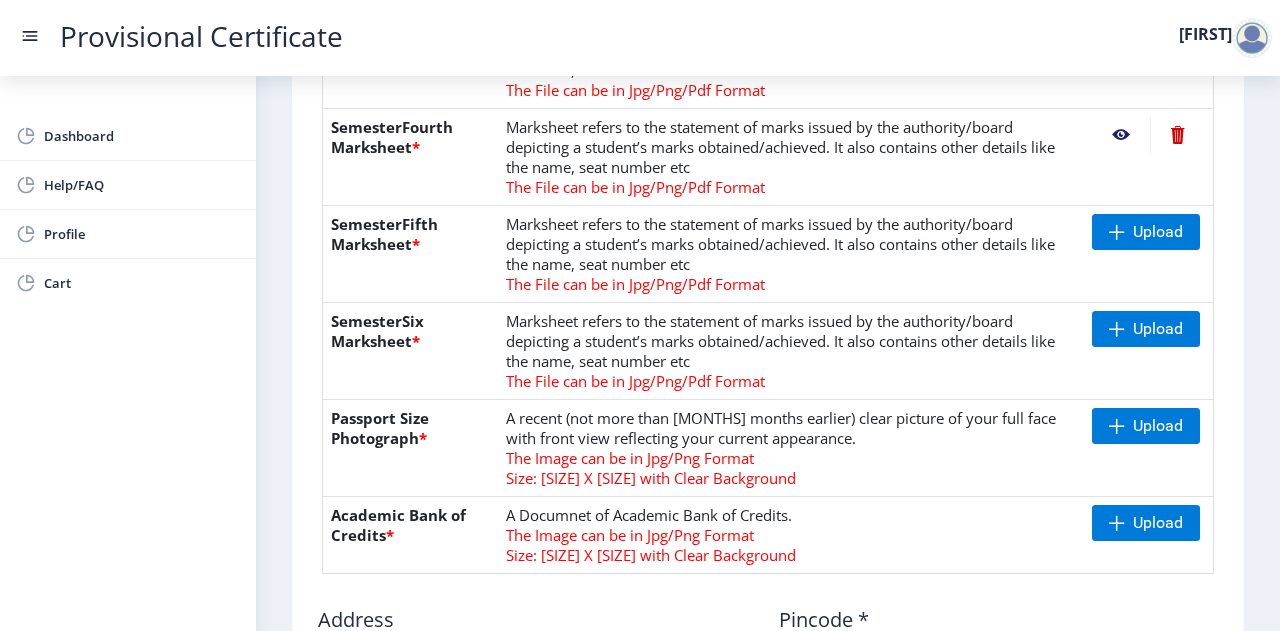scroll, scrollTop: 828, scrollLeft: 0, axis: vertical 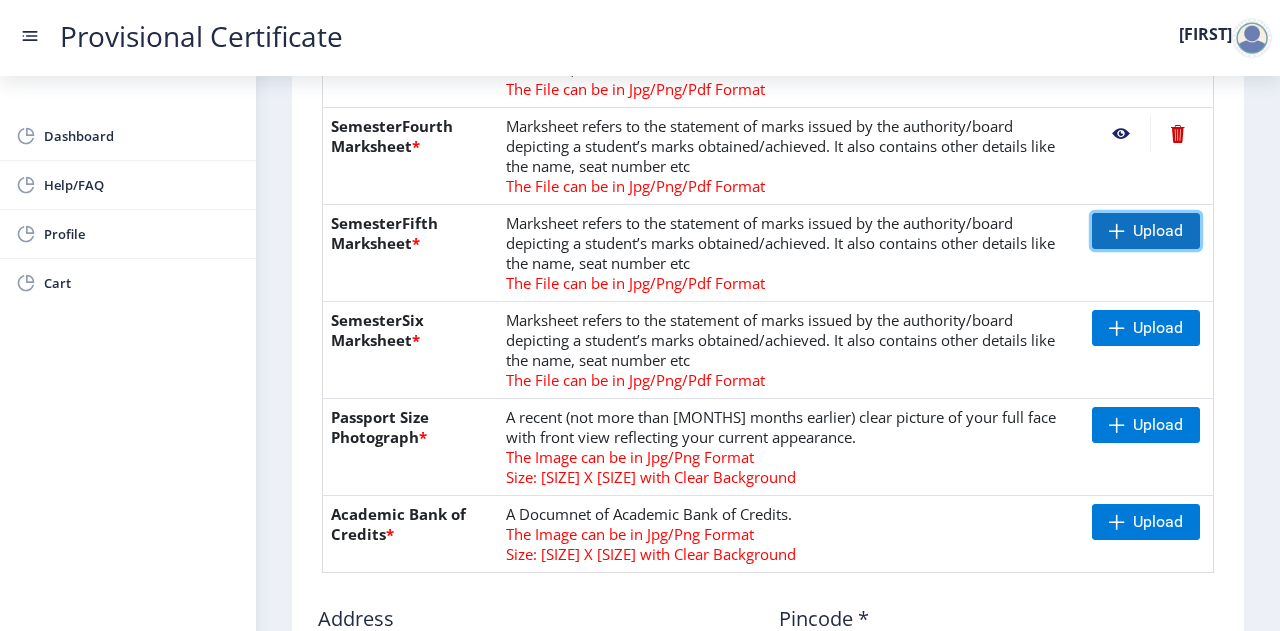 click on "Upload" 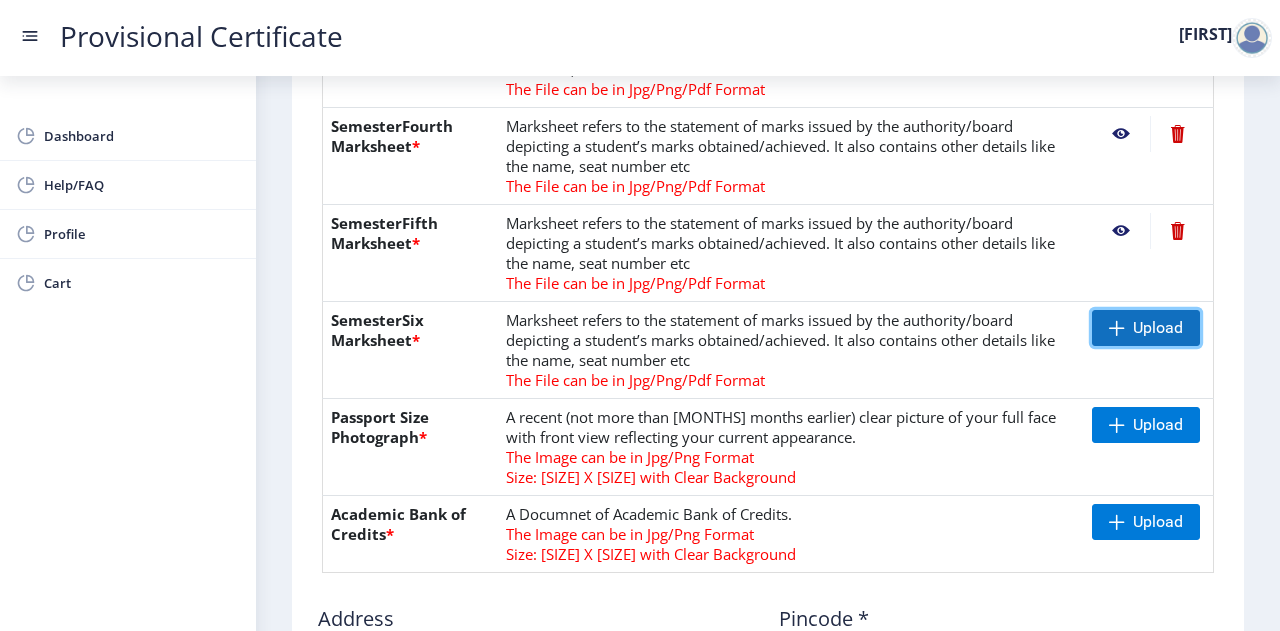 click on "Upload" 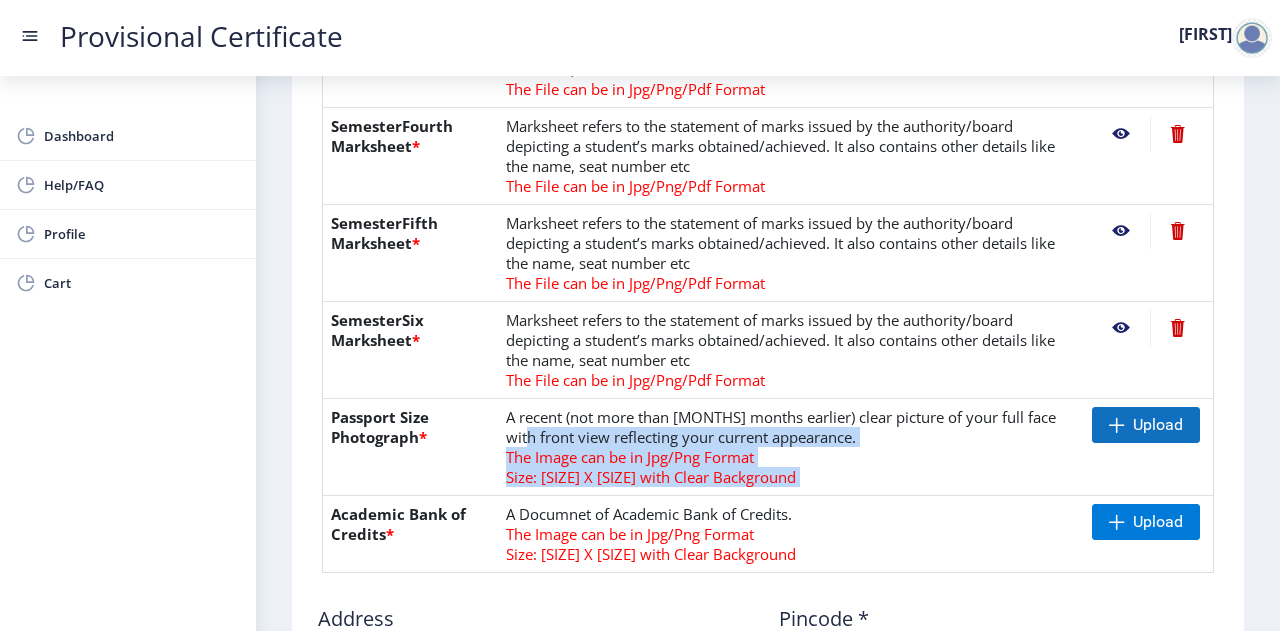drag, startPoint x: 1076, startPoint y: 401, endPoint x: 1120, endPoint y: 400, distance: 44.011364 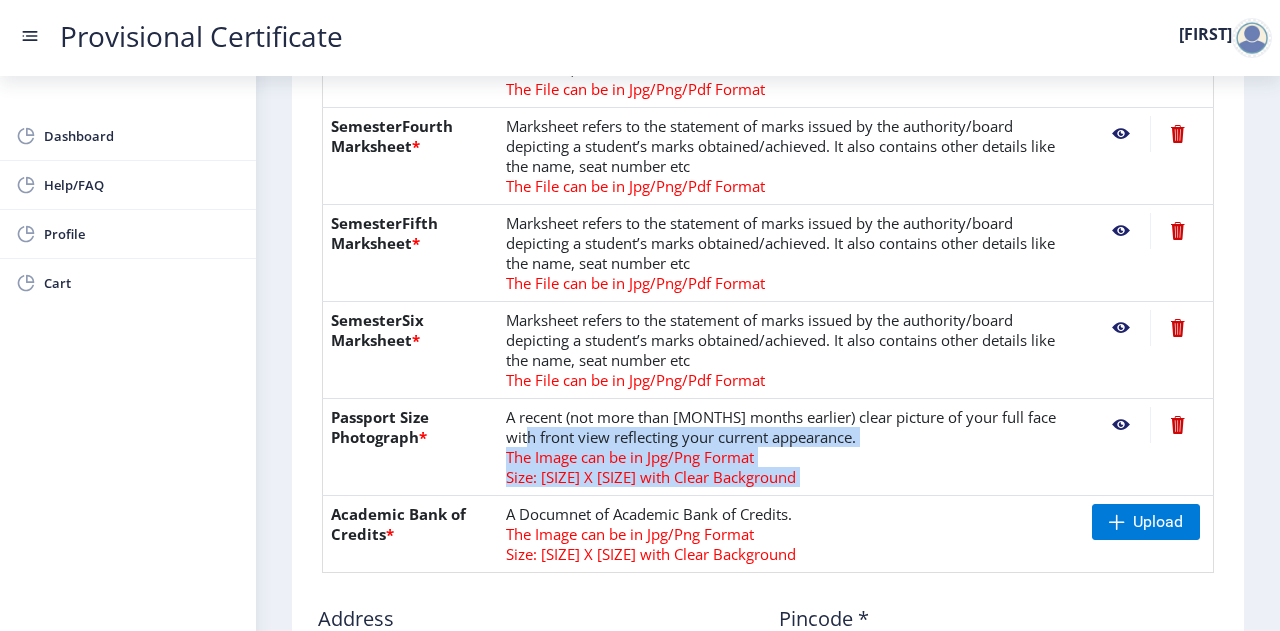 click on "A recent (not more than [MONTHS] months earlier) clear picture of your full face with front view reflecting your current appearance. The Image can be in Jpg/Png Format  Size: [SIZE] X [SIZE] with Clear Background" 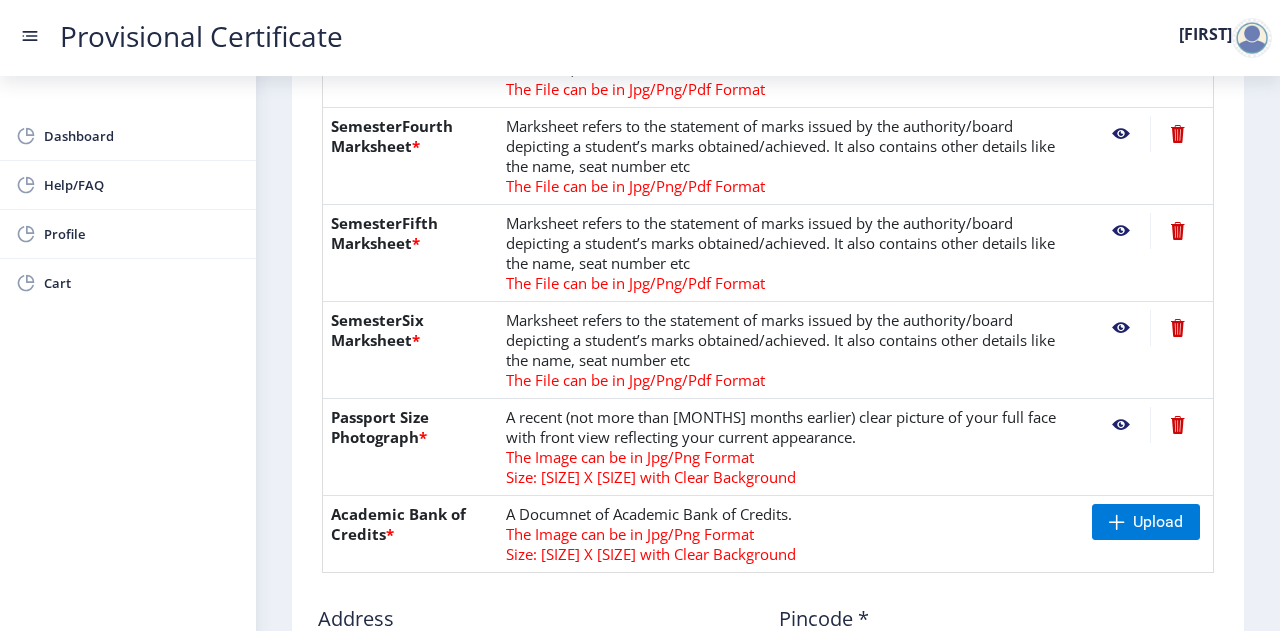 scroll, scrollTop: 919, scrollLeft: 0, axis: vertical 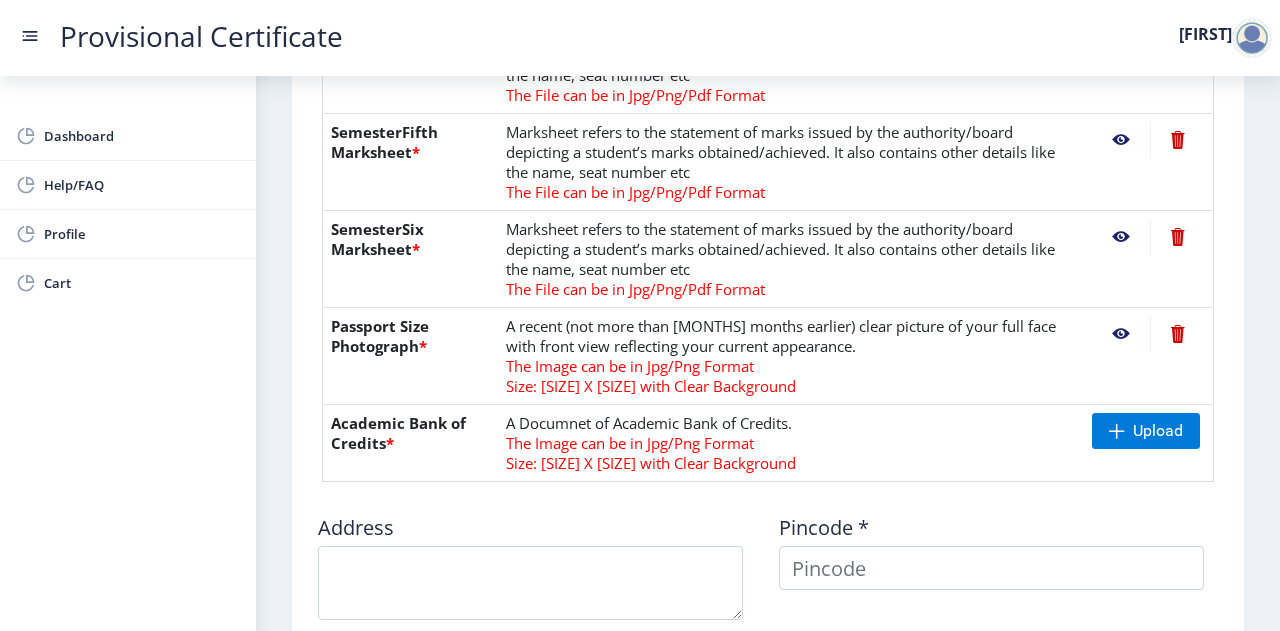 click on "Address" 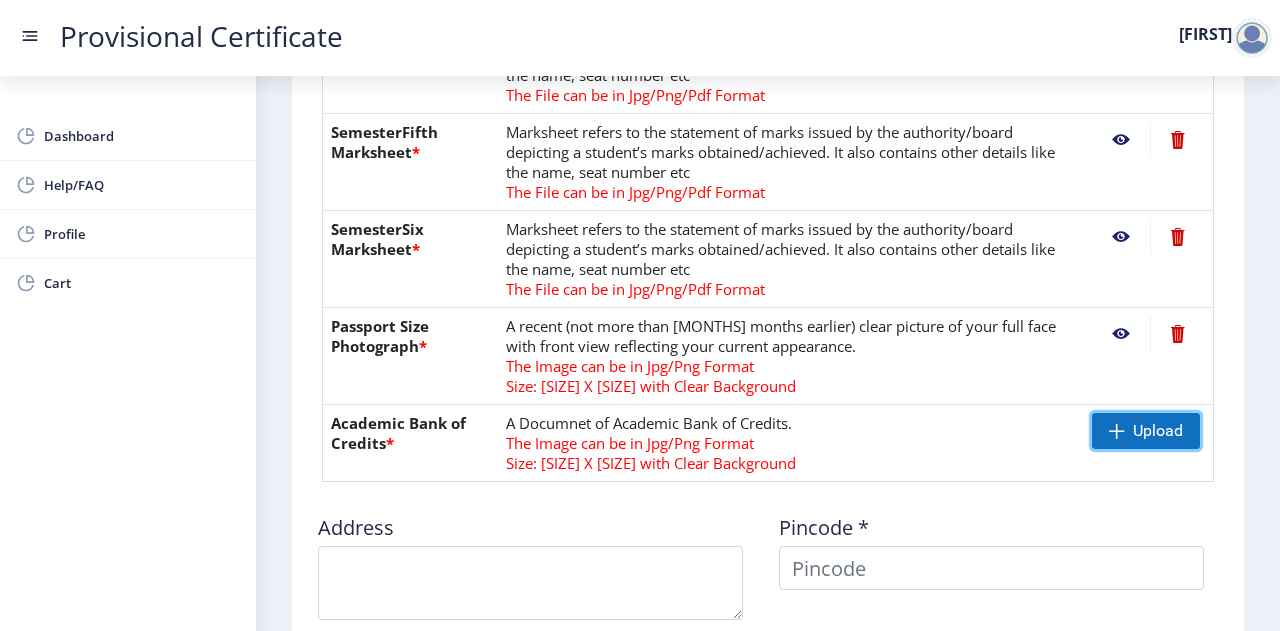 click on "Upload" 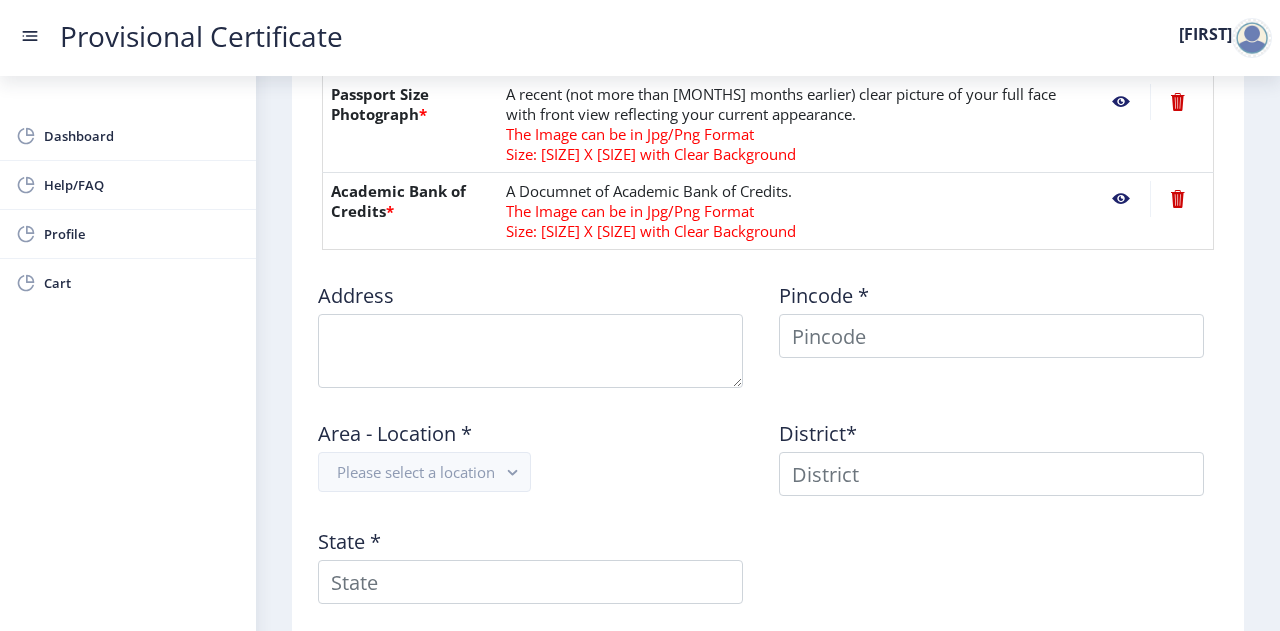 scroll, scrollTop: 1181, scrollLeft: 0, axis: vertical 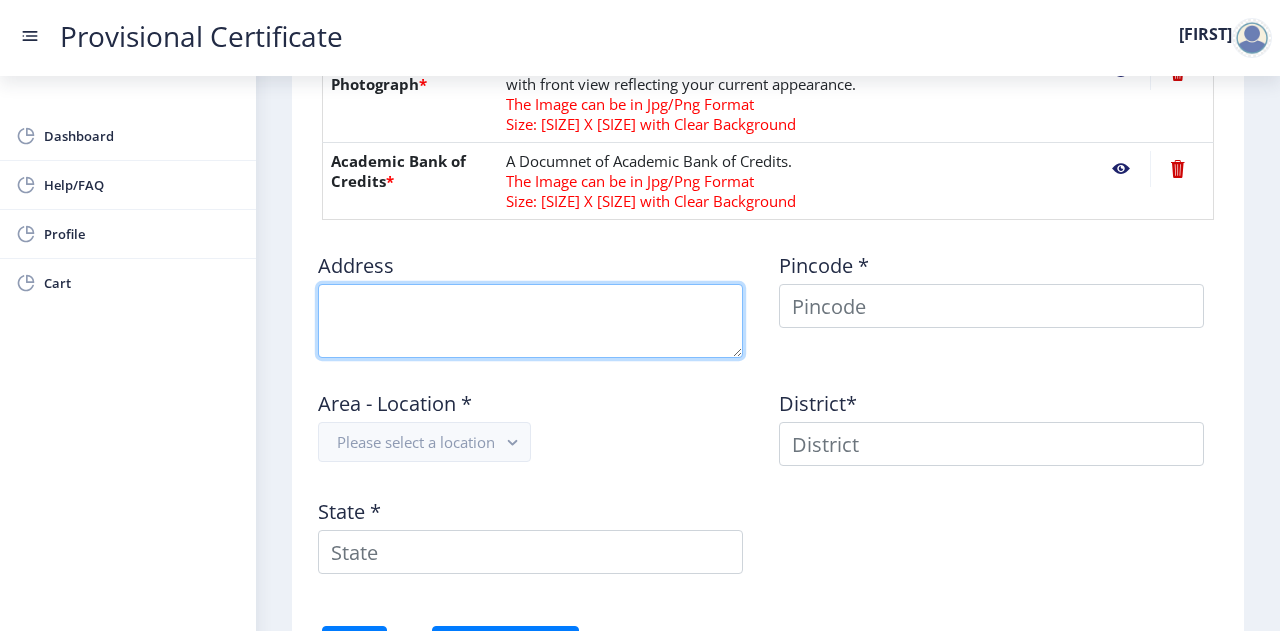 click at bounding box center (530, 321) 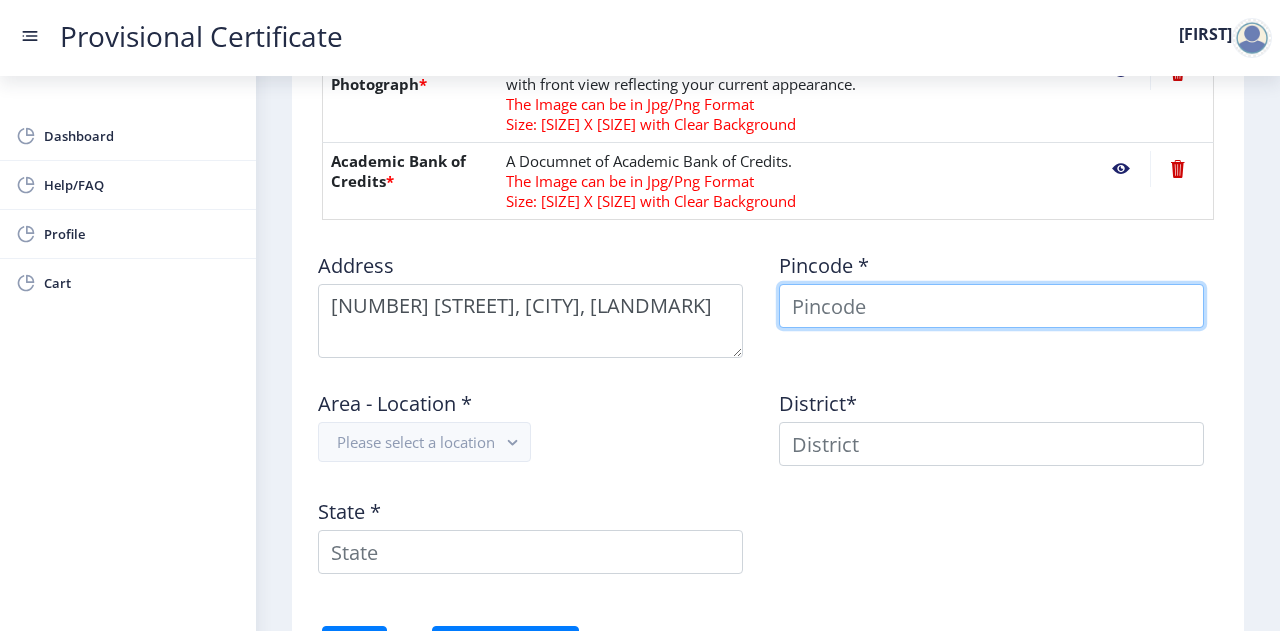 type on "[FIRST]" 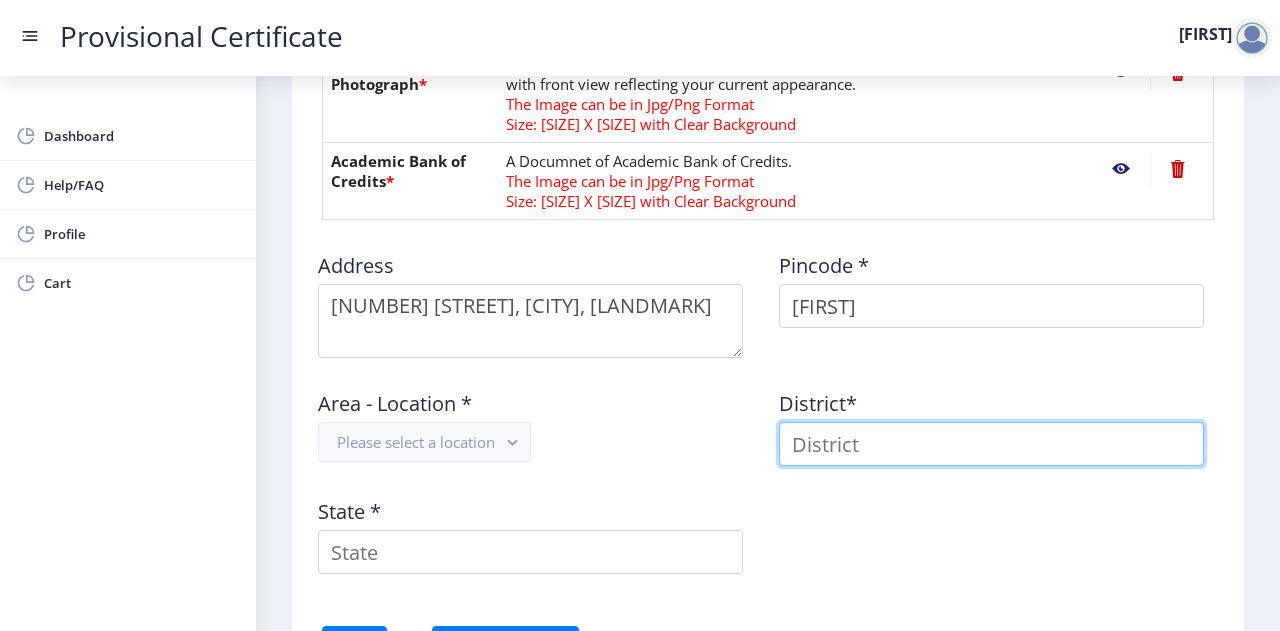 type on "[FIRST]" 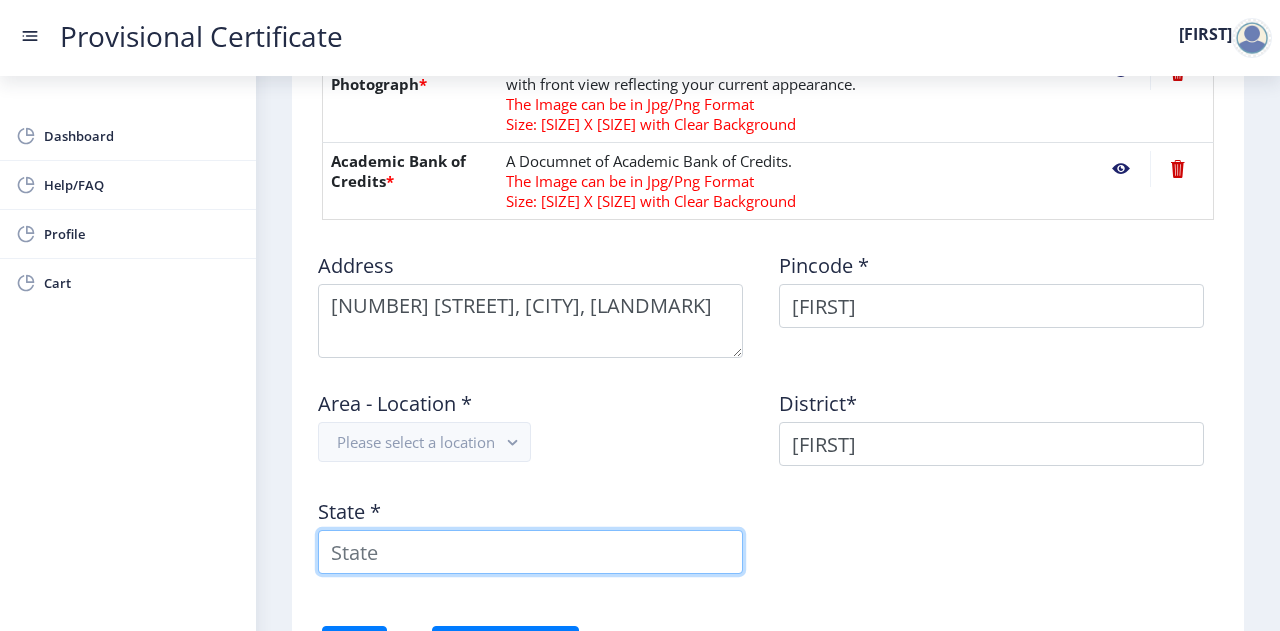 type on "Maharashtra" 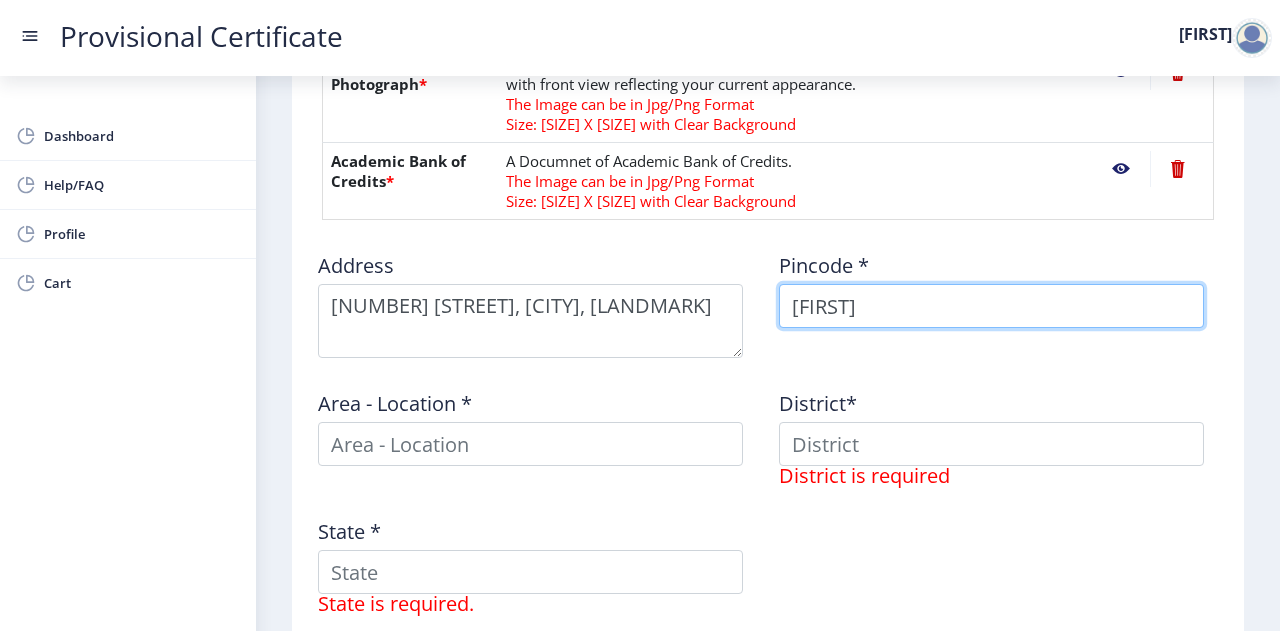 click on "[FIRST]" at bounding box center (991, 306) 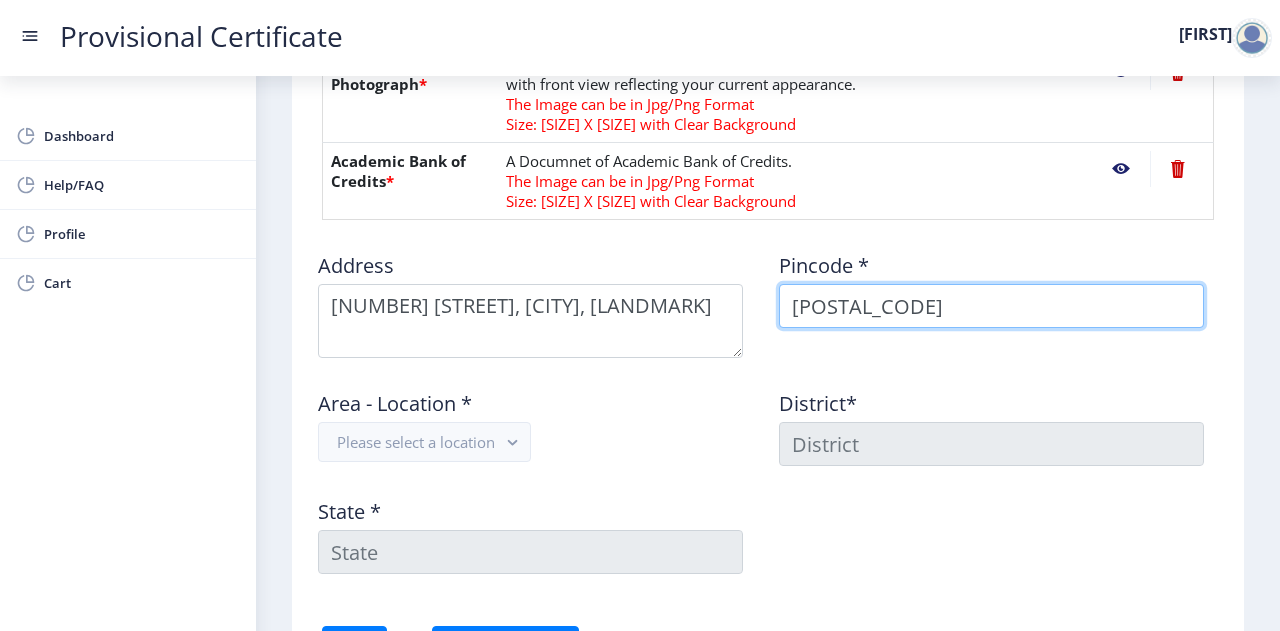 scroll, scrollTop: 1277, scrollLeft: 0, axis: vertical 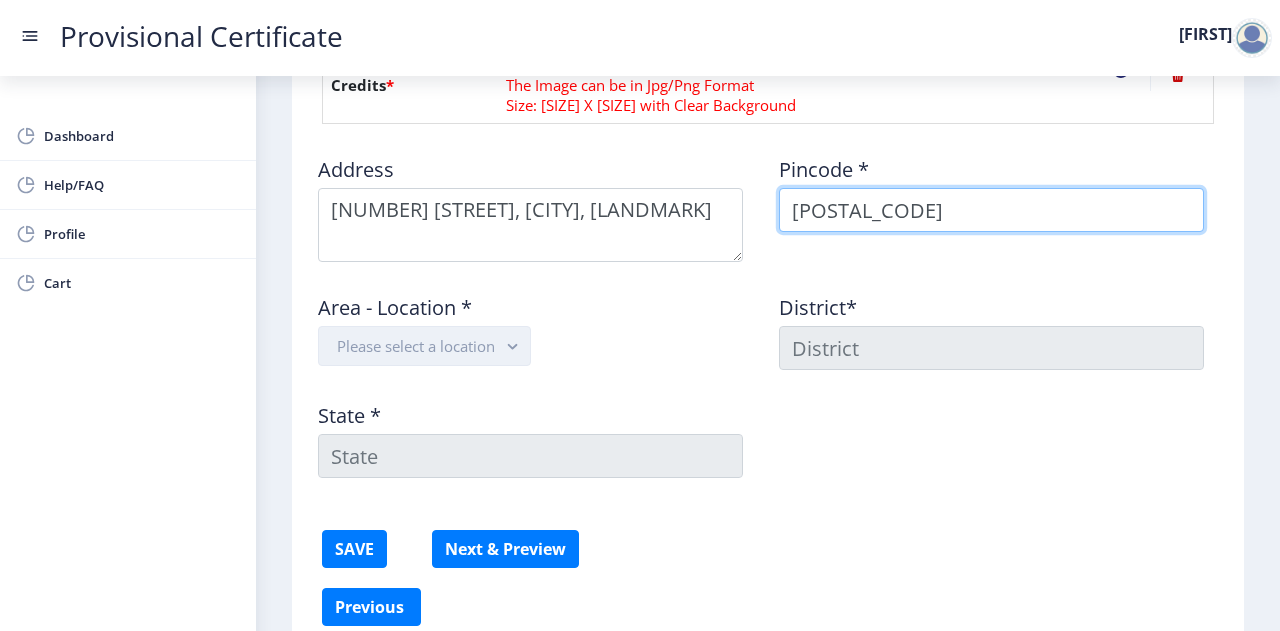 type on "[POSTAL_CODE]" 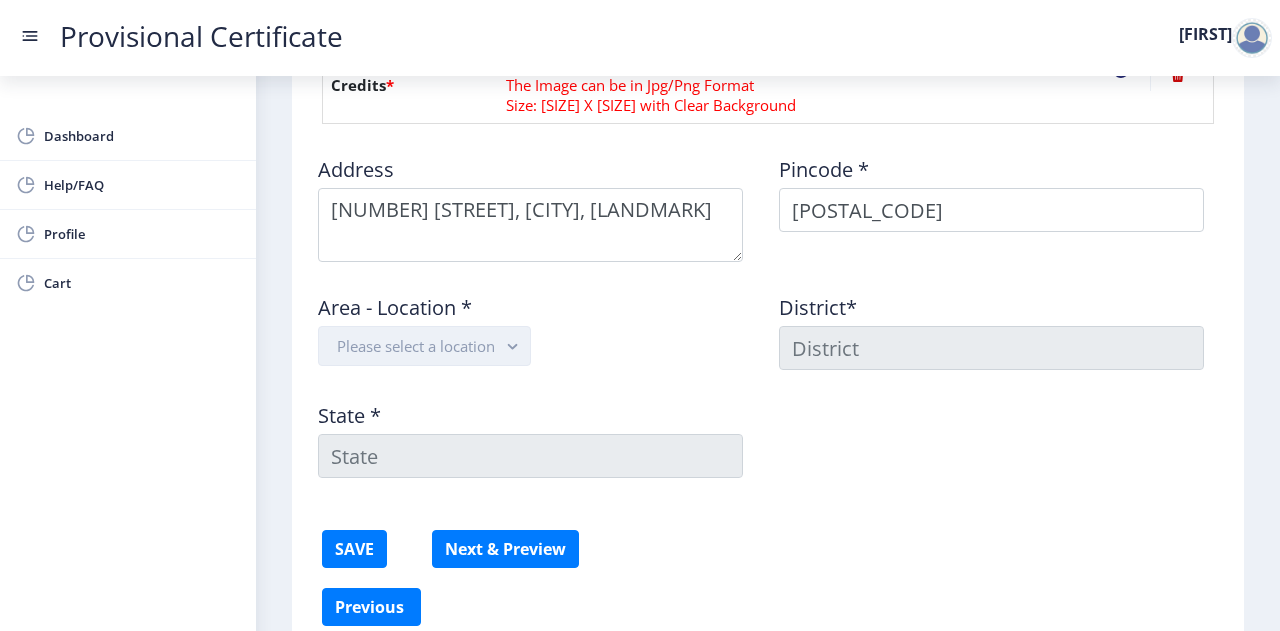 click on "Please select a location" 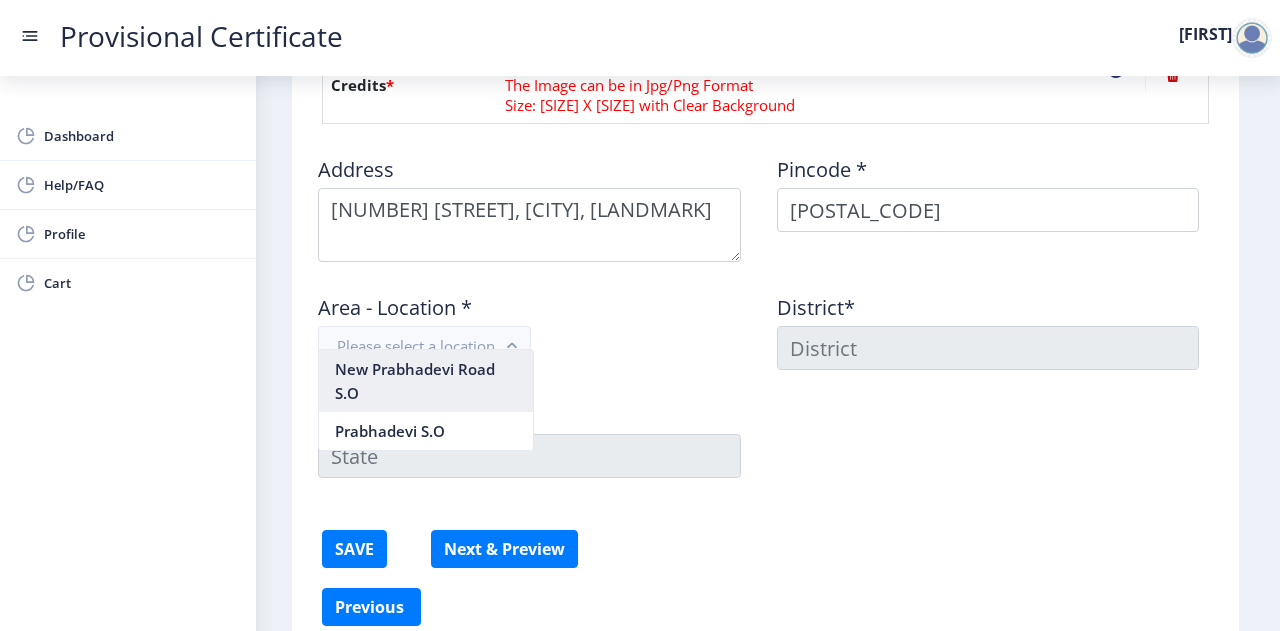 click on "New Prabhadevi Road S.O" at bounding box center (426, 381) 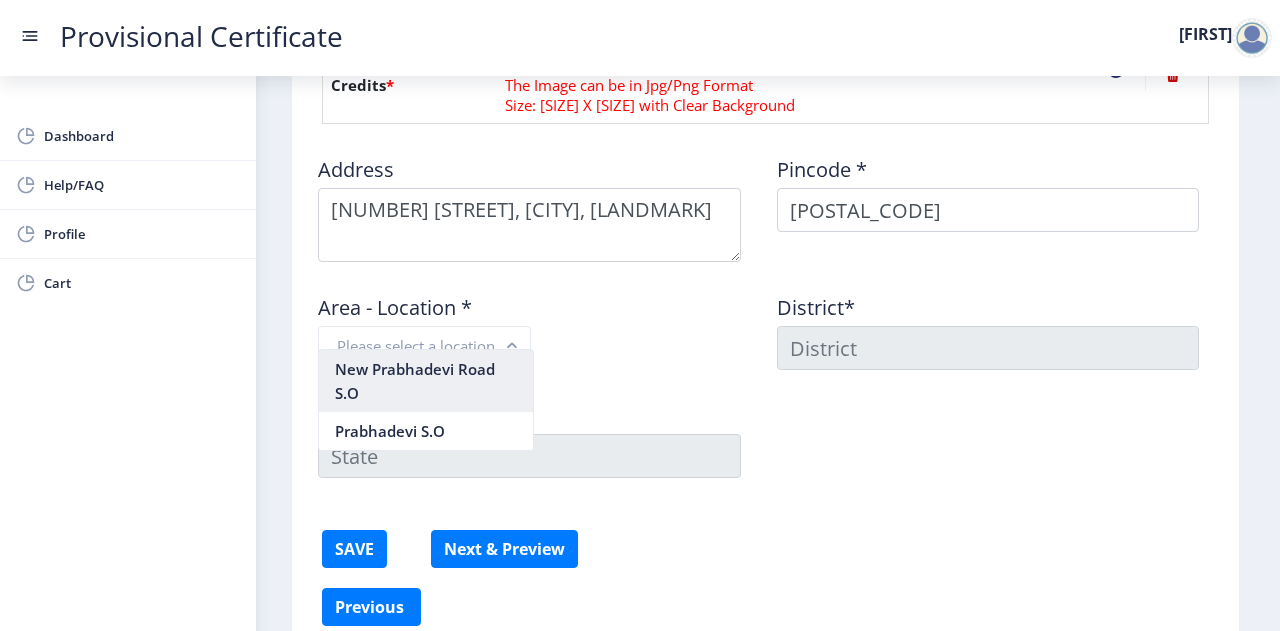 type on "[CITY]" 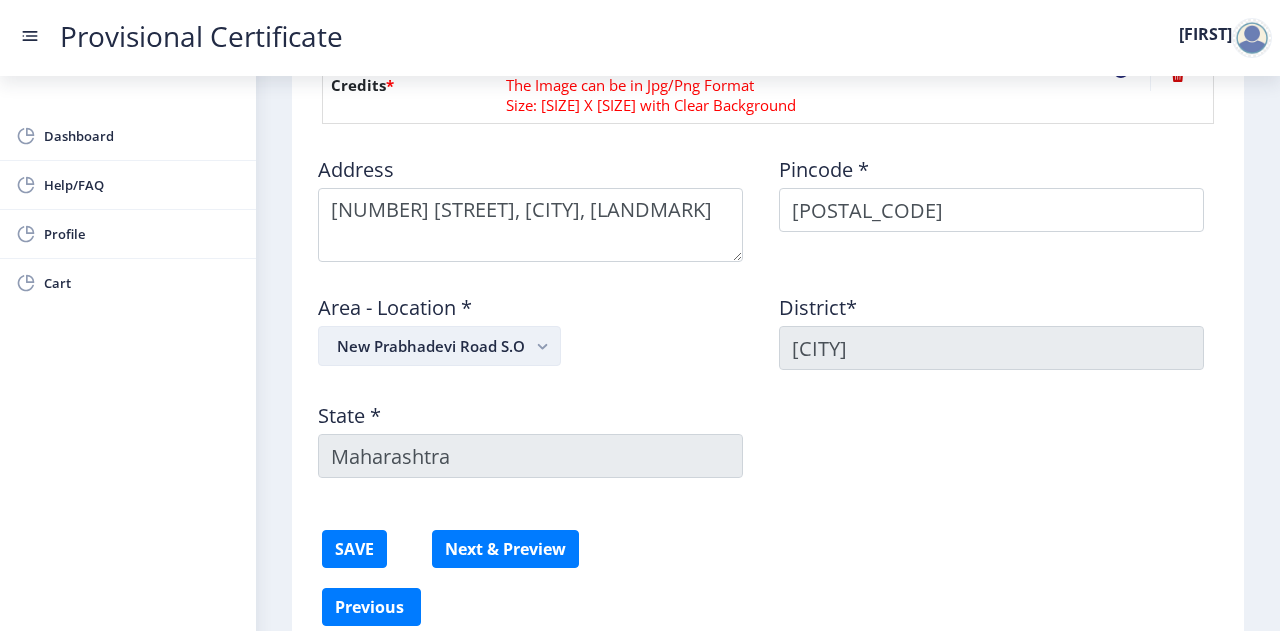 click on "New Prabhadevi Road S.O" 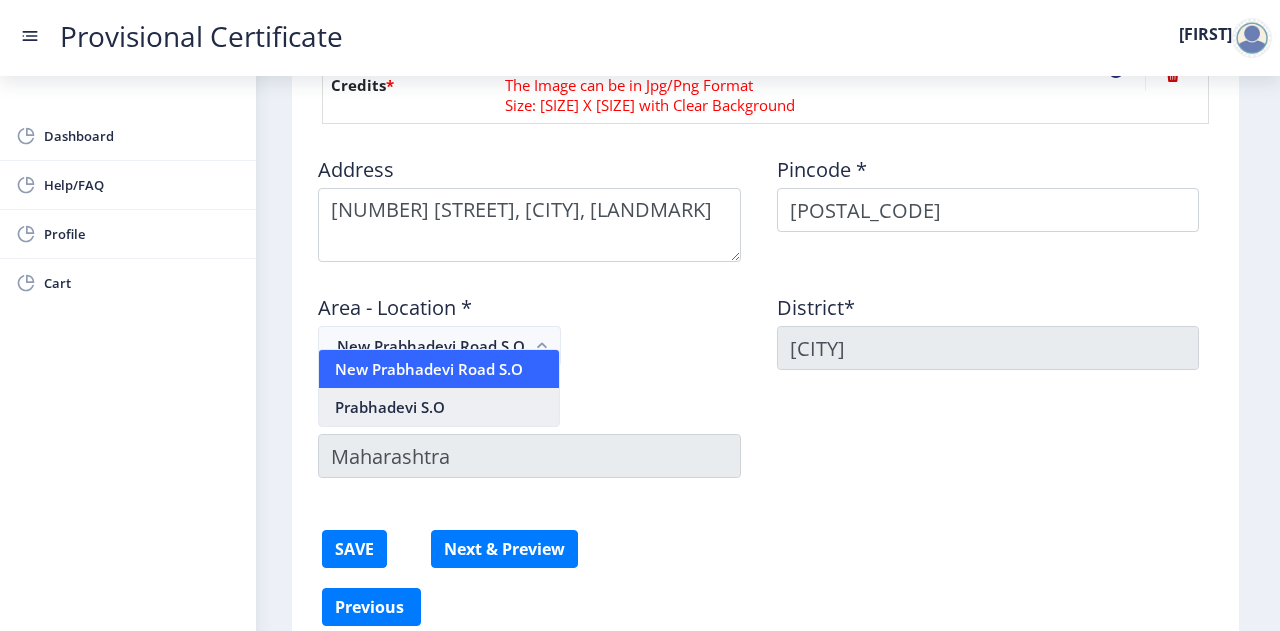 click on "Prabhadevi S.O" at bounding box center [439, 407] 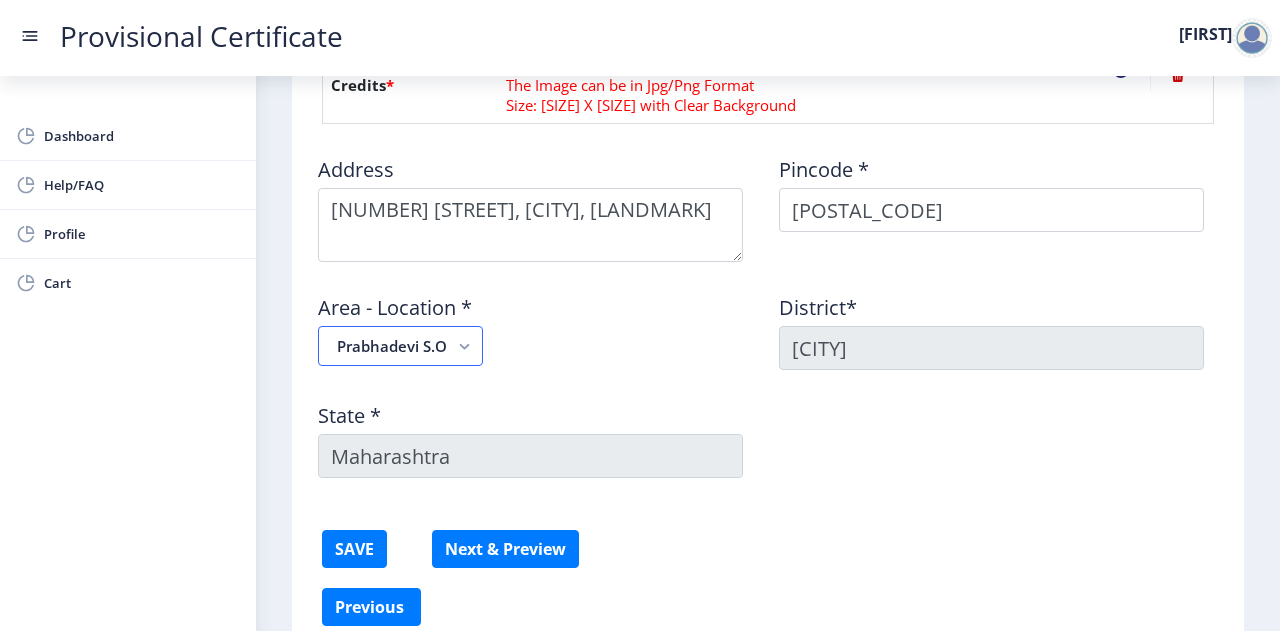 scroll, scrollTop: 1349, scrollLeft: 0, axis: vertical 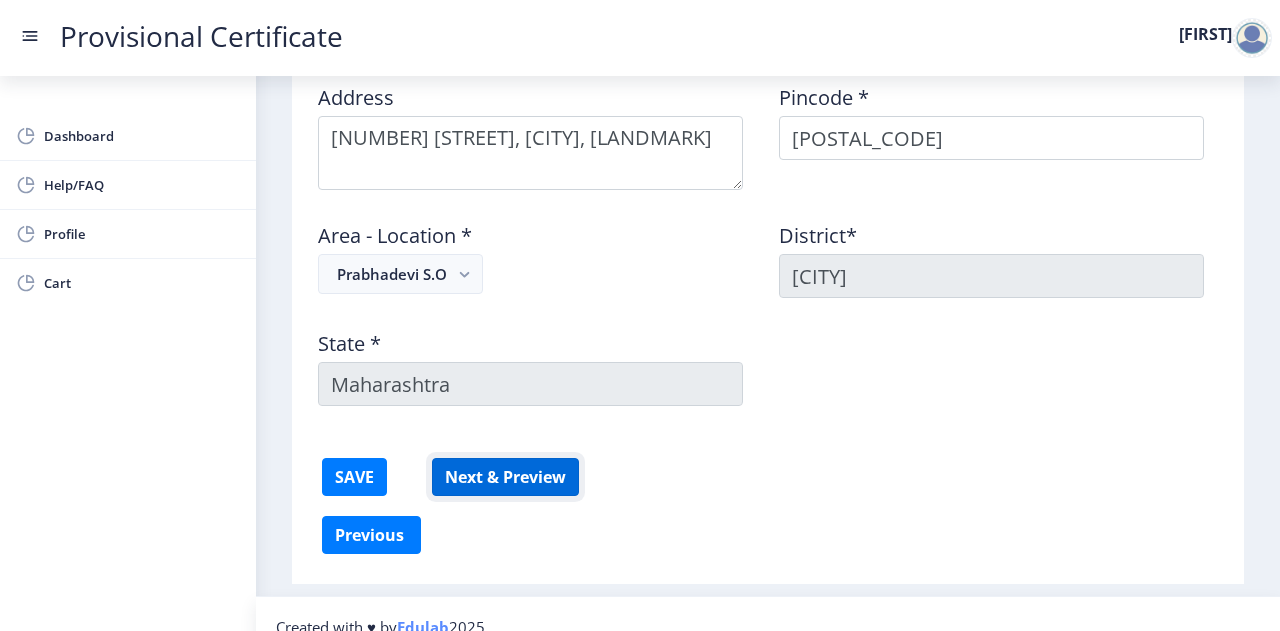 click on "Next & Preview" 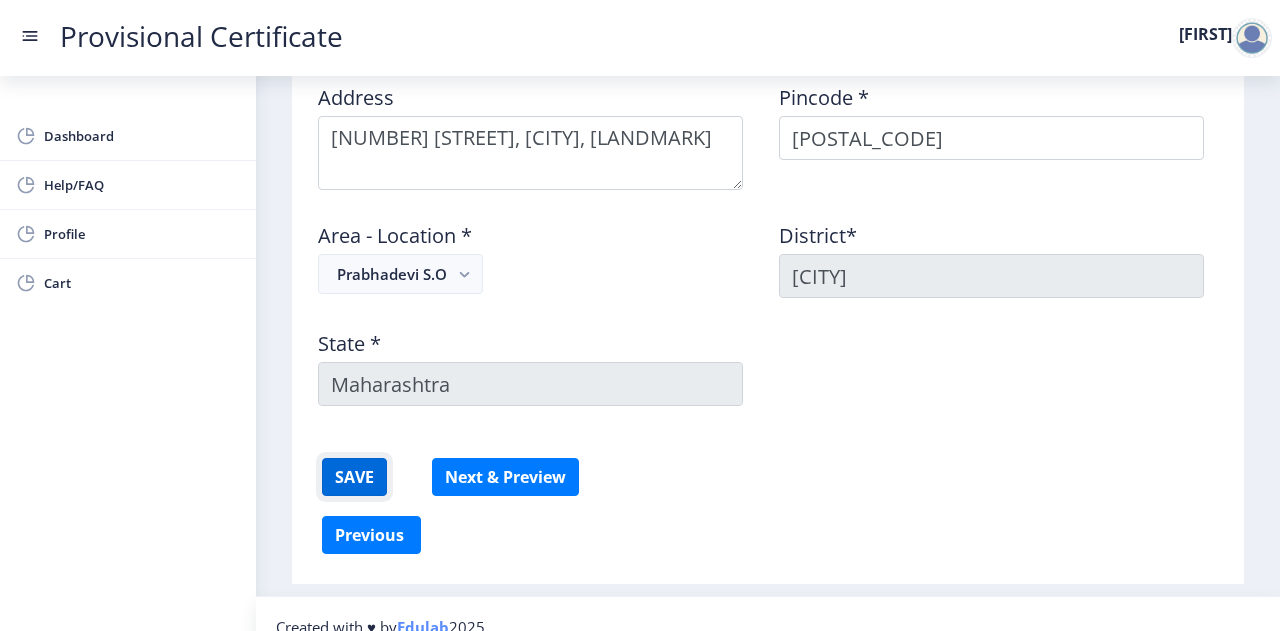 click on "SAVE" 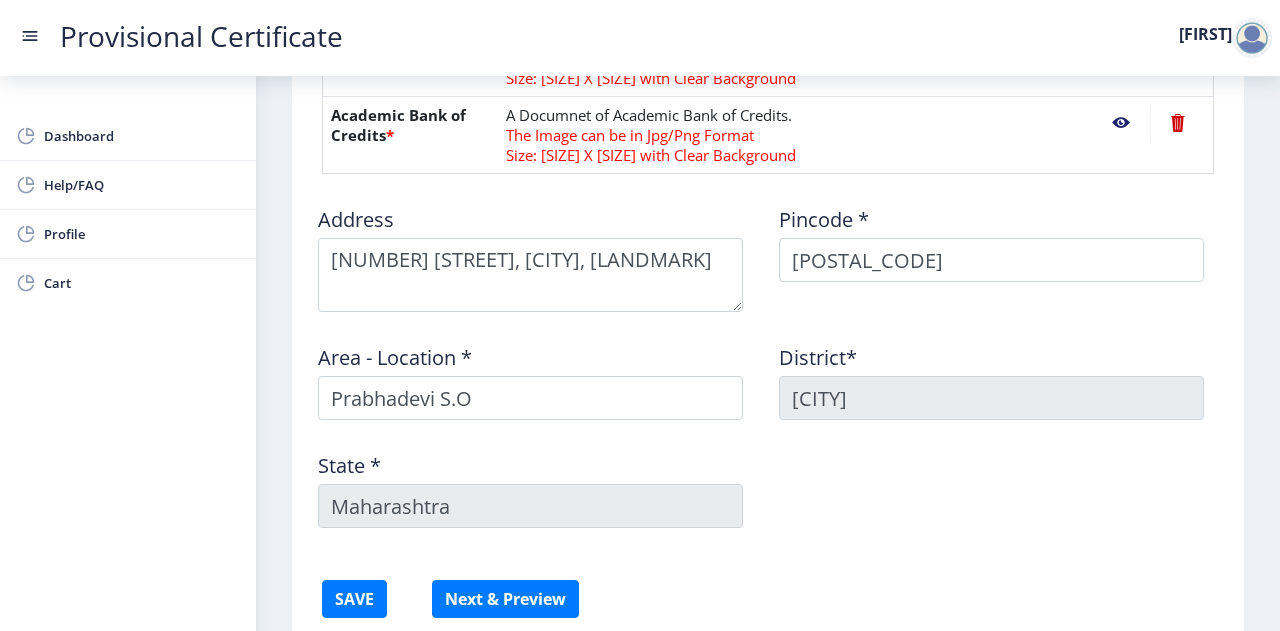 scroll, scrollTop: 1349, scrollLeft: 0, axis: vertical 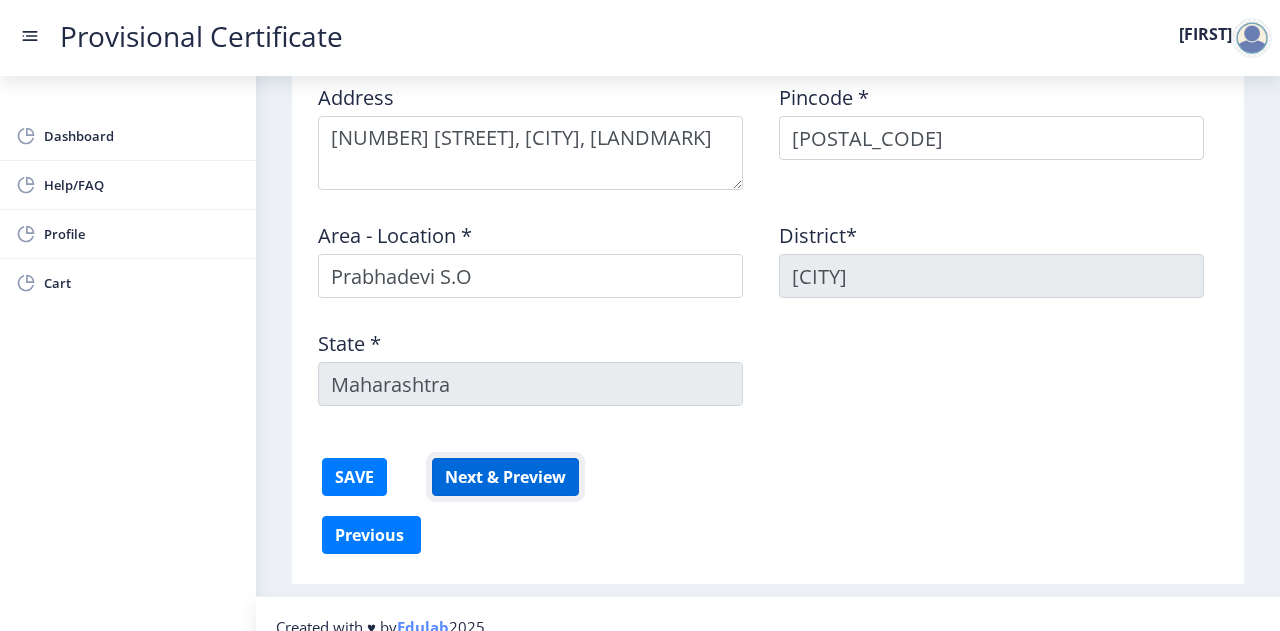 click on "Next & Preview" 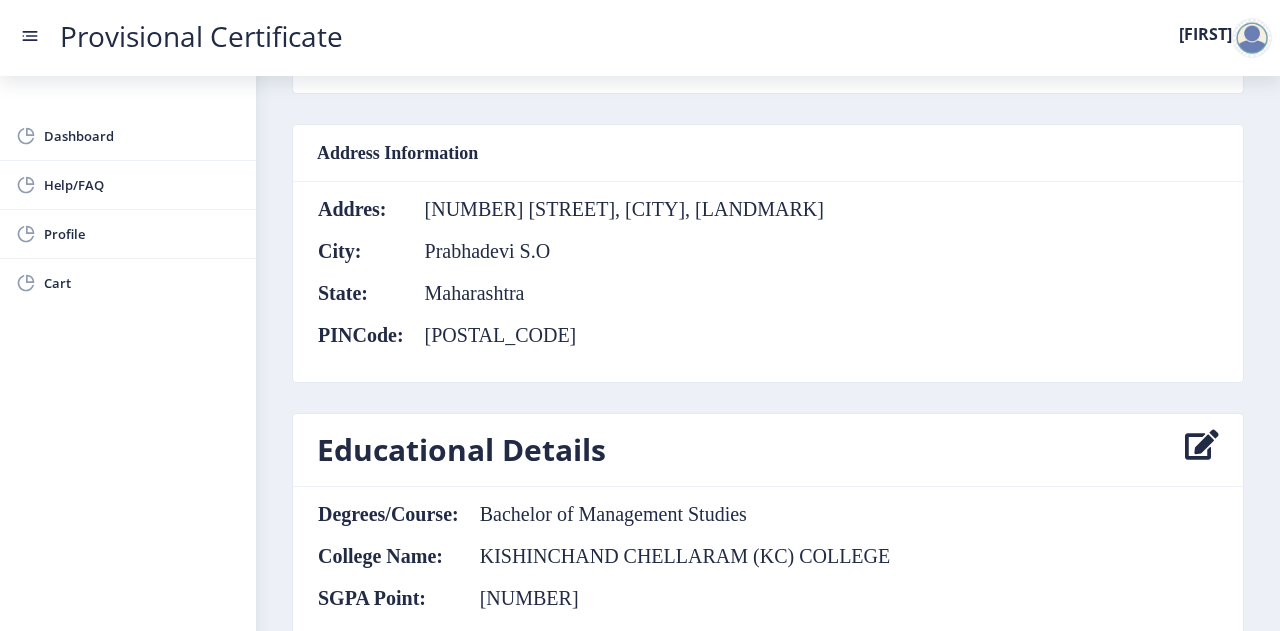 scroll, scrollTop: 1285, scrollLeft: 0, axis: vertical 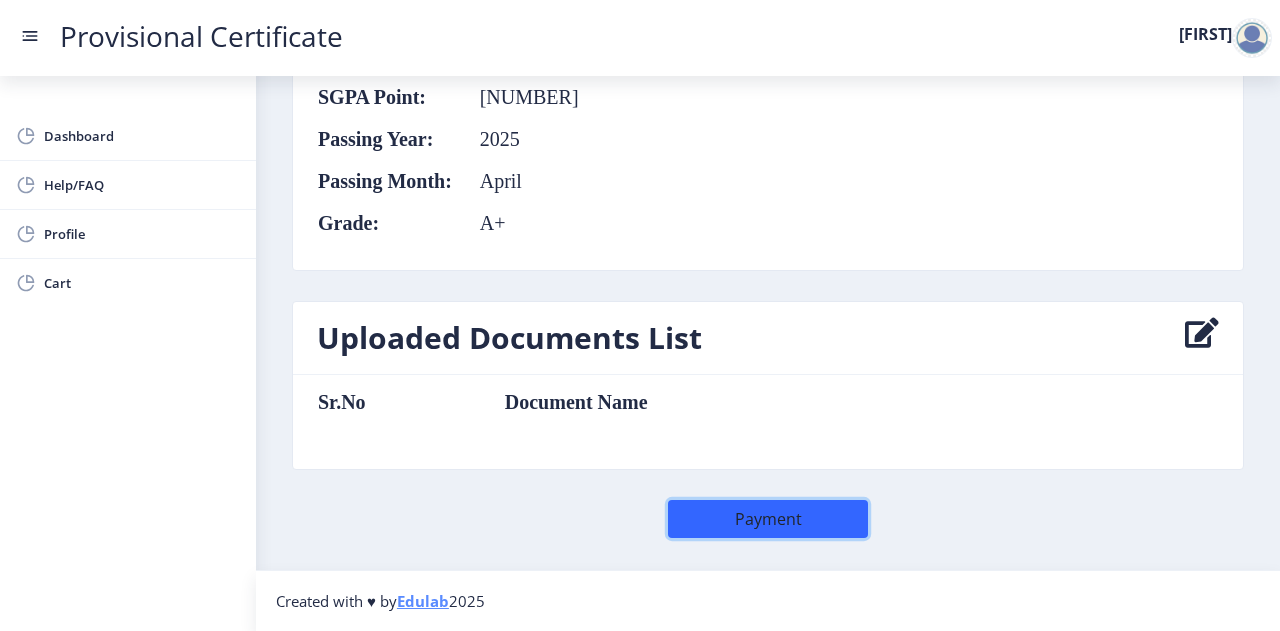 click on "Payment" 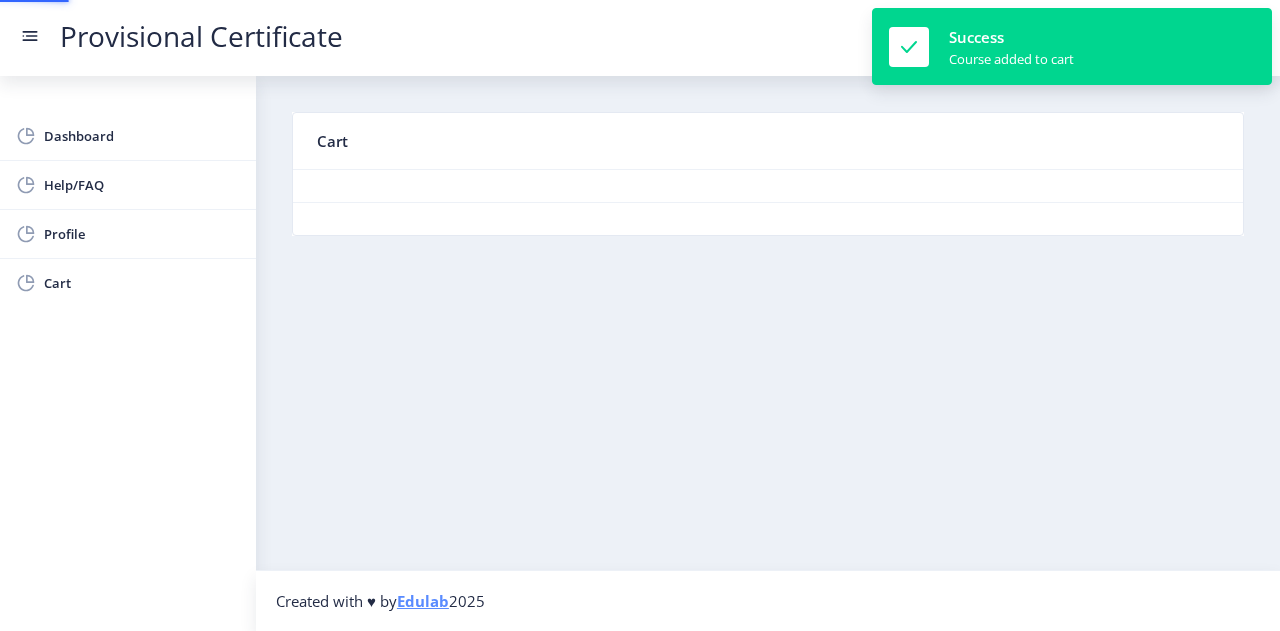 scroll, scrollTop: 0, scrollLeft: 0, axis: both 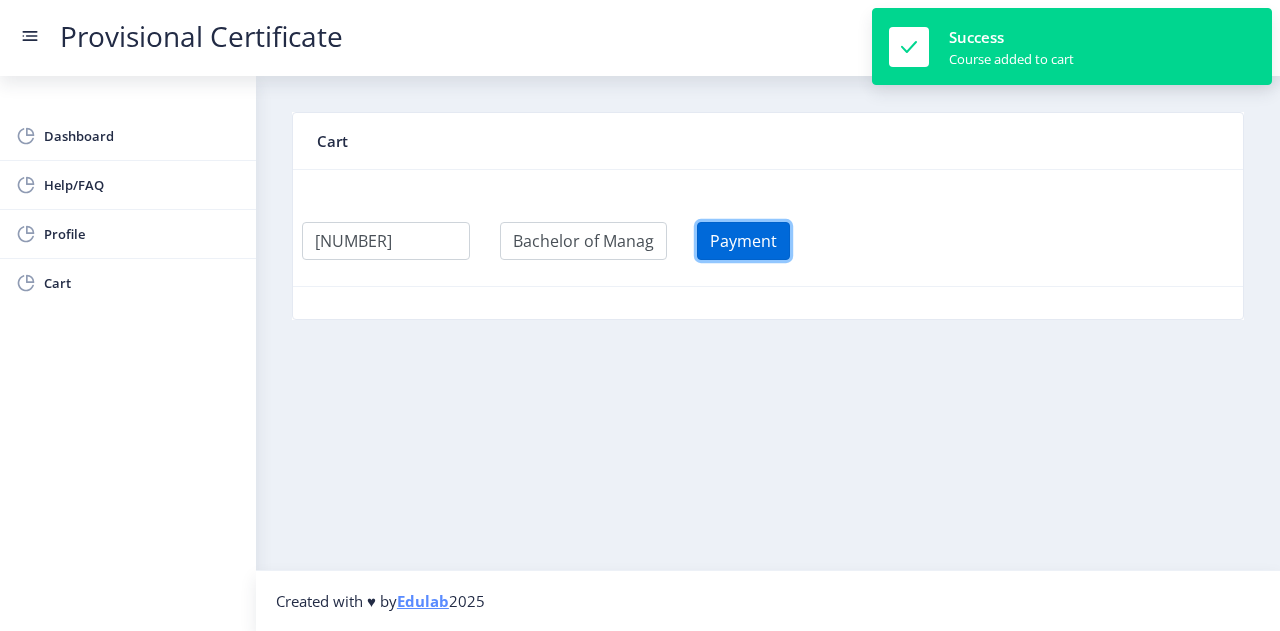click on "Payment" 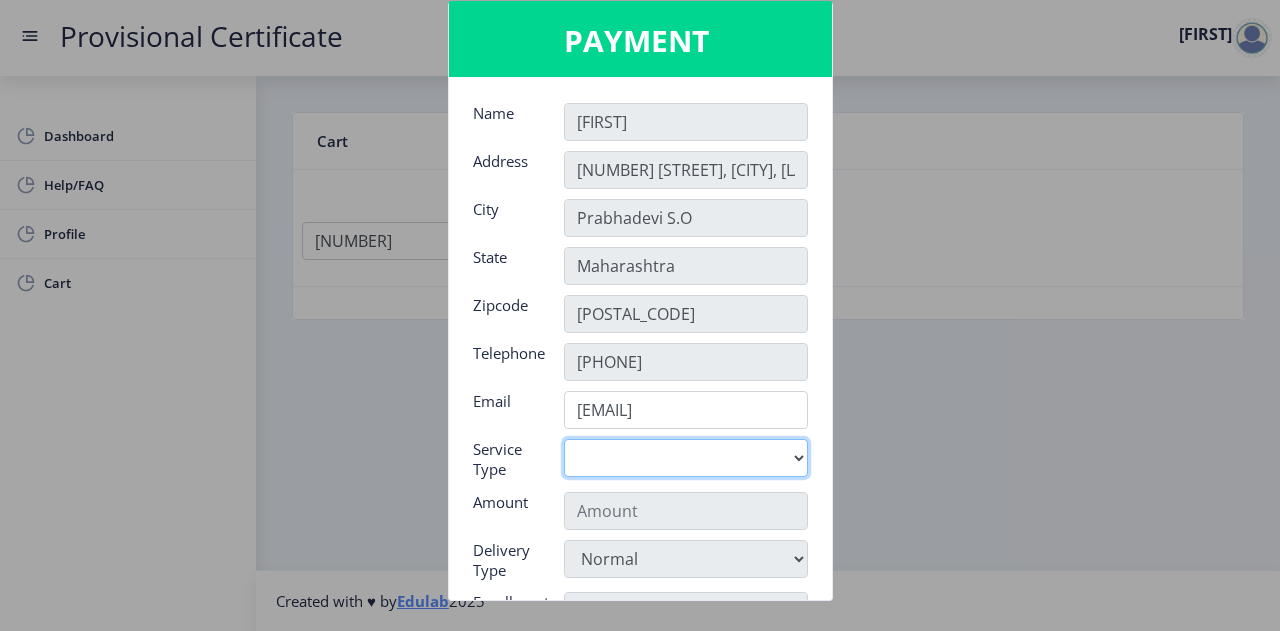 click on "Digital" at bounding box center (686, 458) 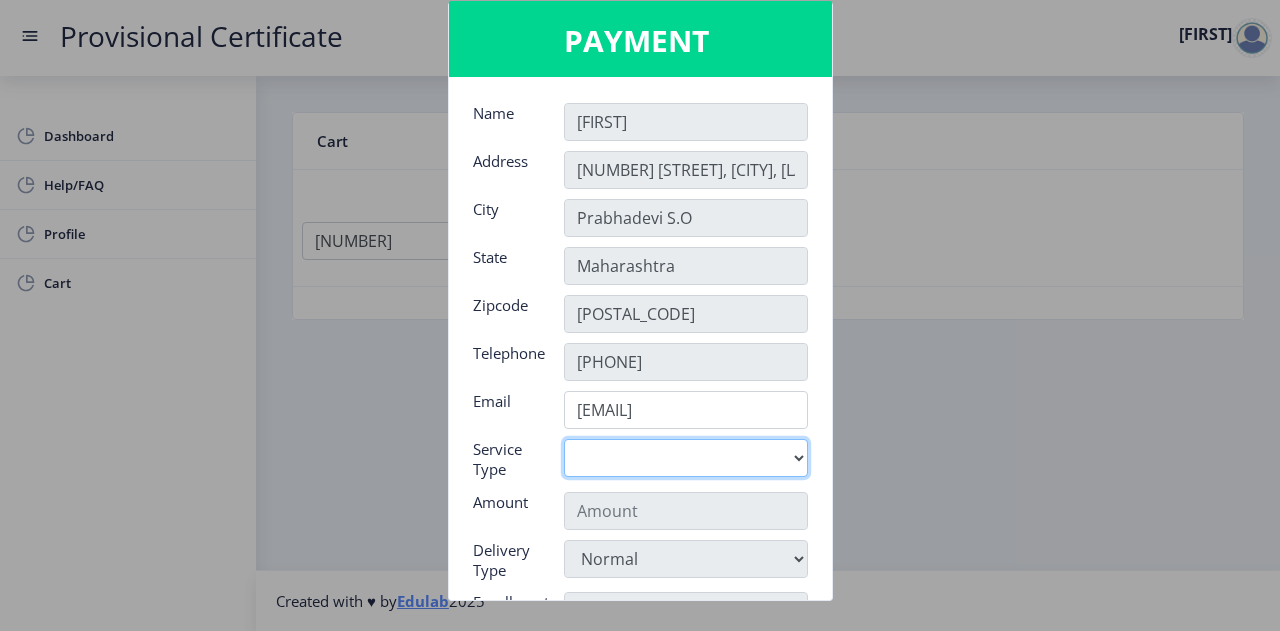 select on "old" 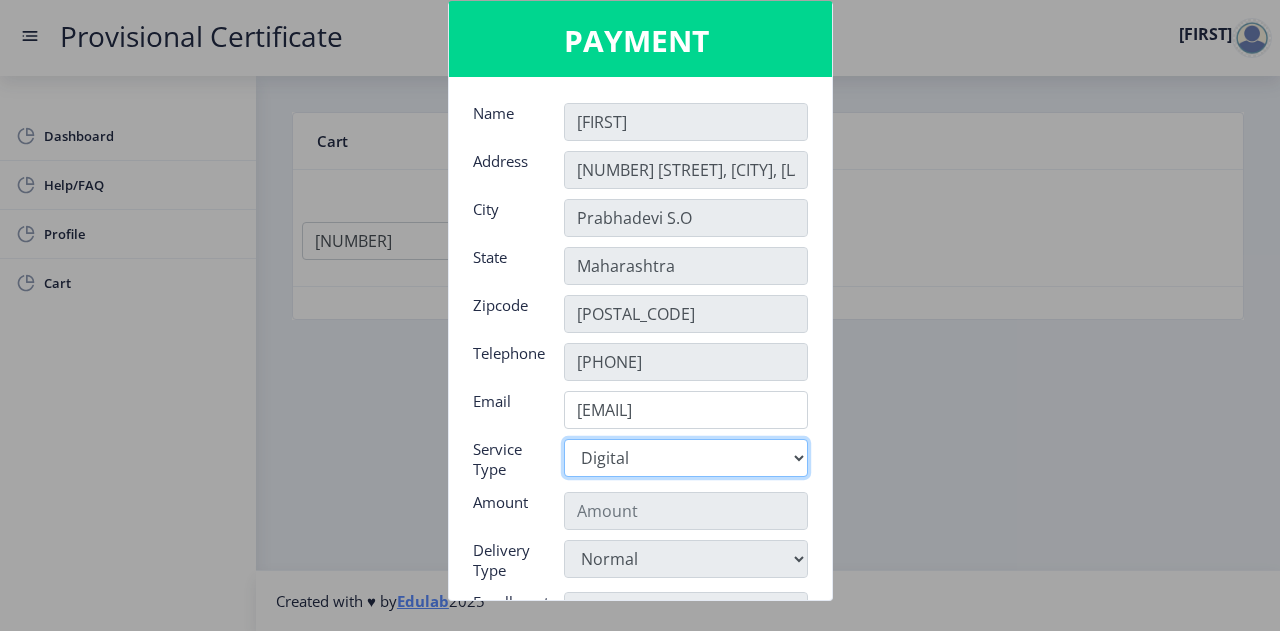 click on "Digital" at bounding box center [686, 458] 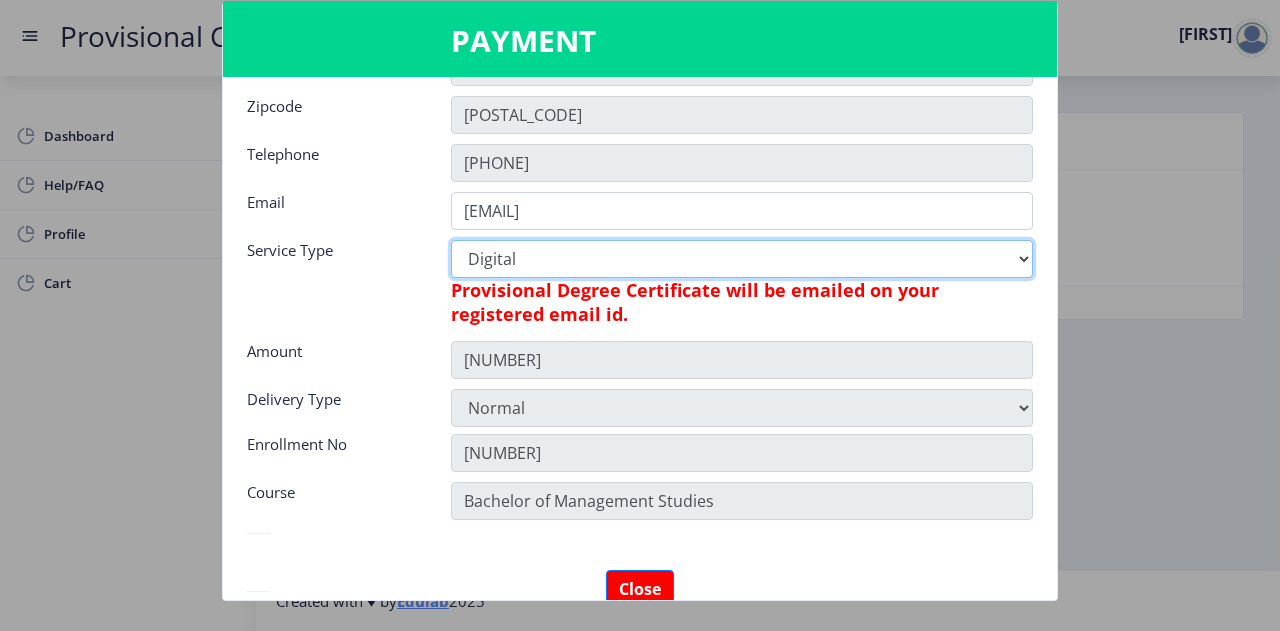 scroll, scrollTop: 279, scrollLeft: 0, axis: vertical 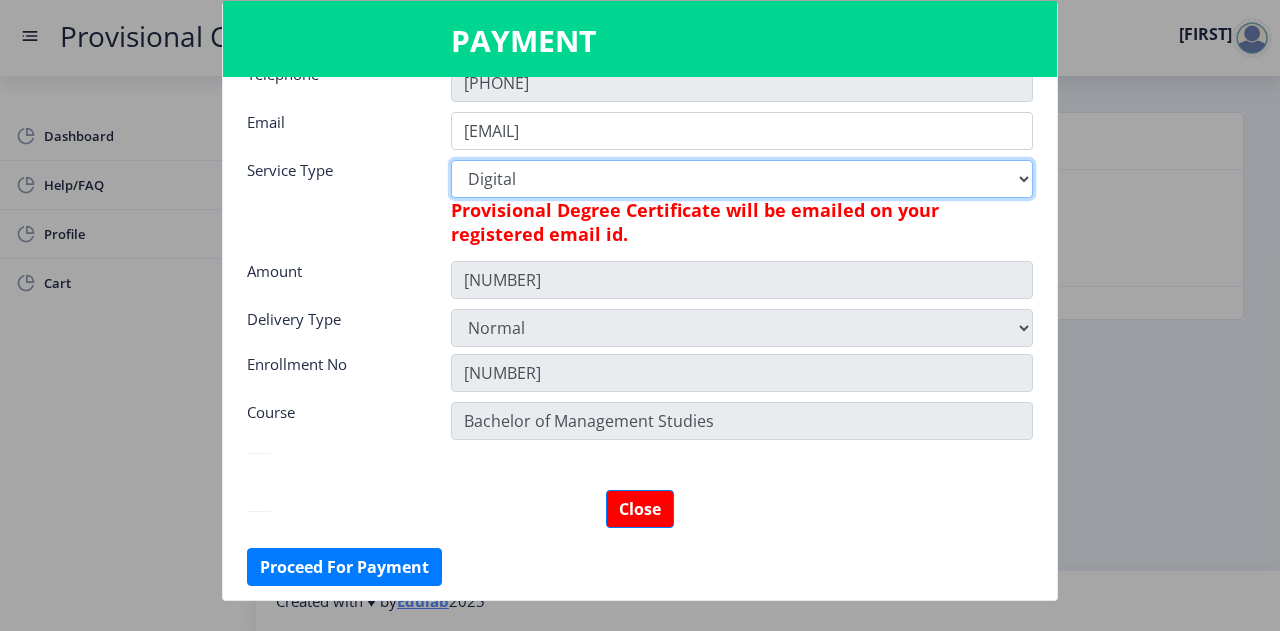 click on "Digital" at bounding box center [742, 179] 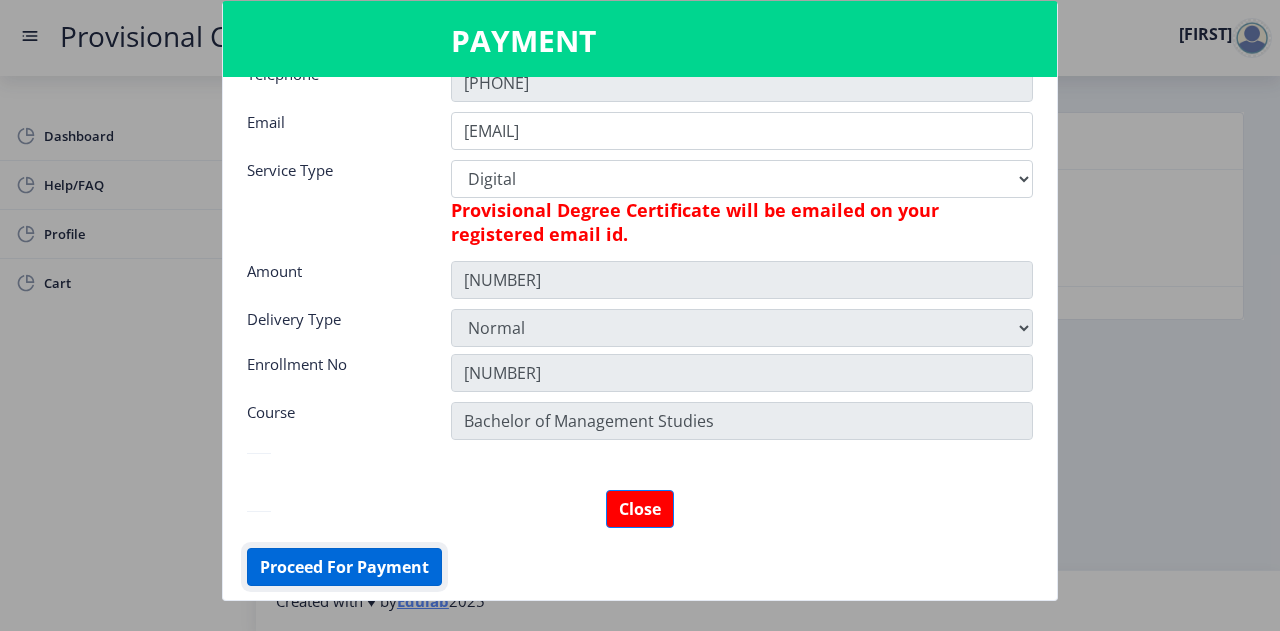 click on "Proceed For Payment" 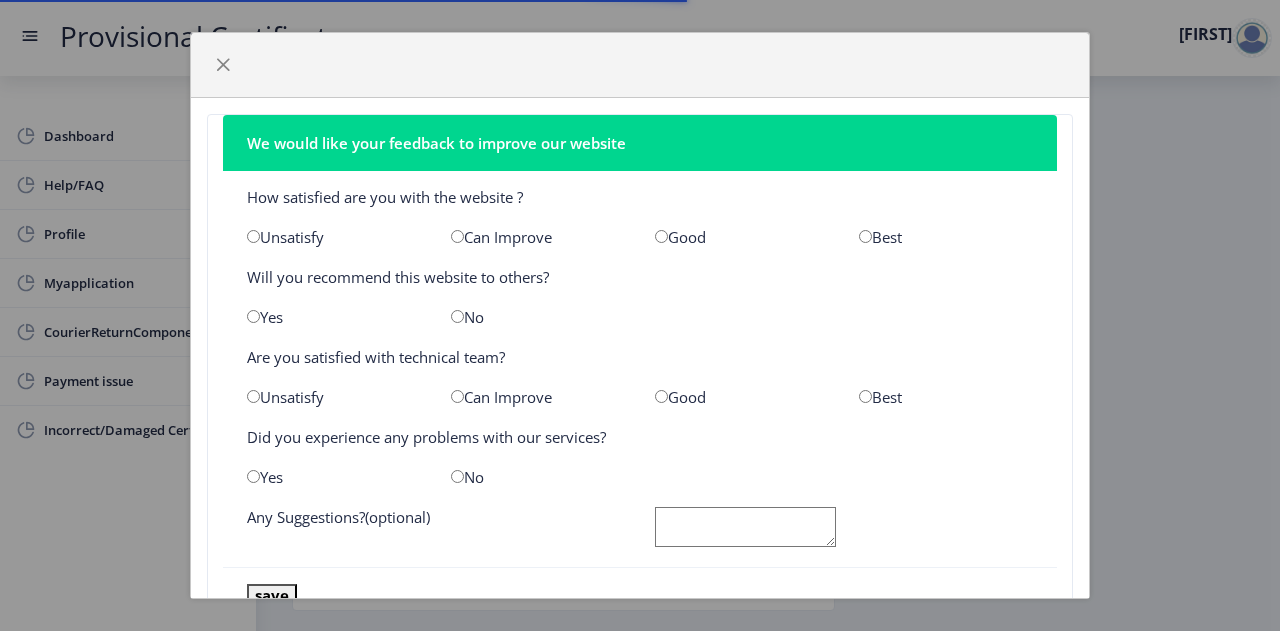 scroll, scrollTop: 0, scrollLeft: 0, axis: both 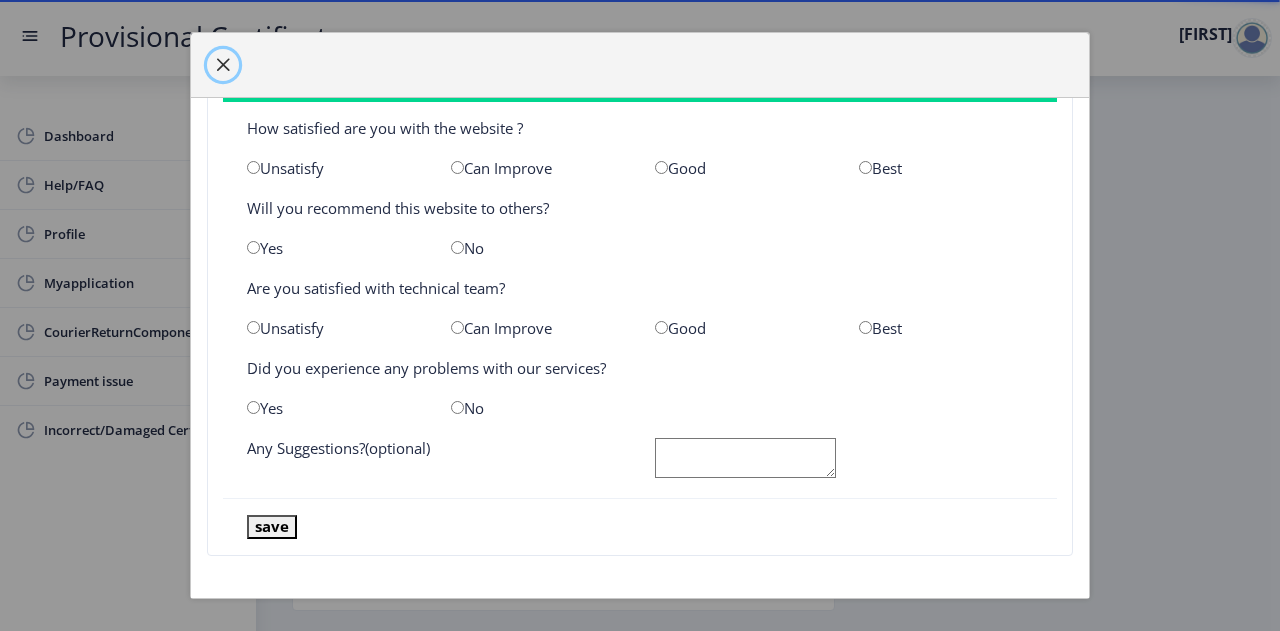 click 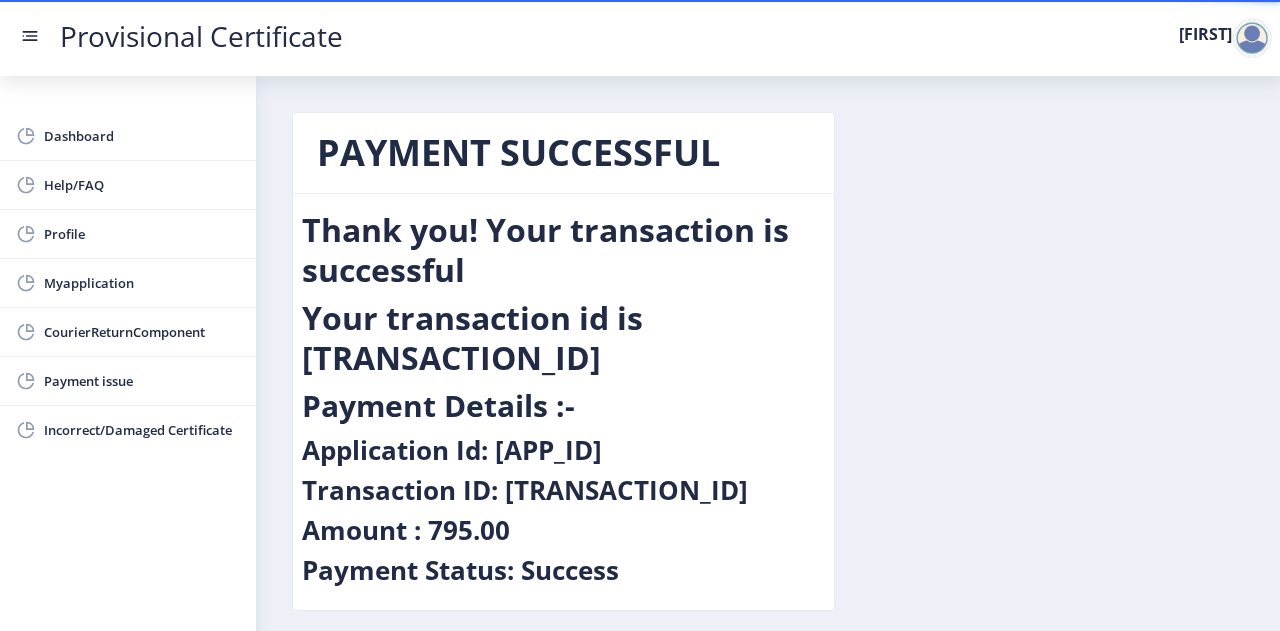 scroll, scrollTop: 81, scrollLeft: 0, axis: vertical 